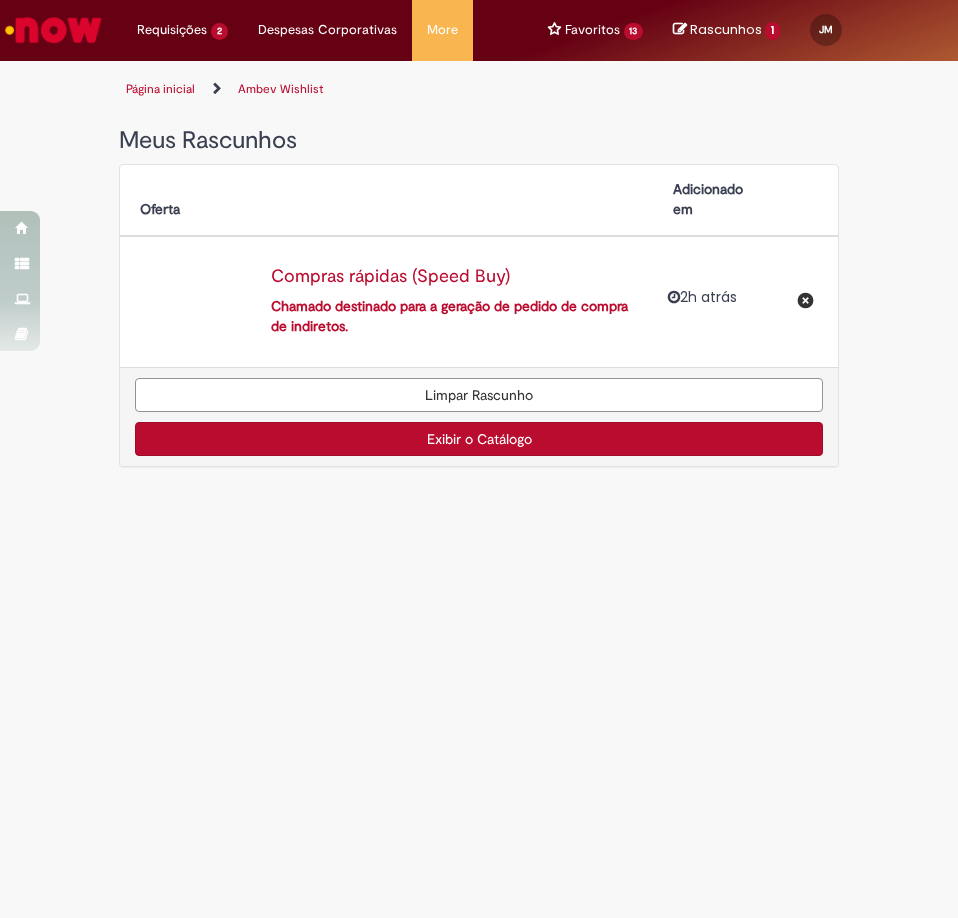 scroll, scrollTop: 0, scrollLeft: 0, axis: both 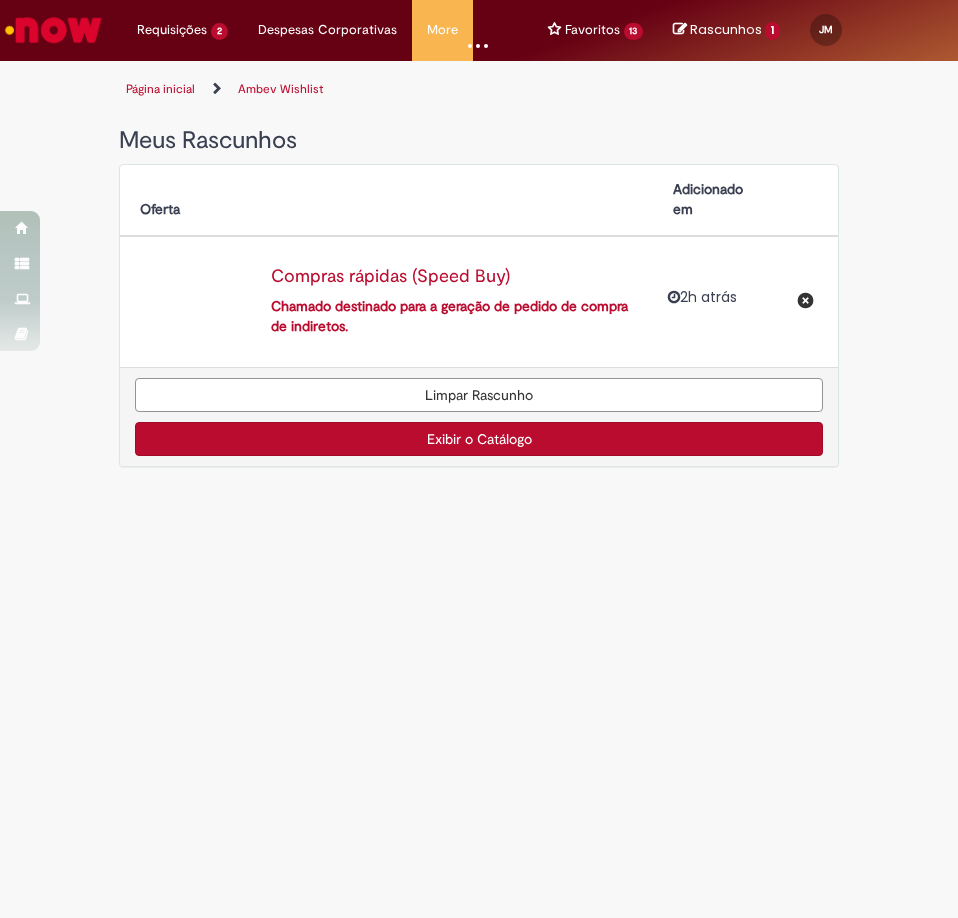 select on "**********" 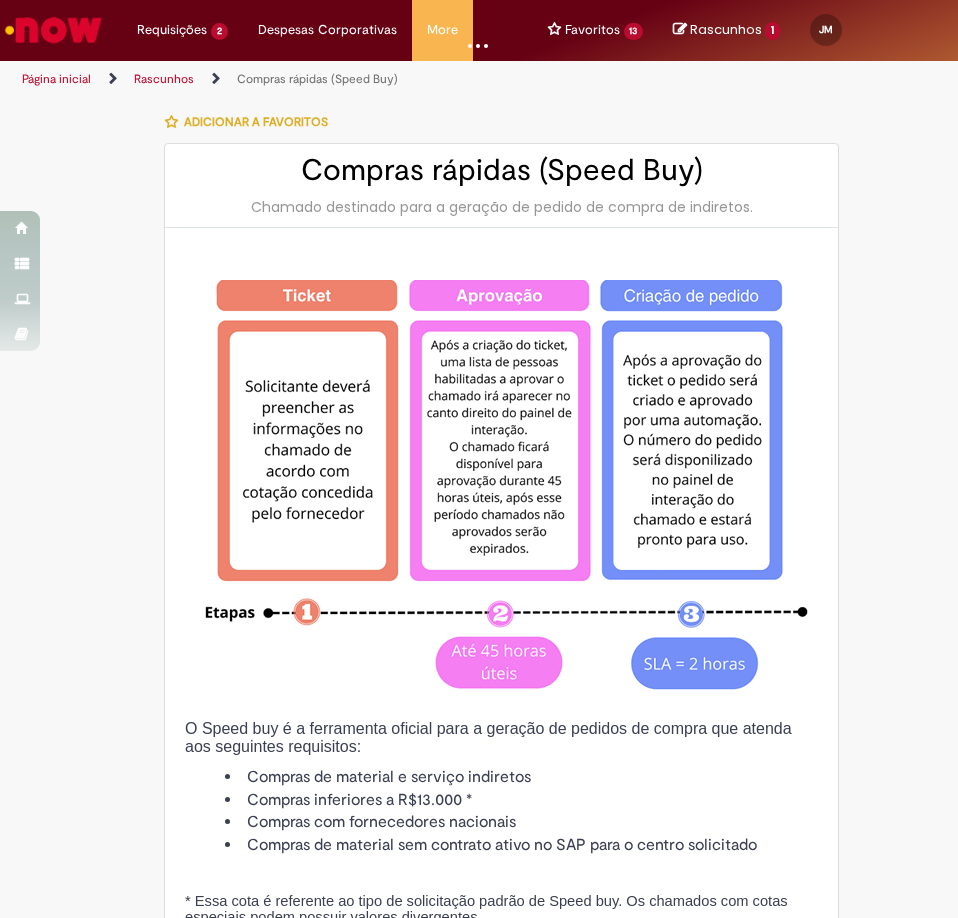type on "********" 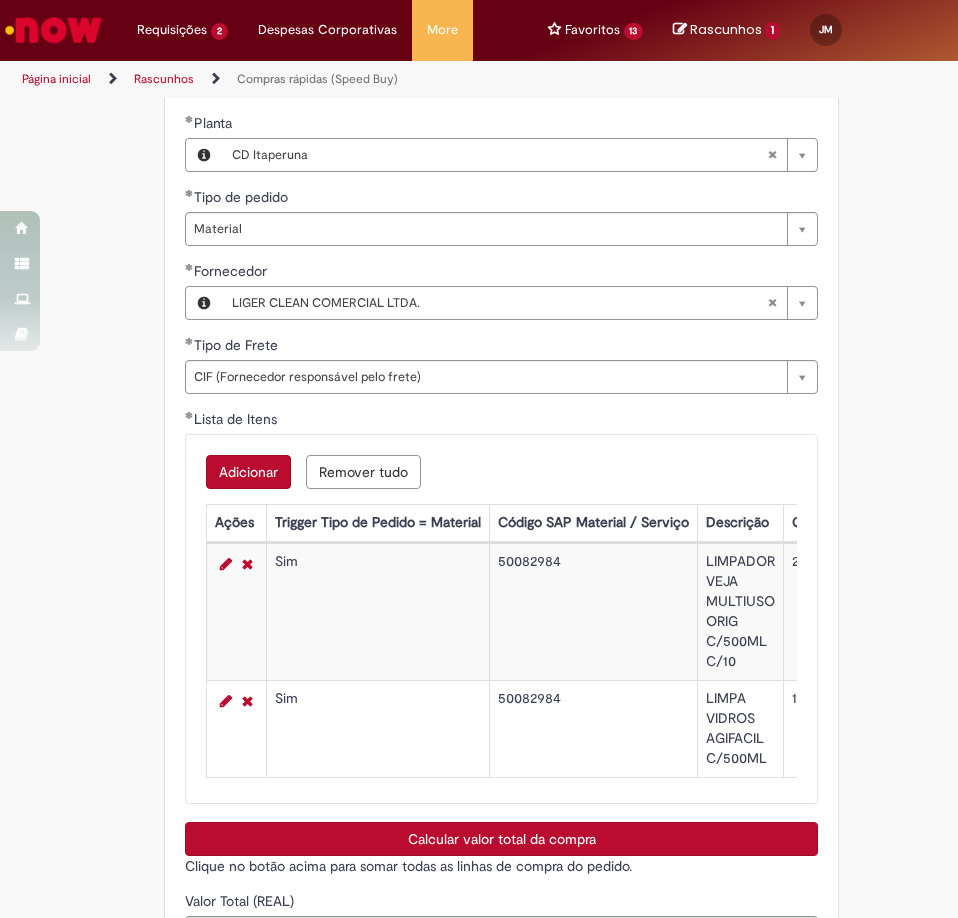 scroll, scrollTop: 3731, scrollLeft: 0, axis: vertical 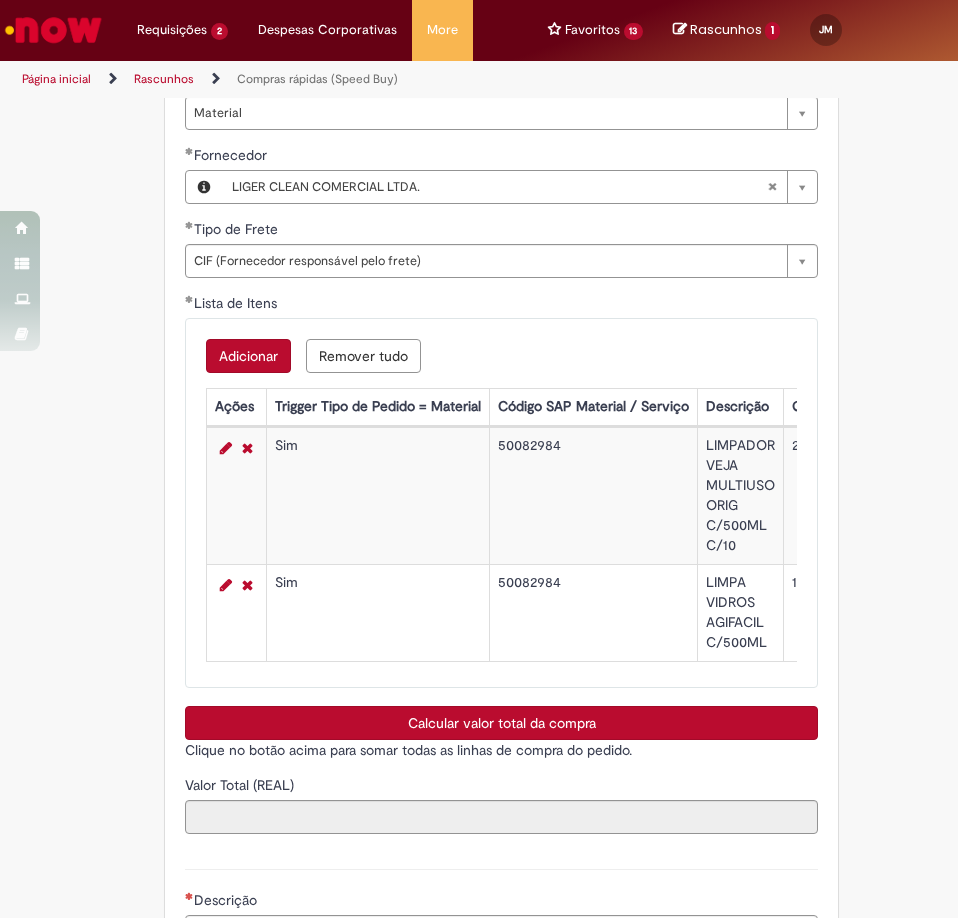 click on "Adicionar" at bounding box center (248, 356) 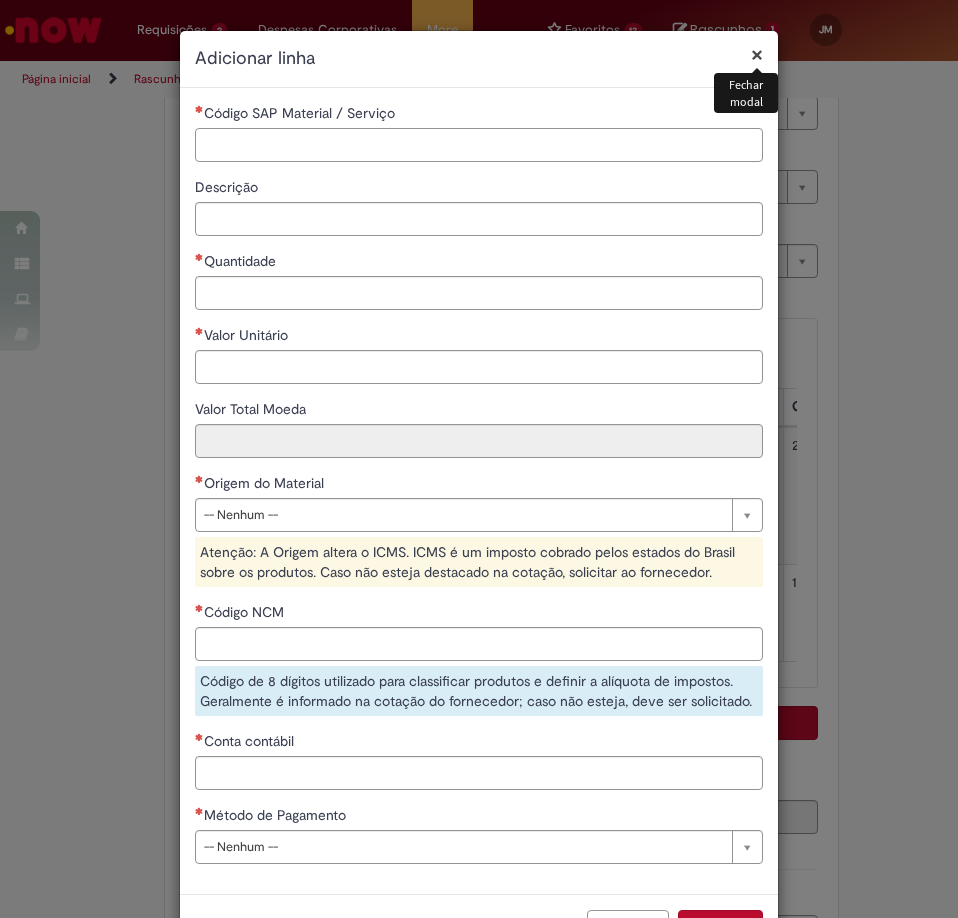 click on "Código SAP Material / Serviço" at bounding box center (479, 145) 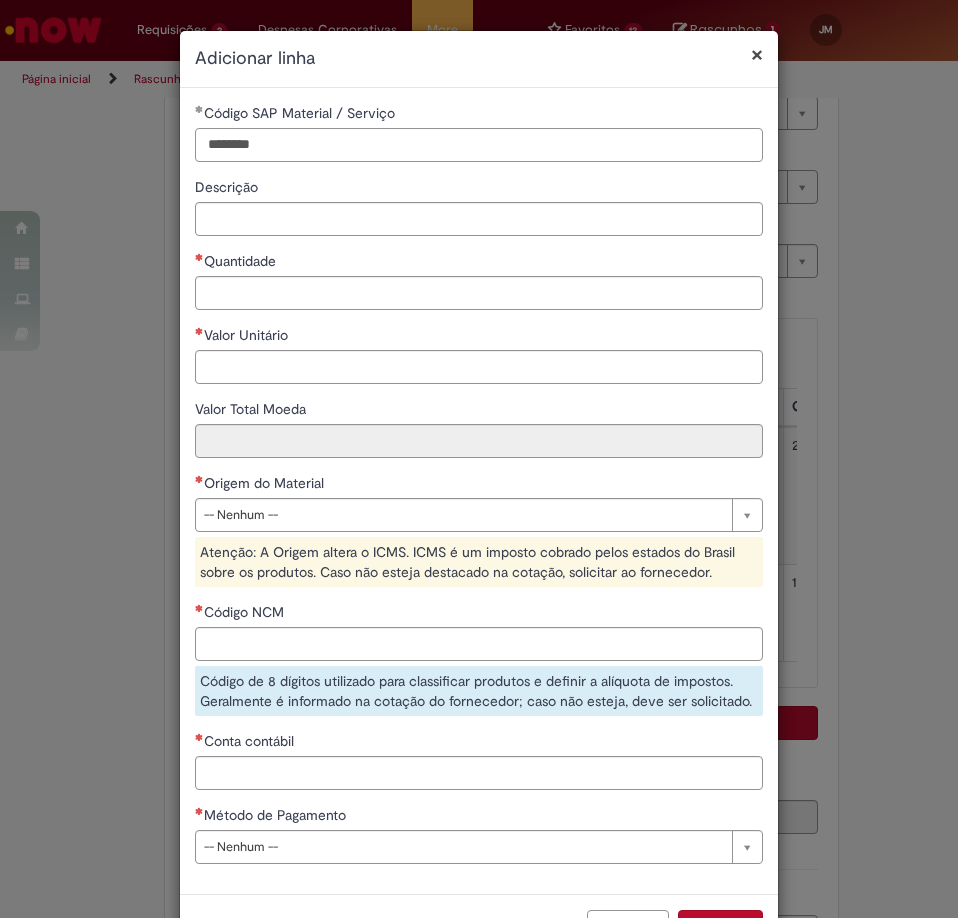 type on "********" 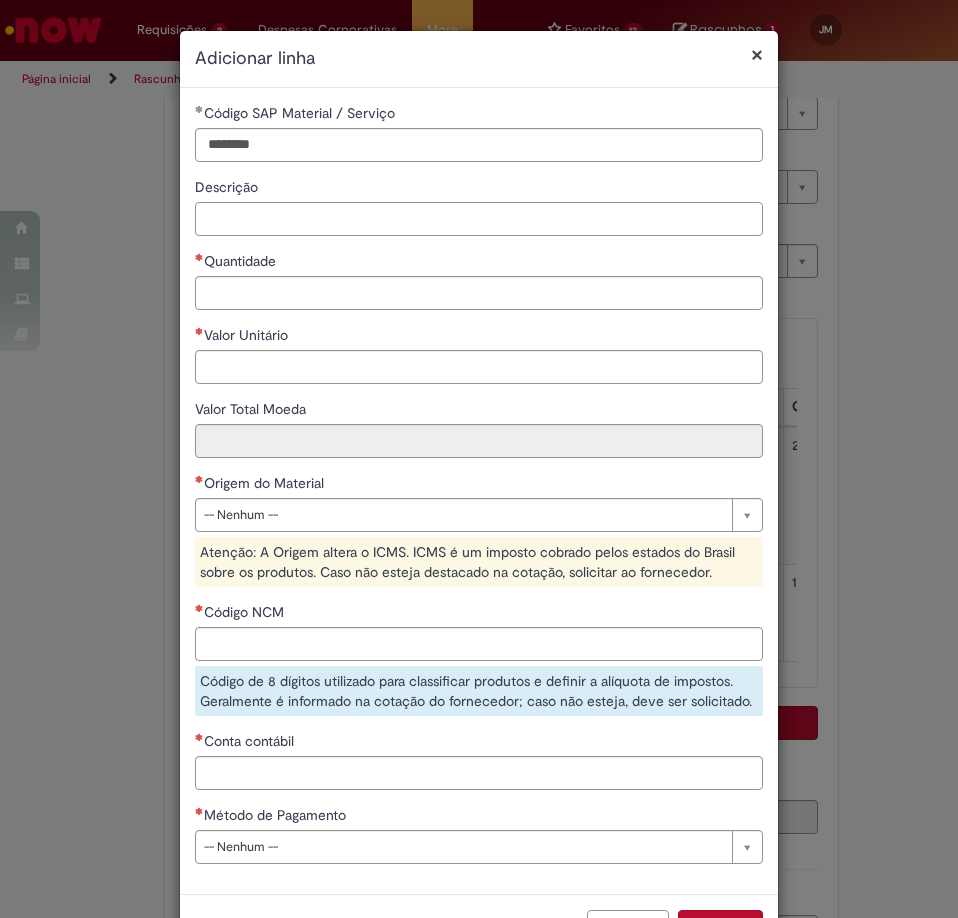 click on "Descrição" at bounding box center (479, 219) 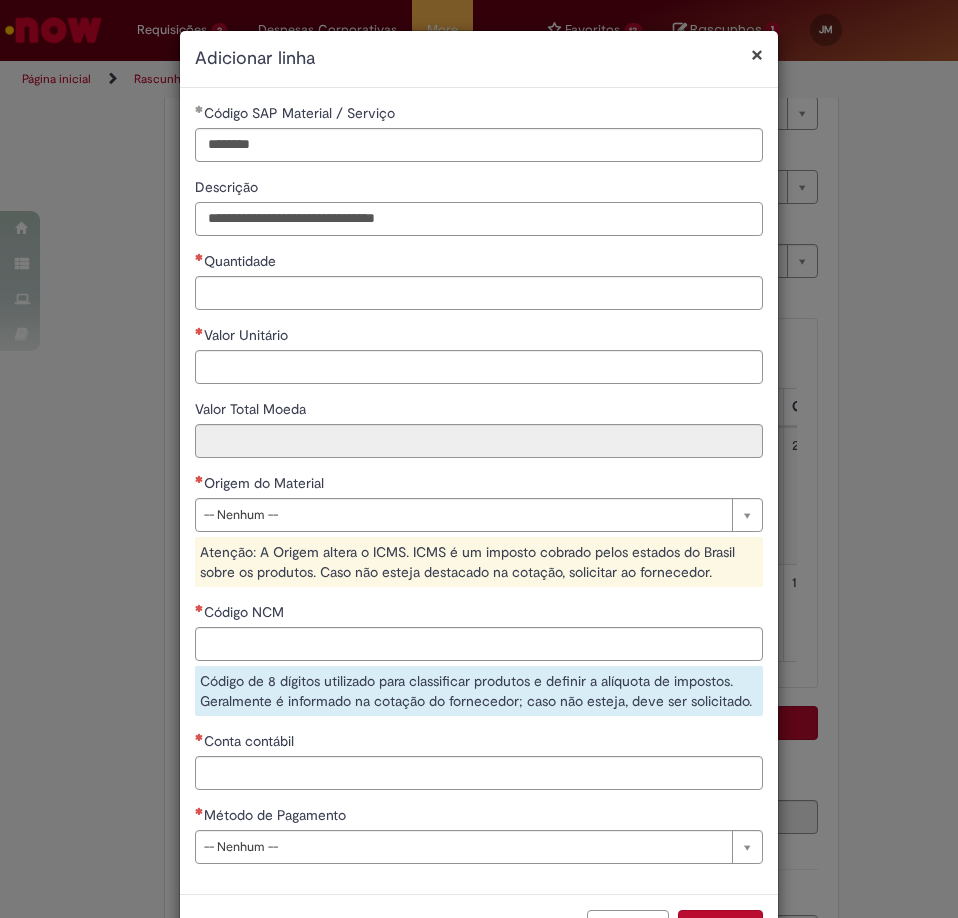 type on "**********" 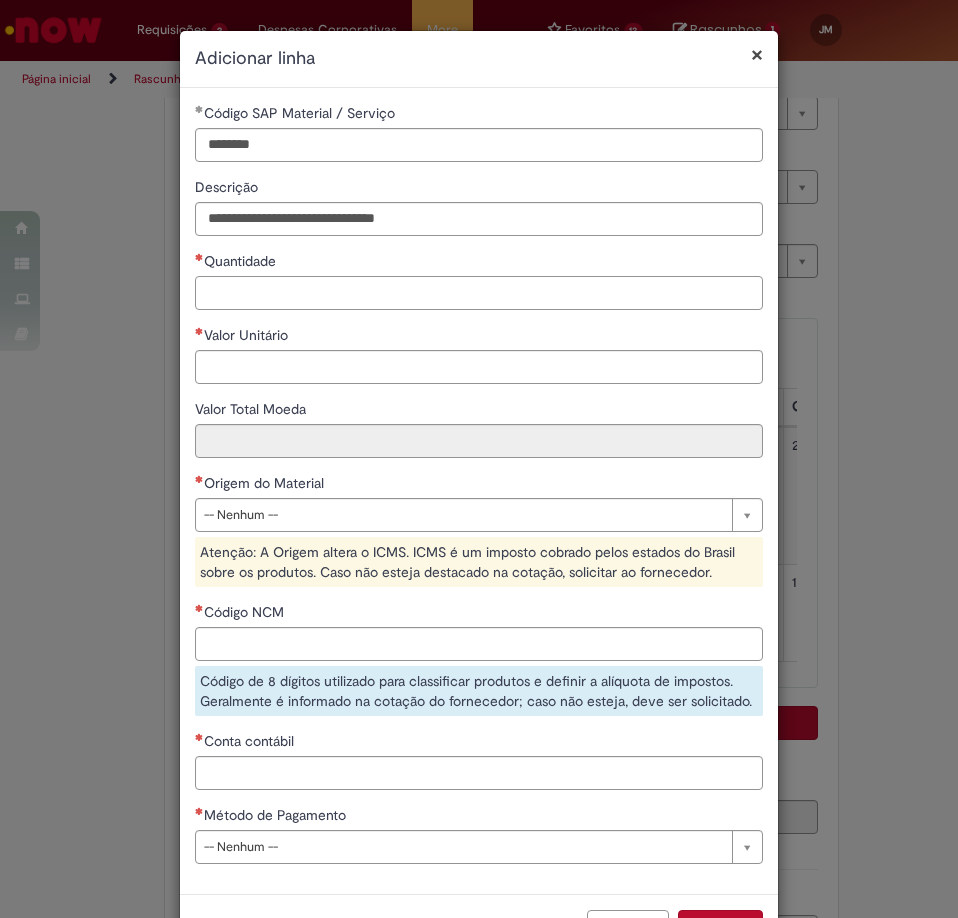 click on "Quantidade" at bounding box center (479, 293) 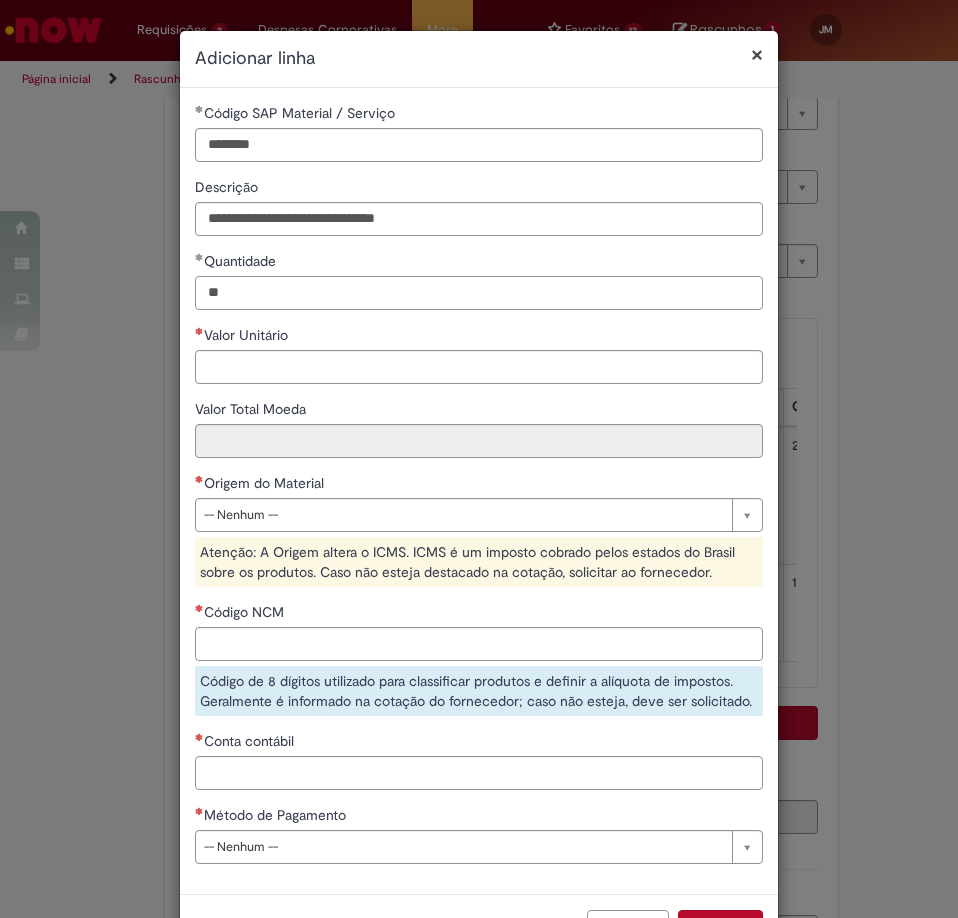type on "**" 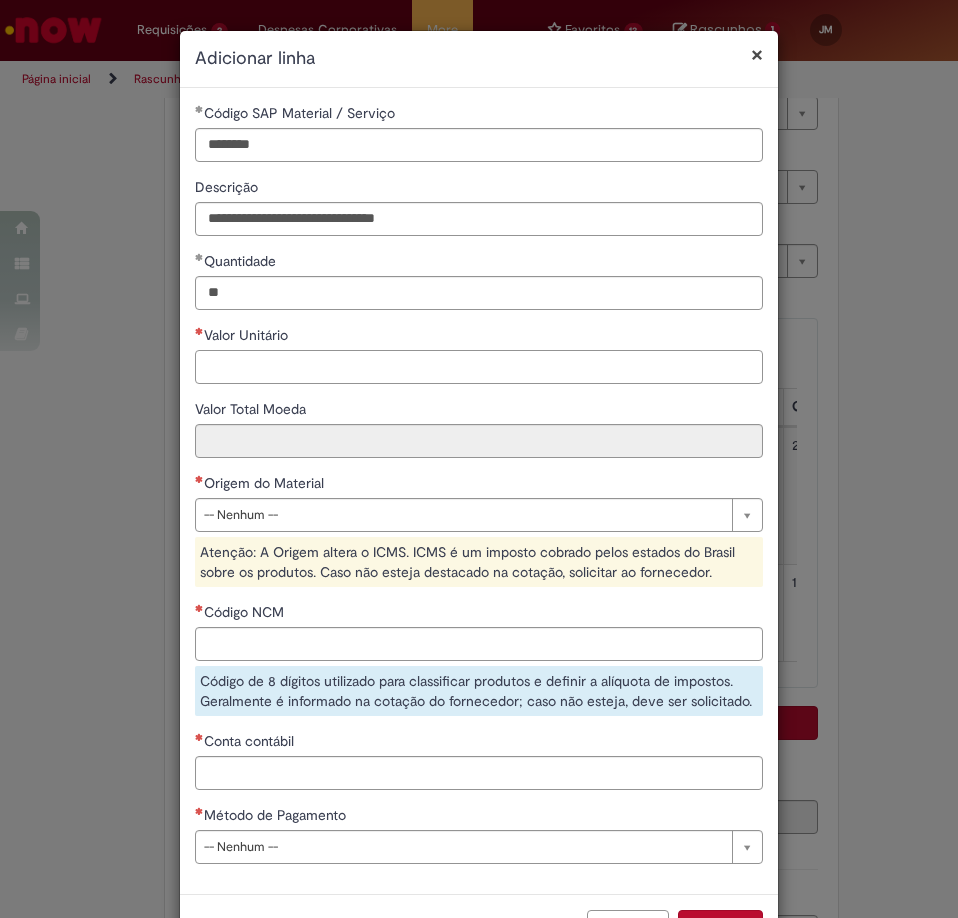 click on "Valor Unitário" at bounding box center (479, 367) 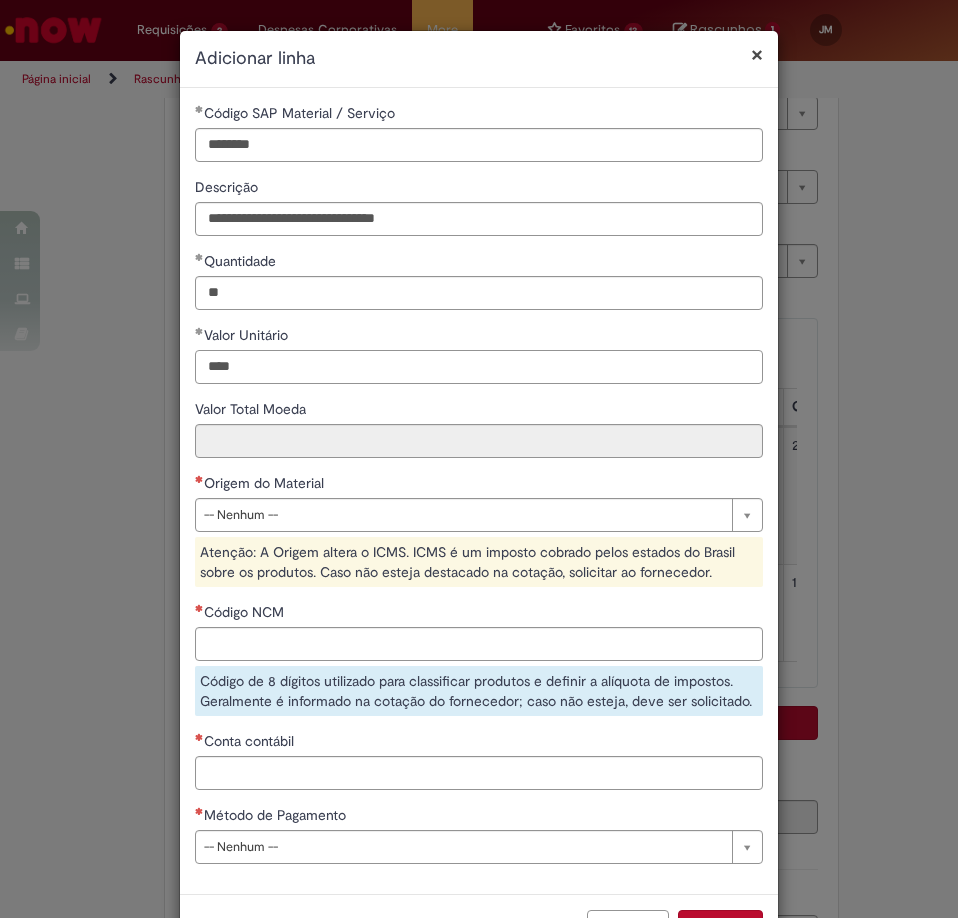 type on "****" 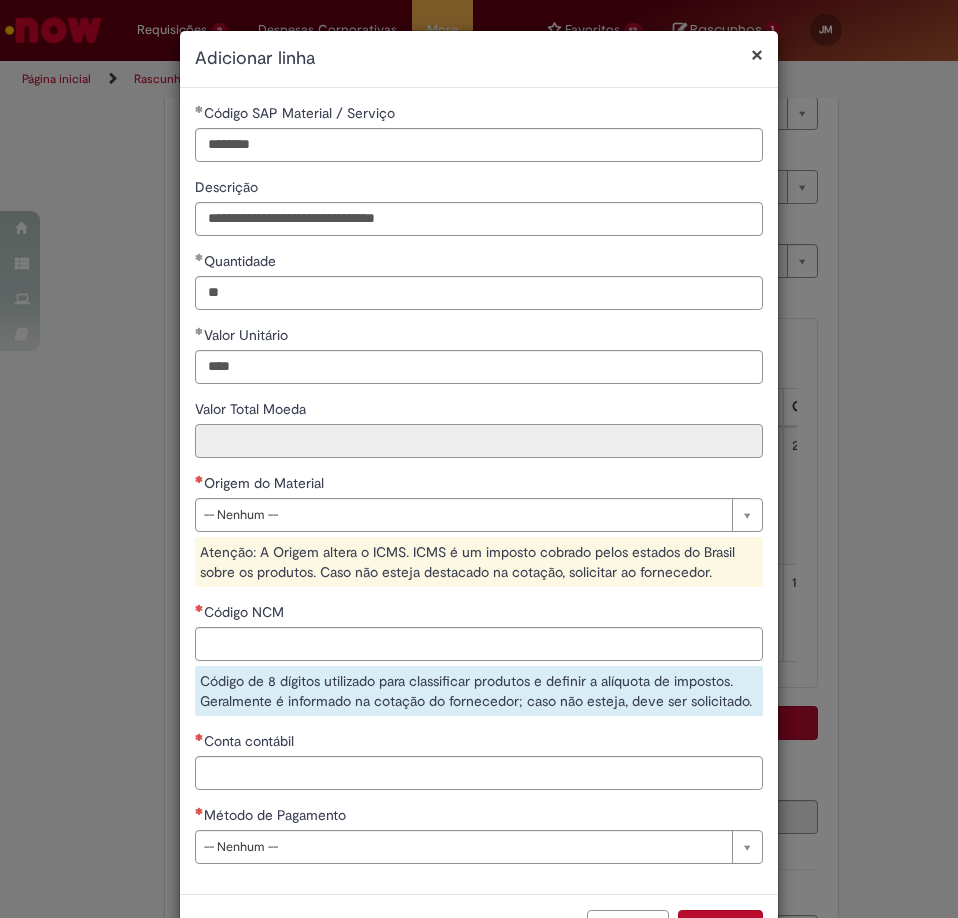 type on "*****" 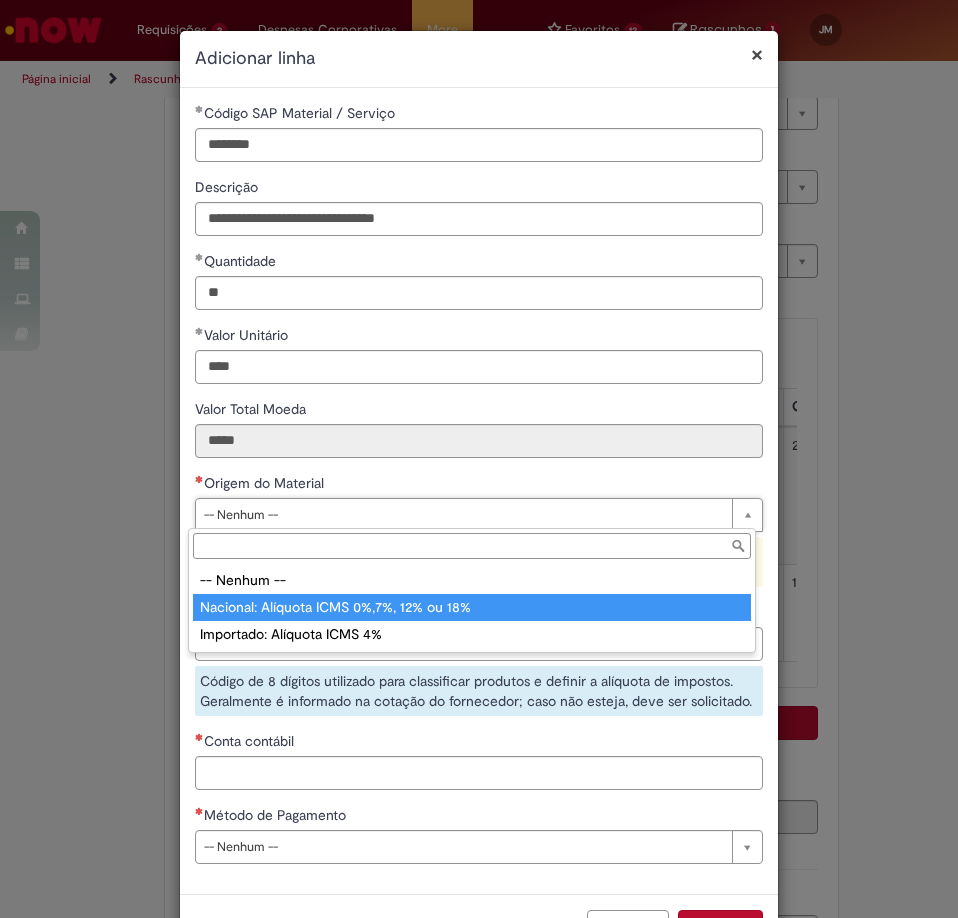 type on "**********" 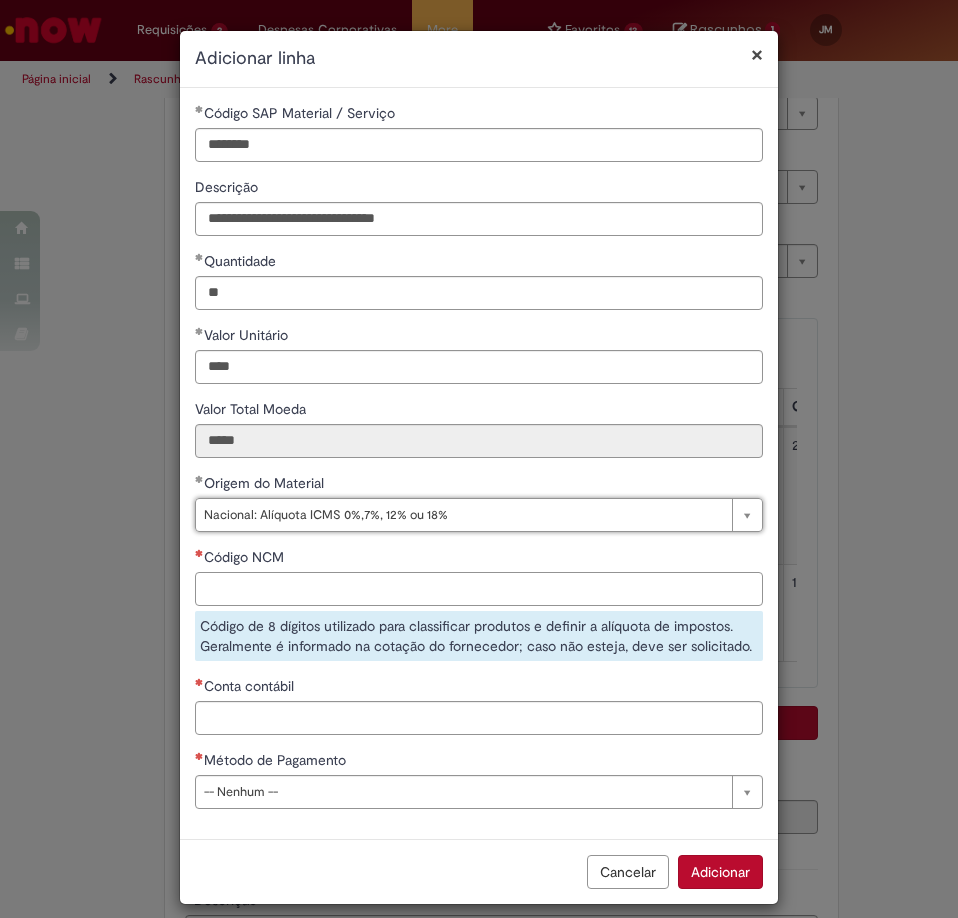 click on "Código NCM" at bounding box center [479, 589] 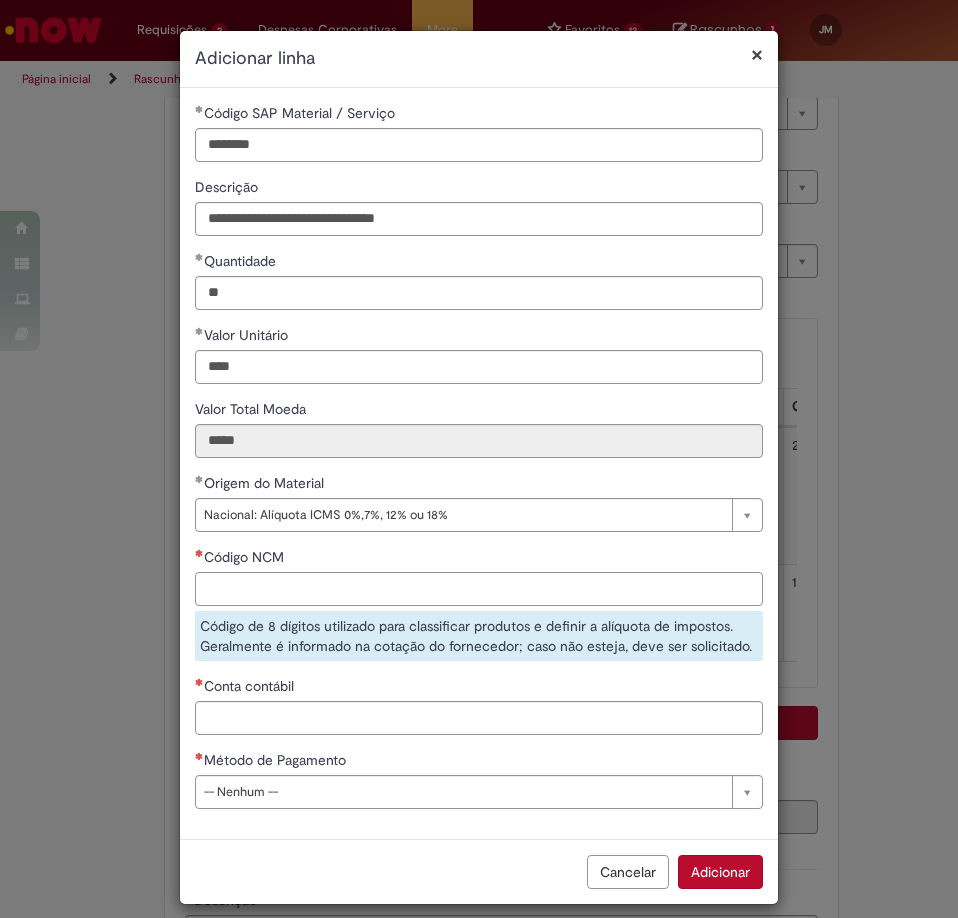 click on "Código NCM" at bounding box center [479, 589] 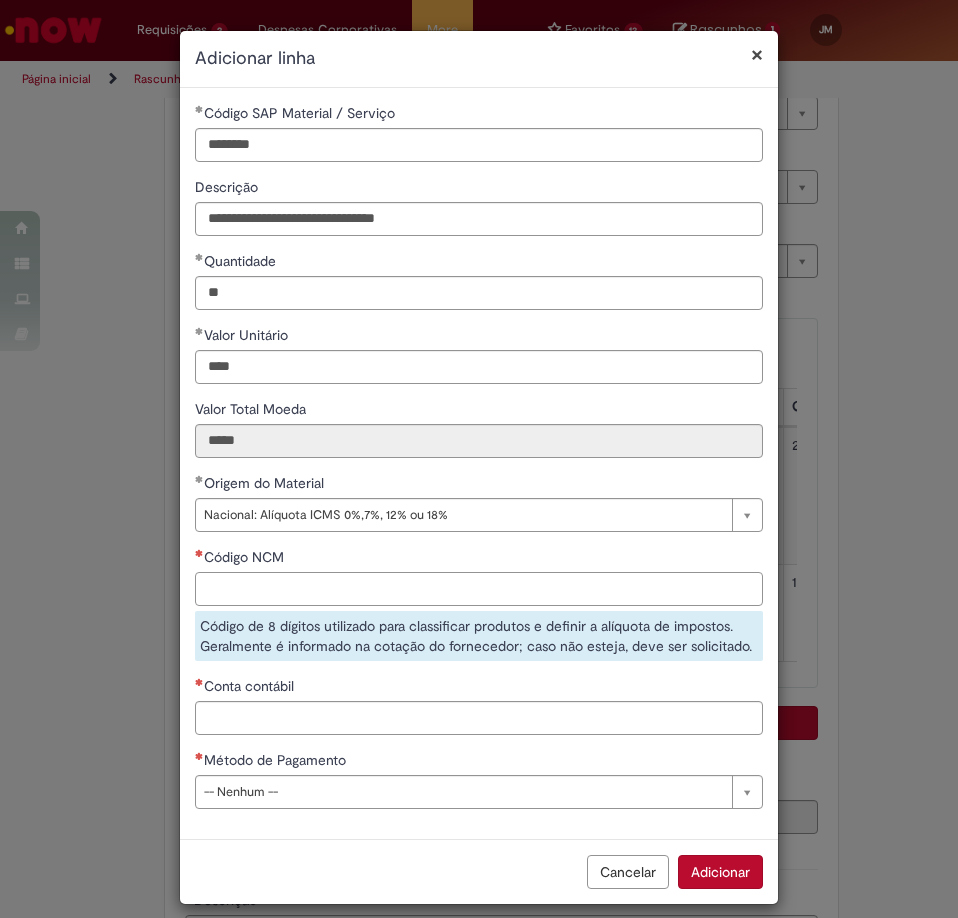 click on "Código NCM" at bounding box center (479, 589) 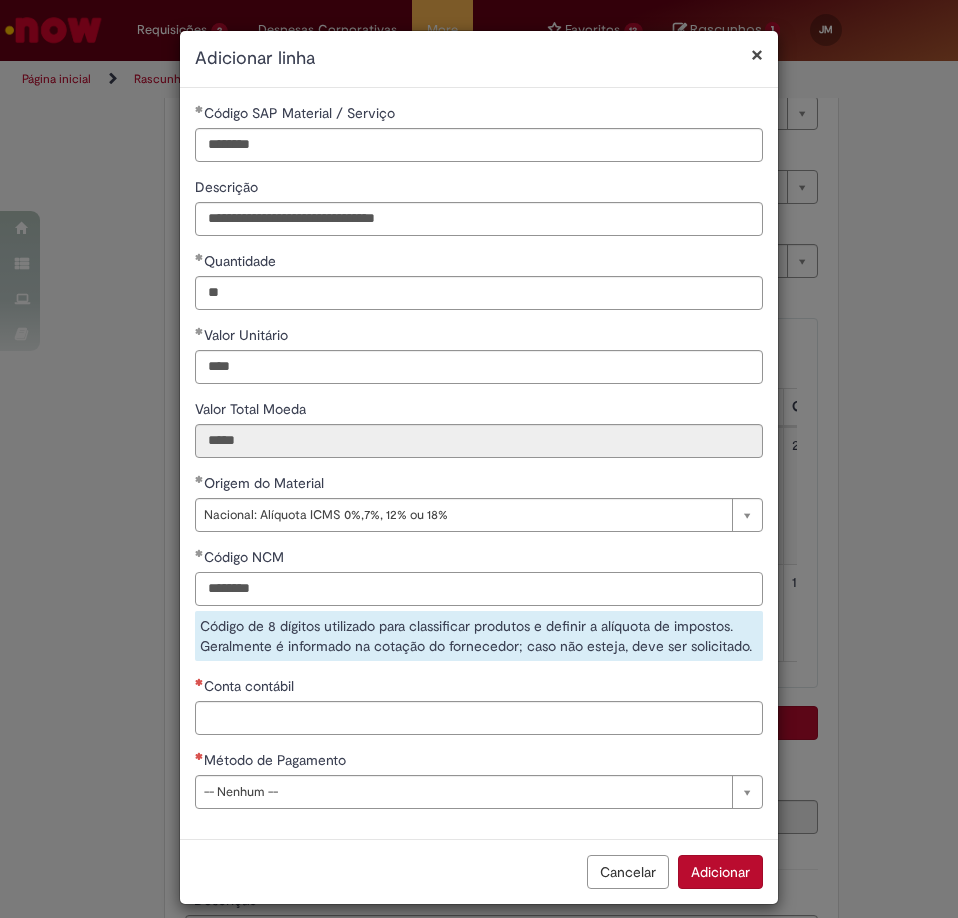 type on "********" 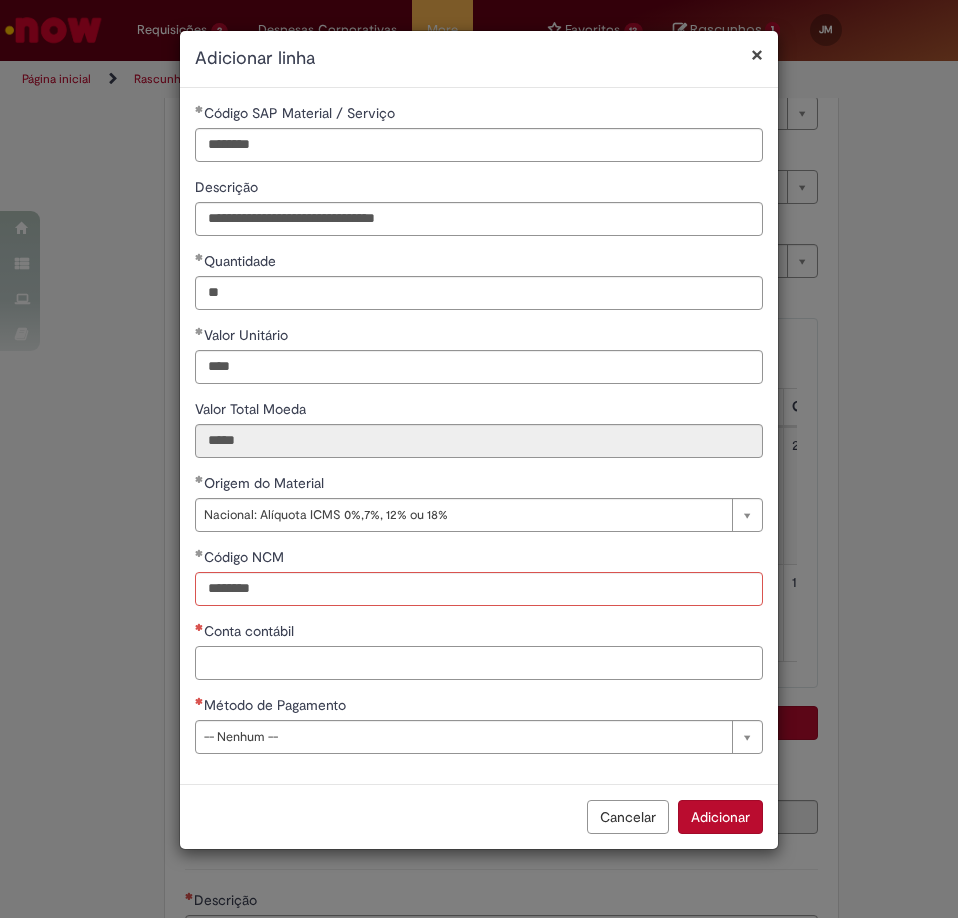 click on "**********" at bounding box center [479, 428] 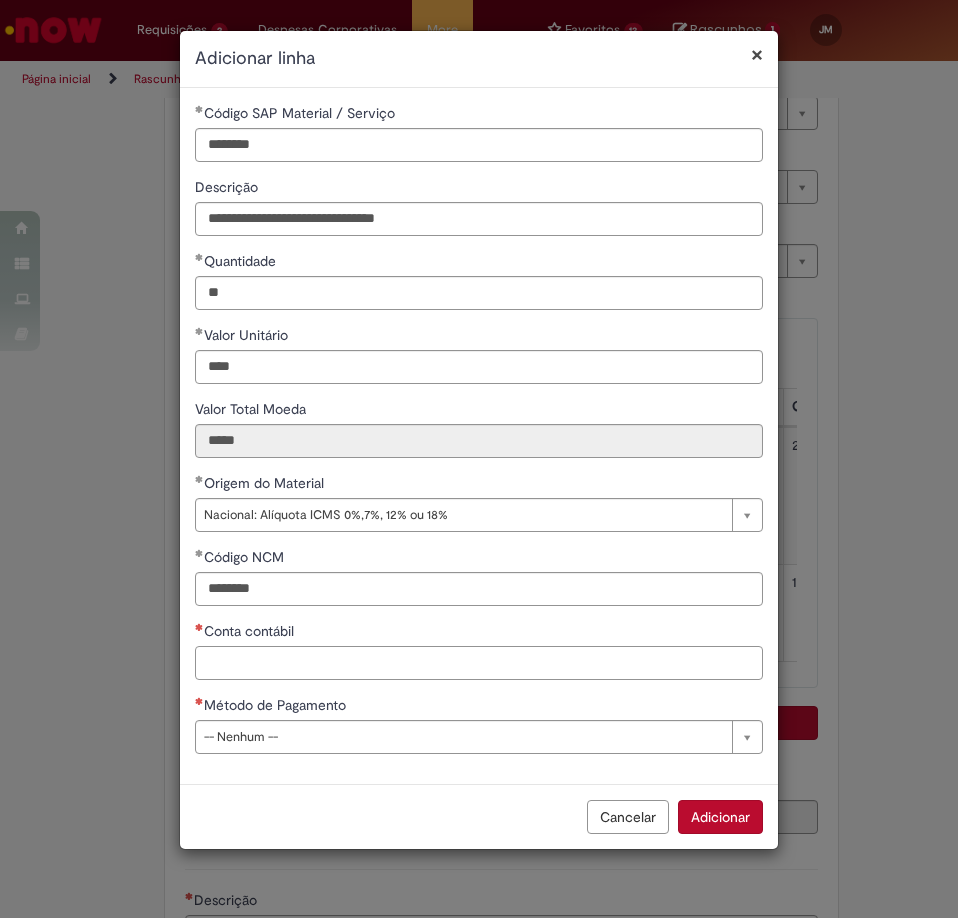 click on "Conta contábil" at bounding box center [479, 663] 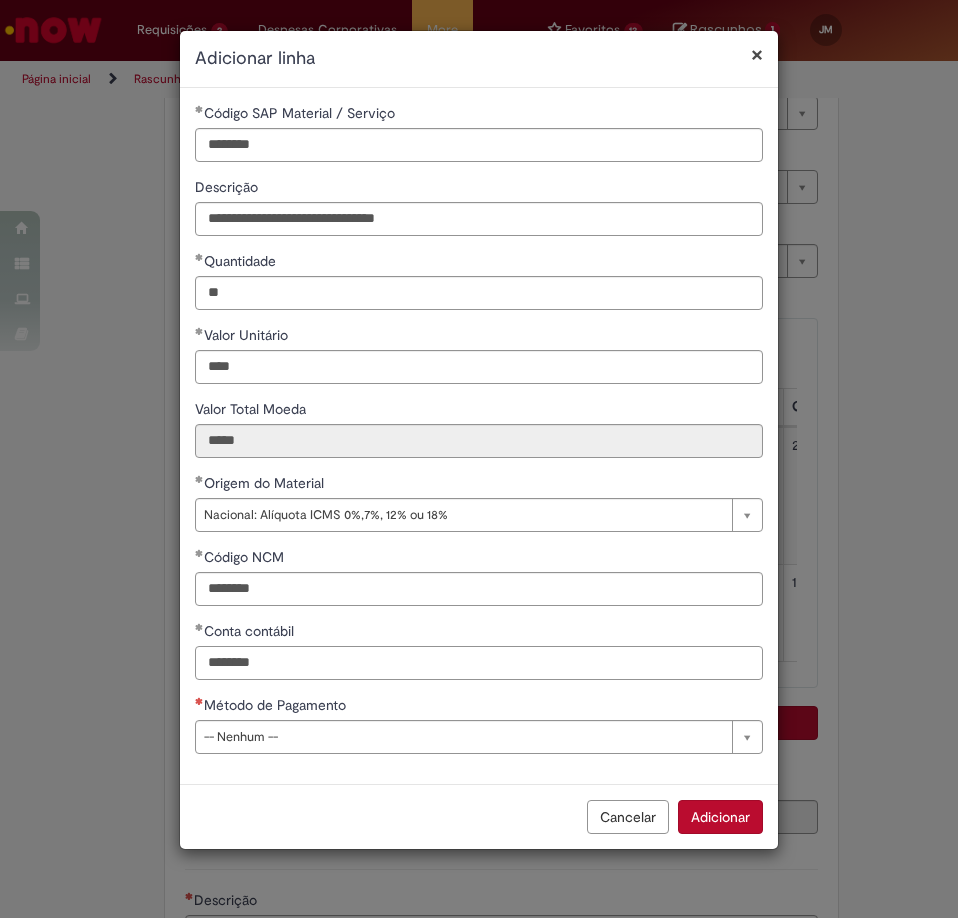 type on "********" 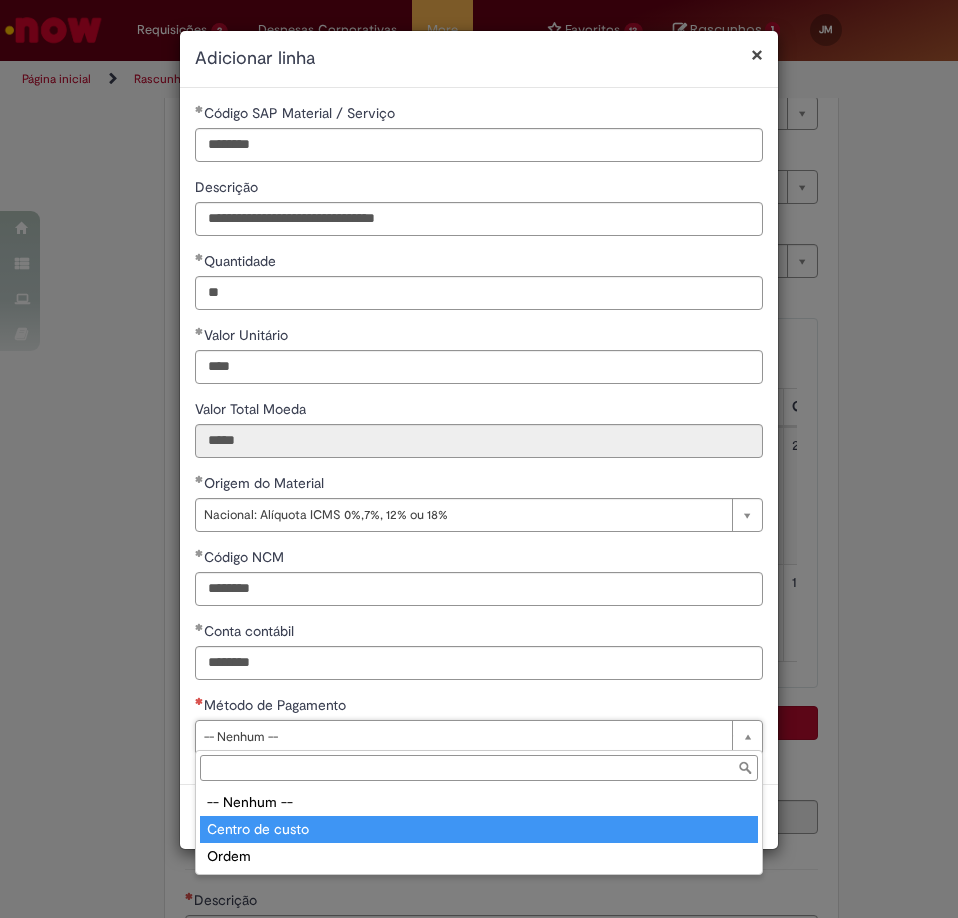type on "**********" 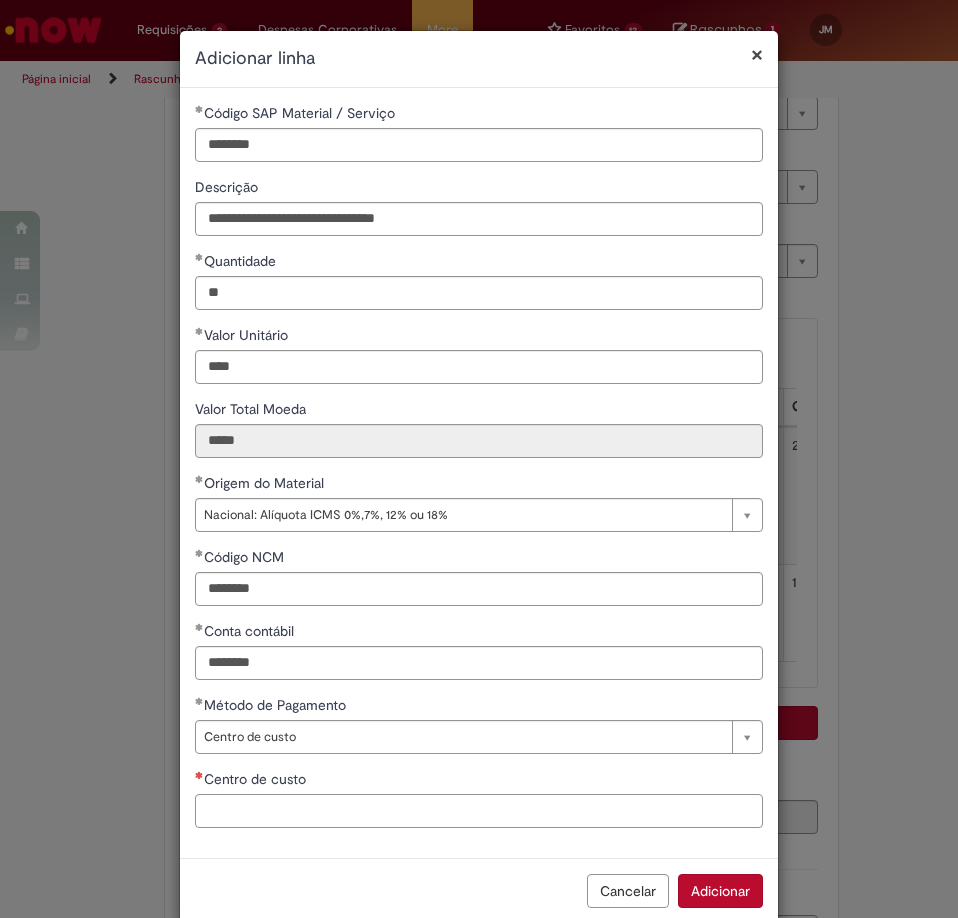 click on "Centro de custo" at bounding box center [479, 811] 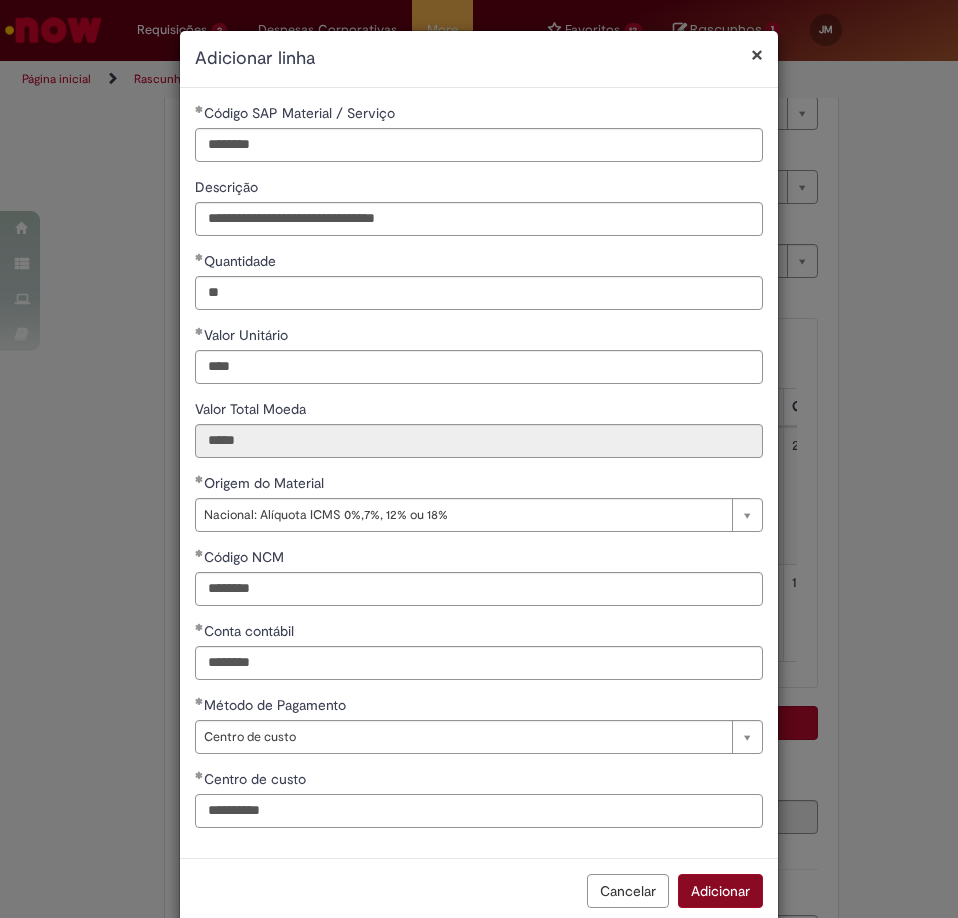 type on "**********" 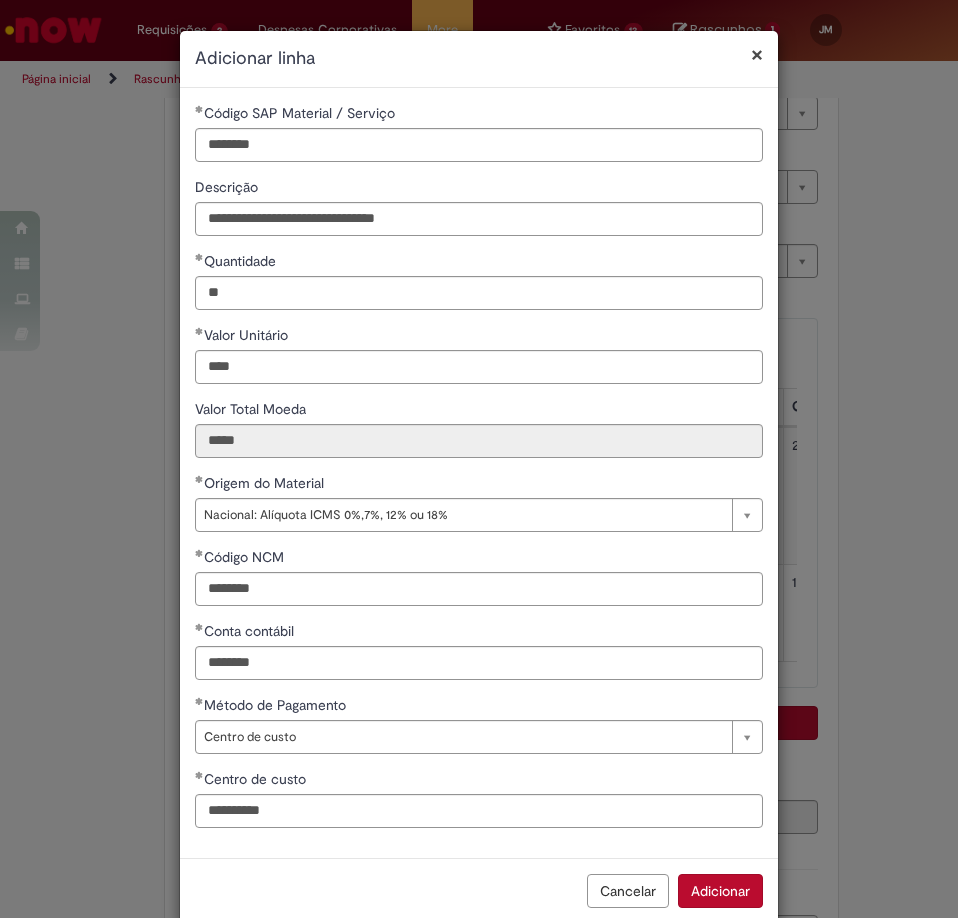 click on "Adicionar" at bounding box center (720, 891) 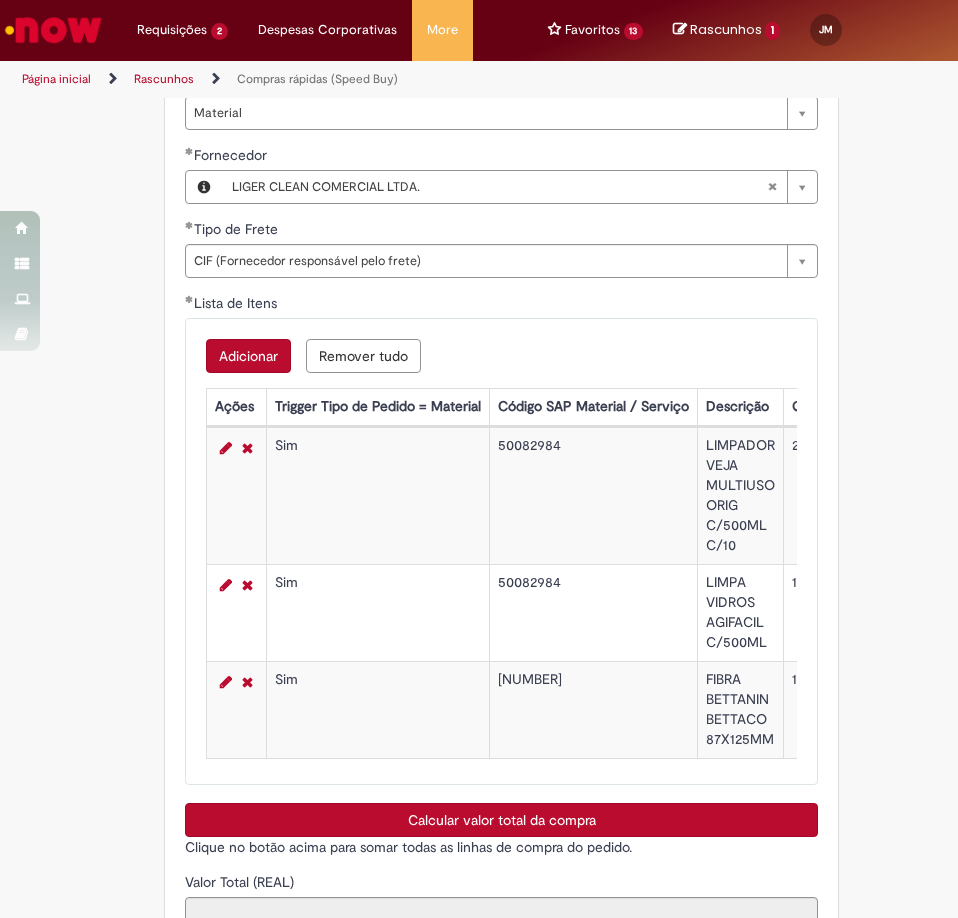 click on "Adicionar" at bounding box center [248, 356] 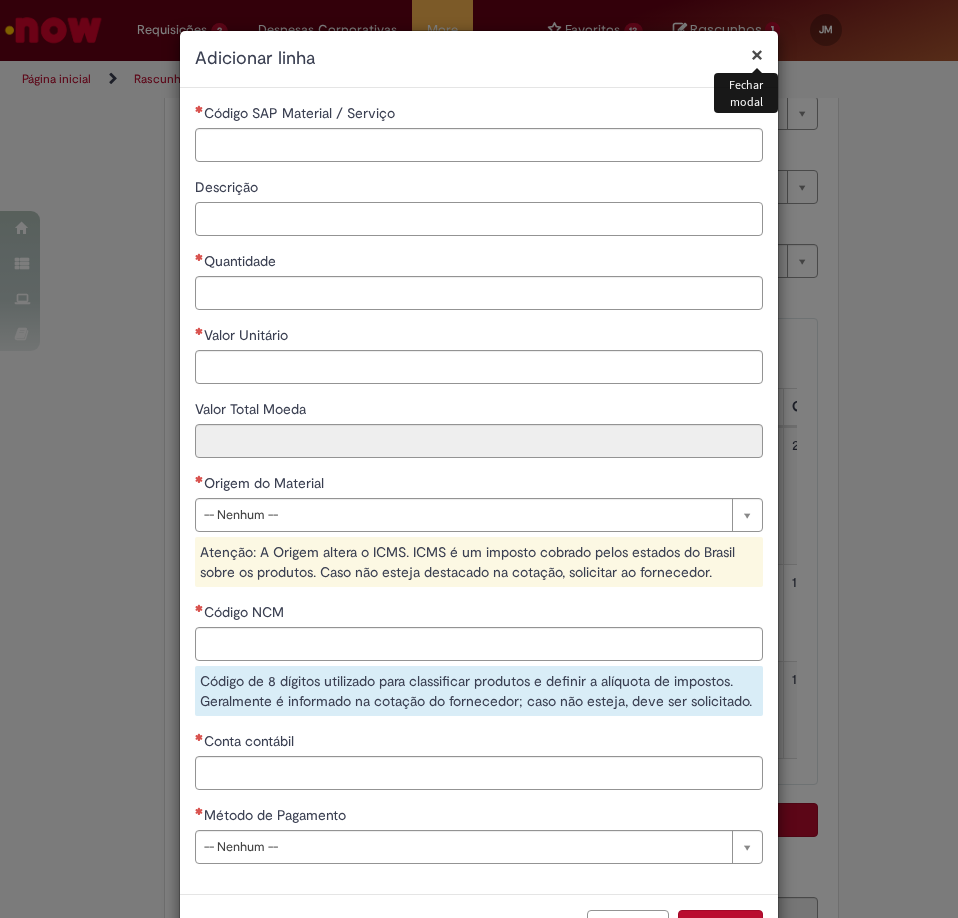 click on "Descrição" at bounding box center [479, 219] 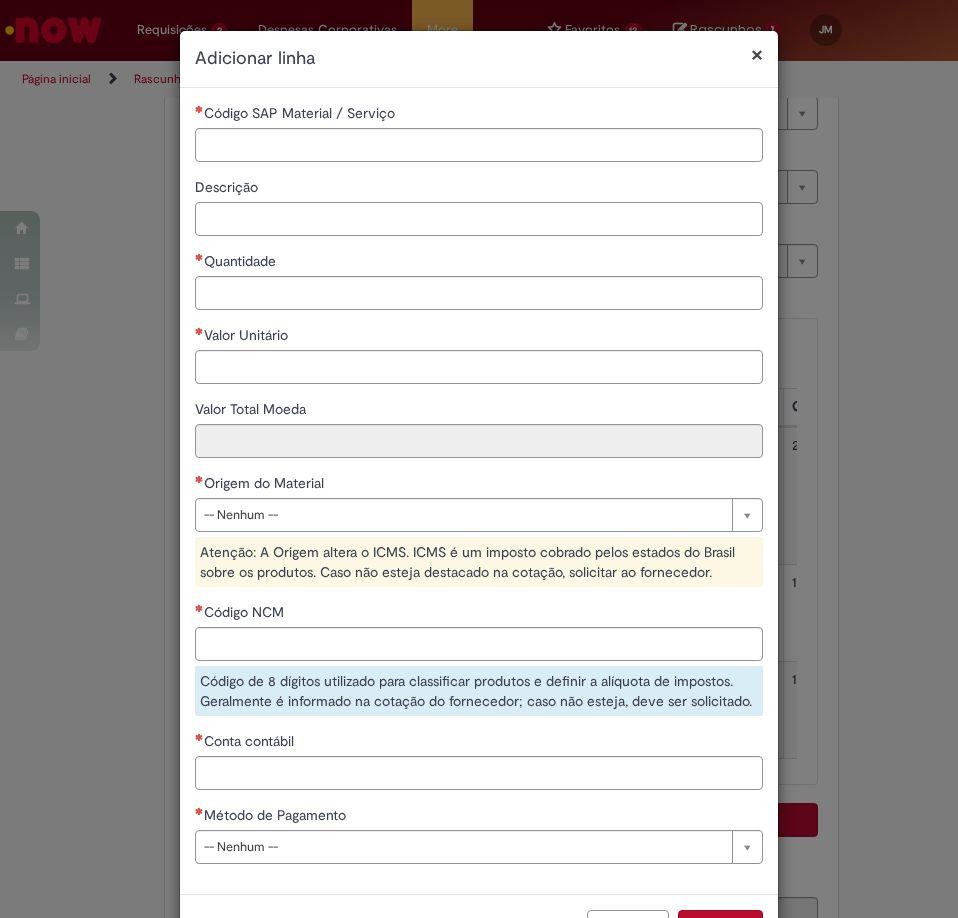 paste on "**********" 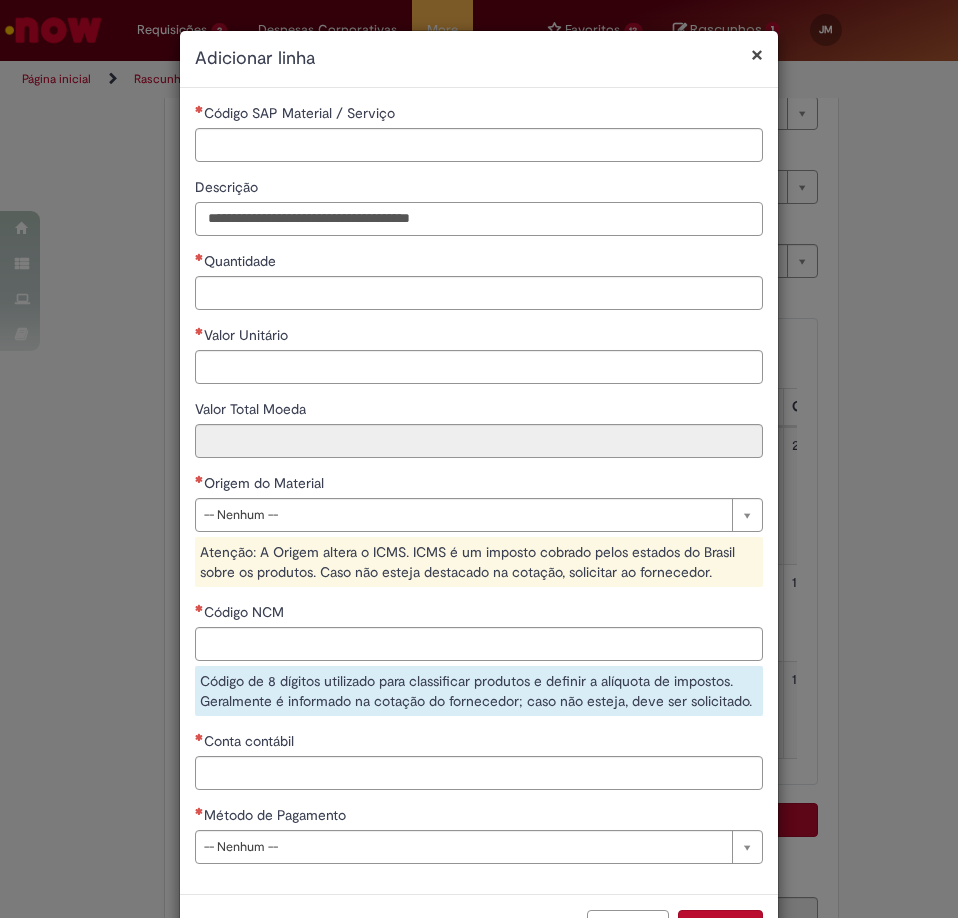 type on "**********" 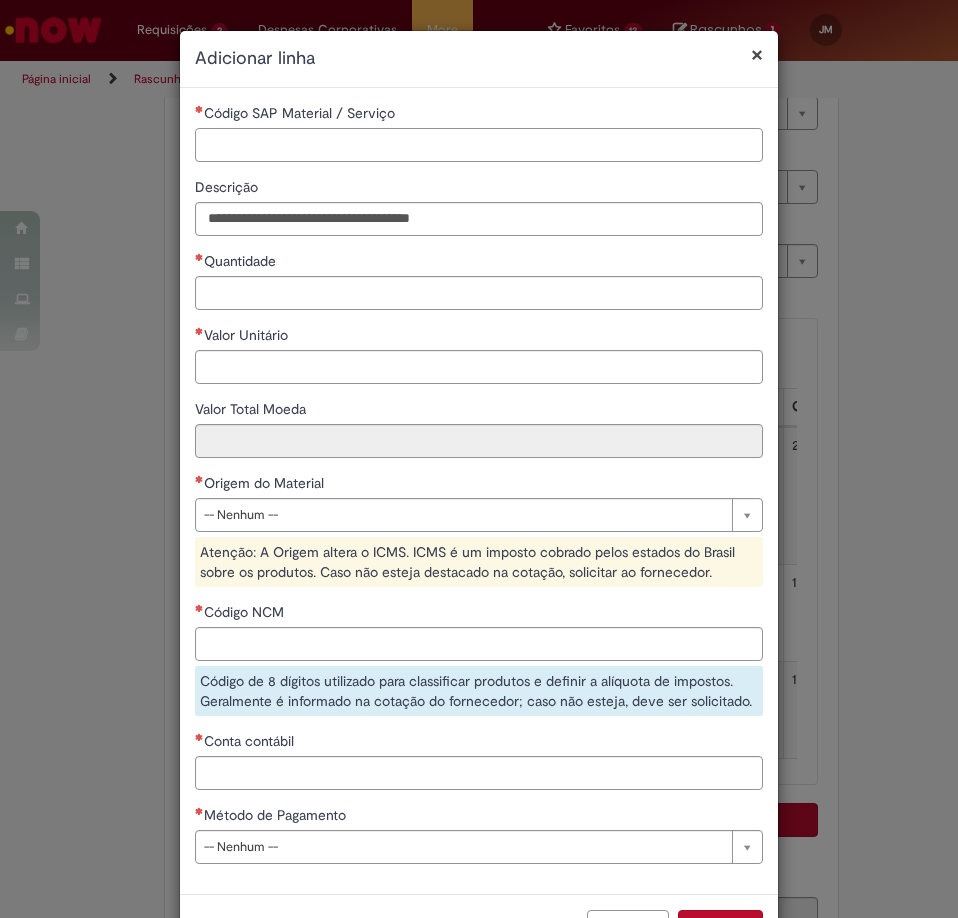 click on "Código SAP Material / Serviço" at bounding box center [479, 145] 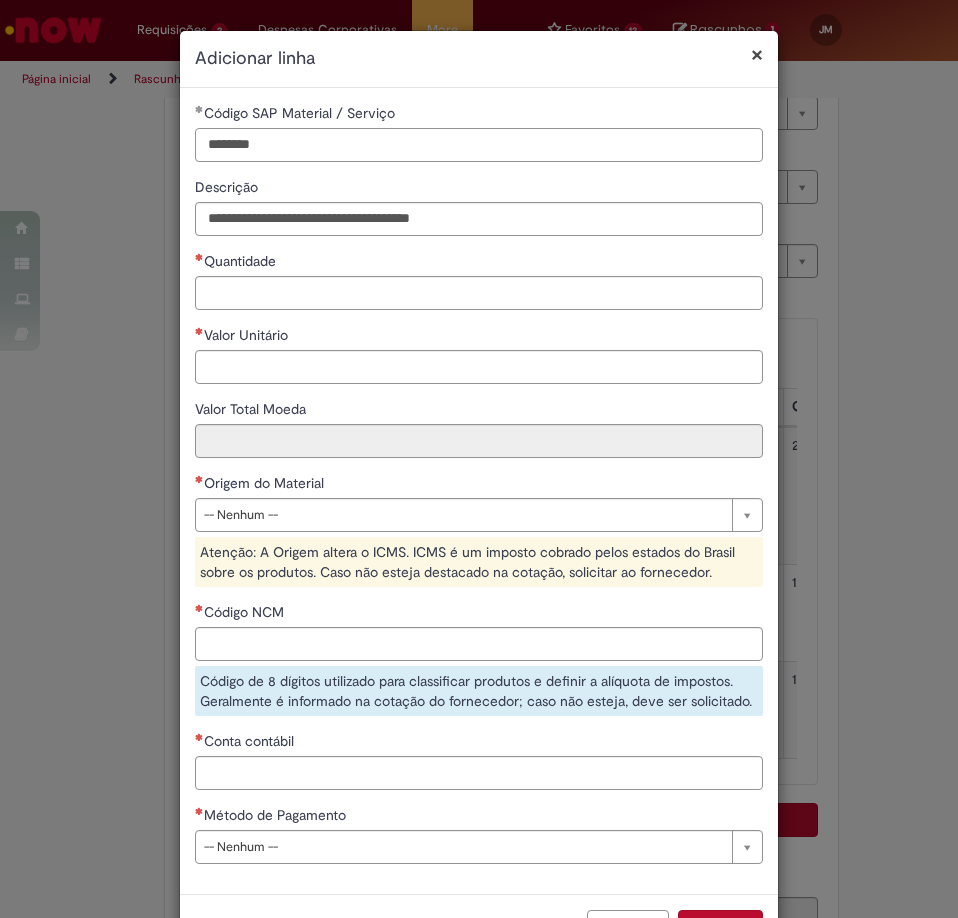 type on "********" 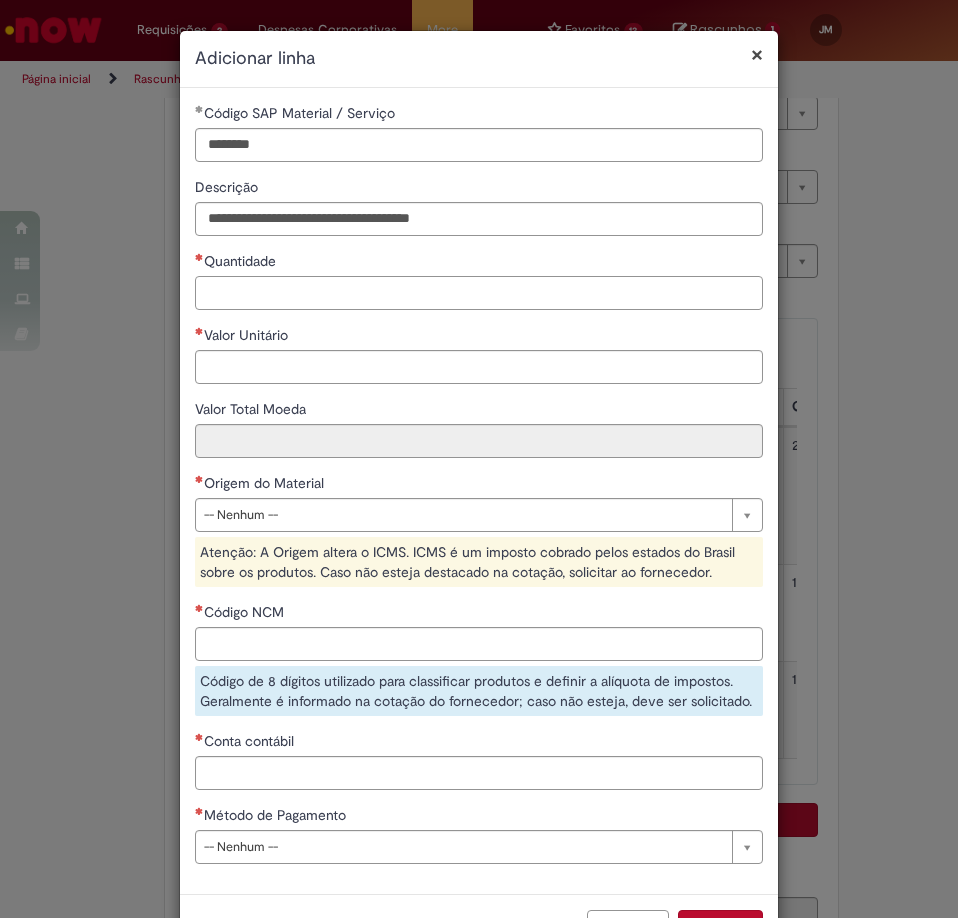 click on "Quantidade" at bounding box center [479, 293] 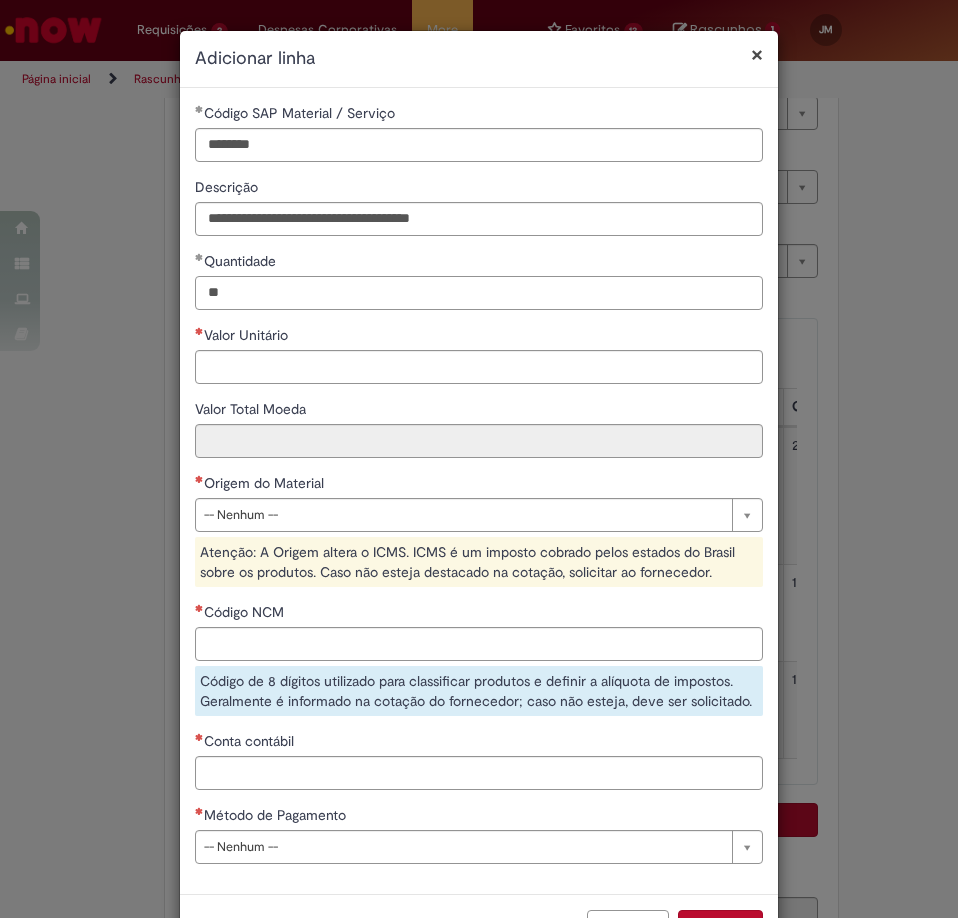 type on "**" 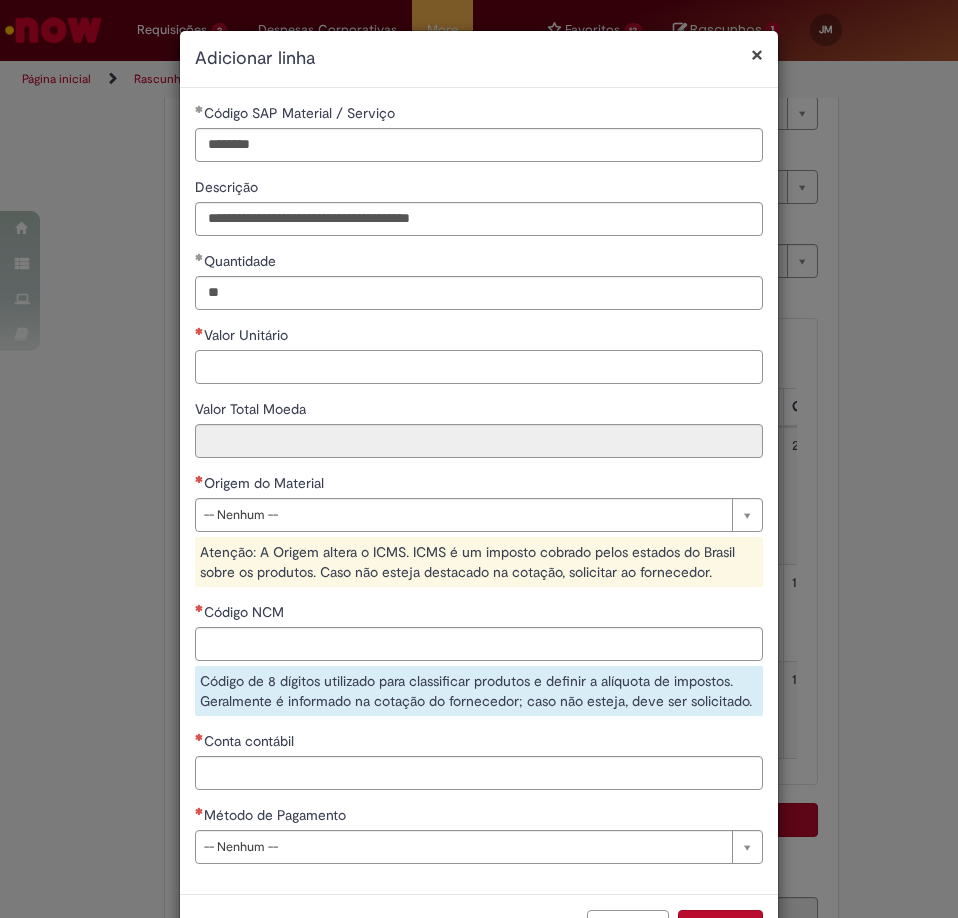 click on "Valor Unitário" at bounding box center [479, 367] 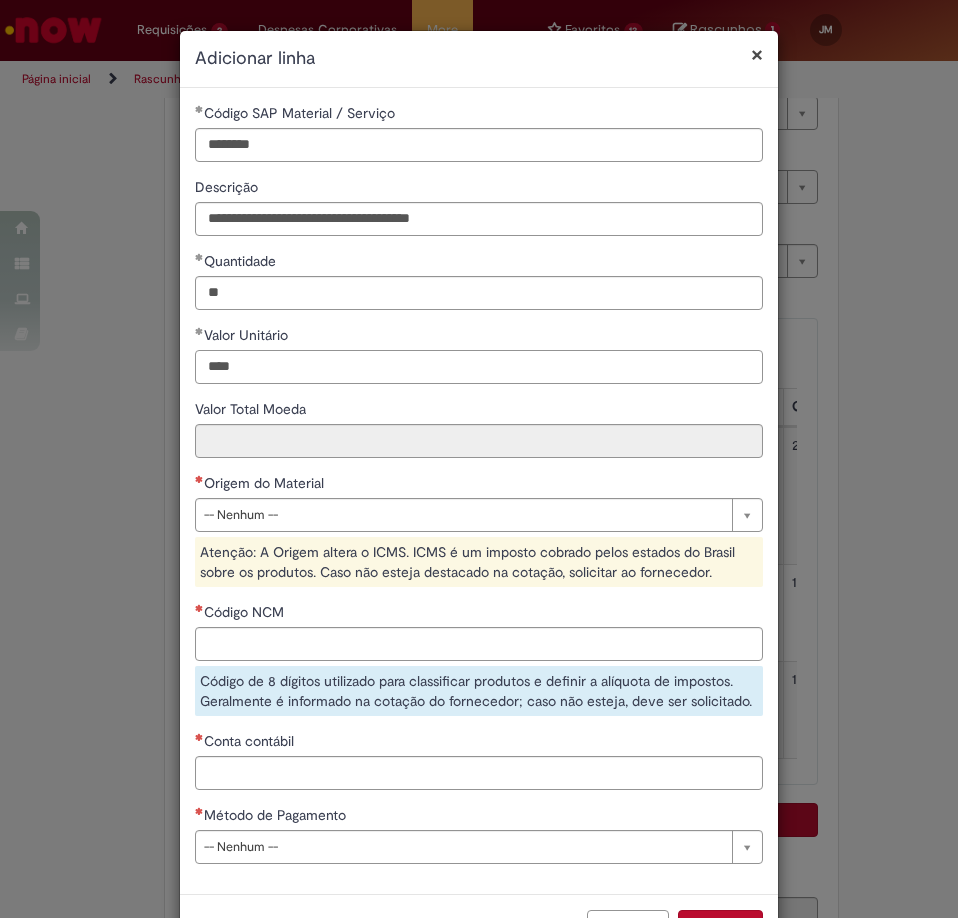 type on "****" 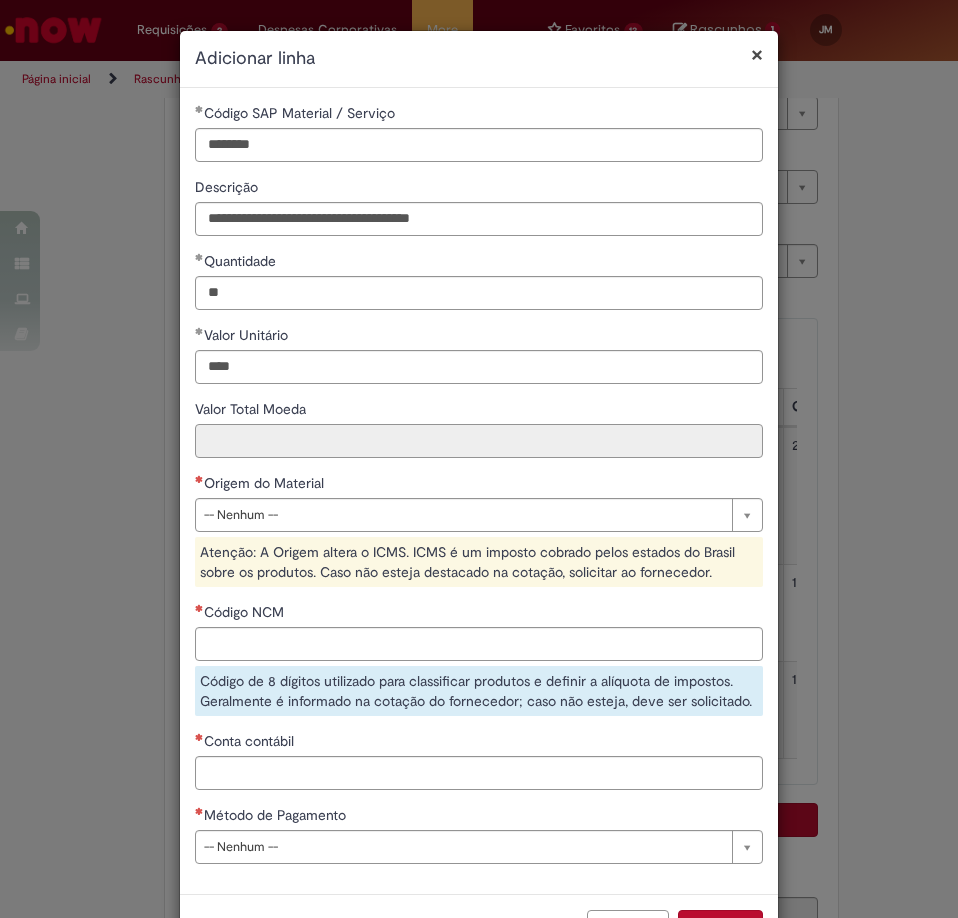 type on "*****" 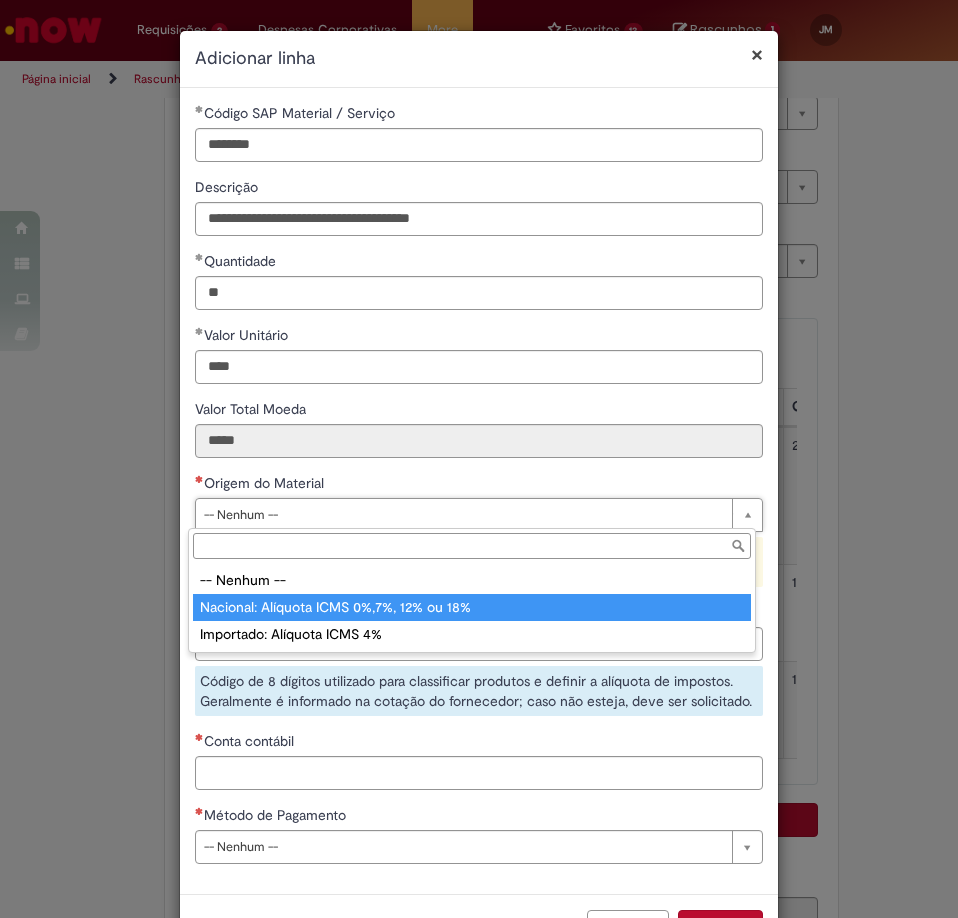 type on "**********" 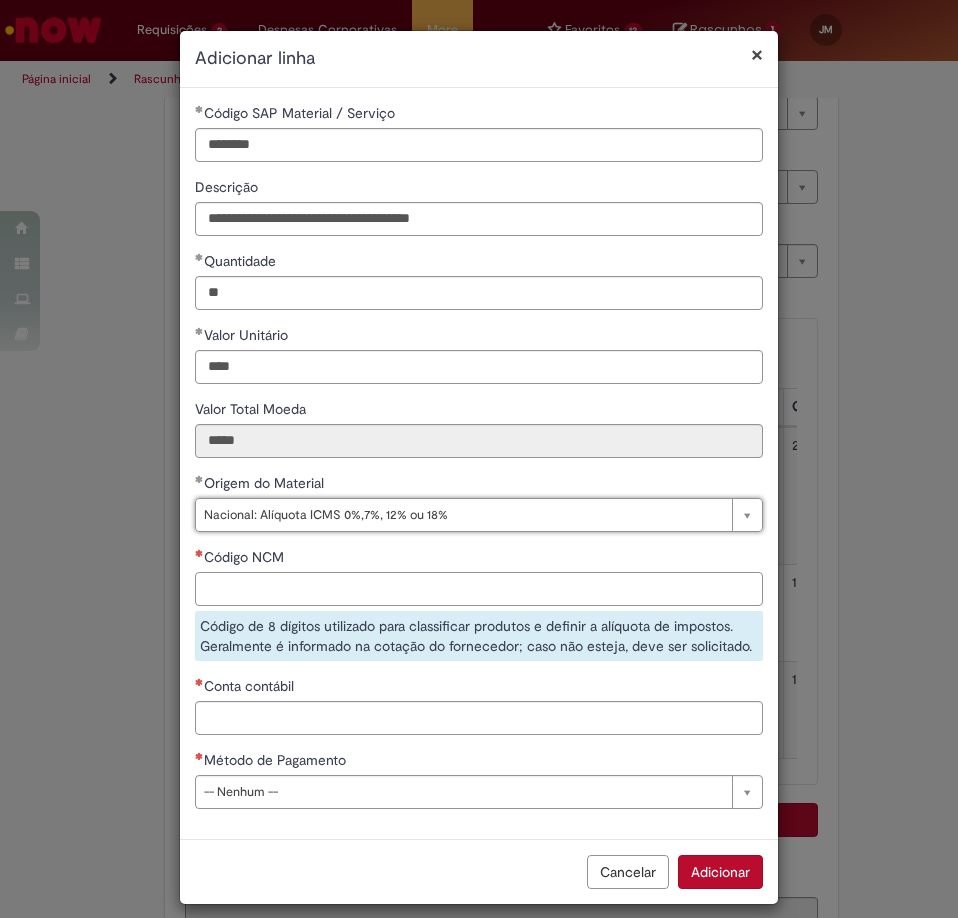 click on "Código NCM" at bounding box center (479, 589) 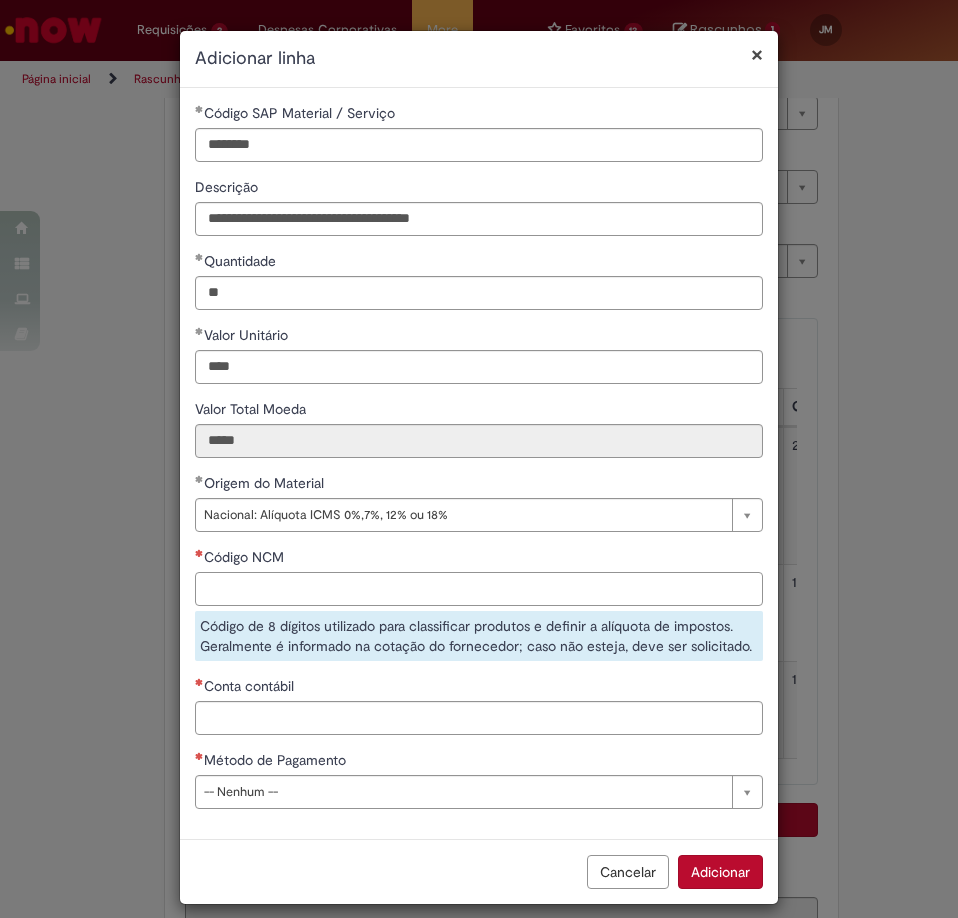 click on "Código NCM" at bounding box center (479, 589) 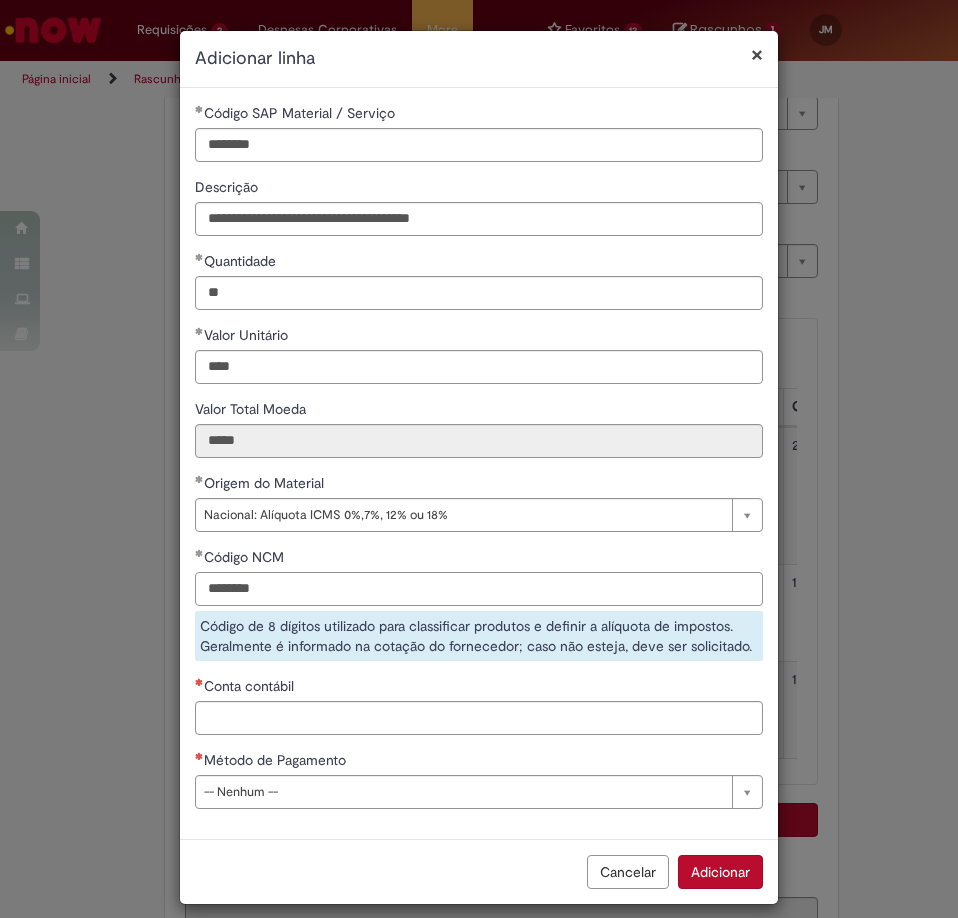 type on "********" 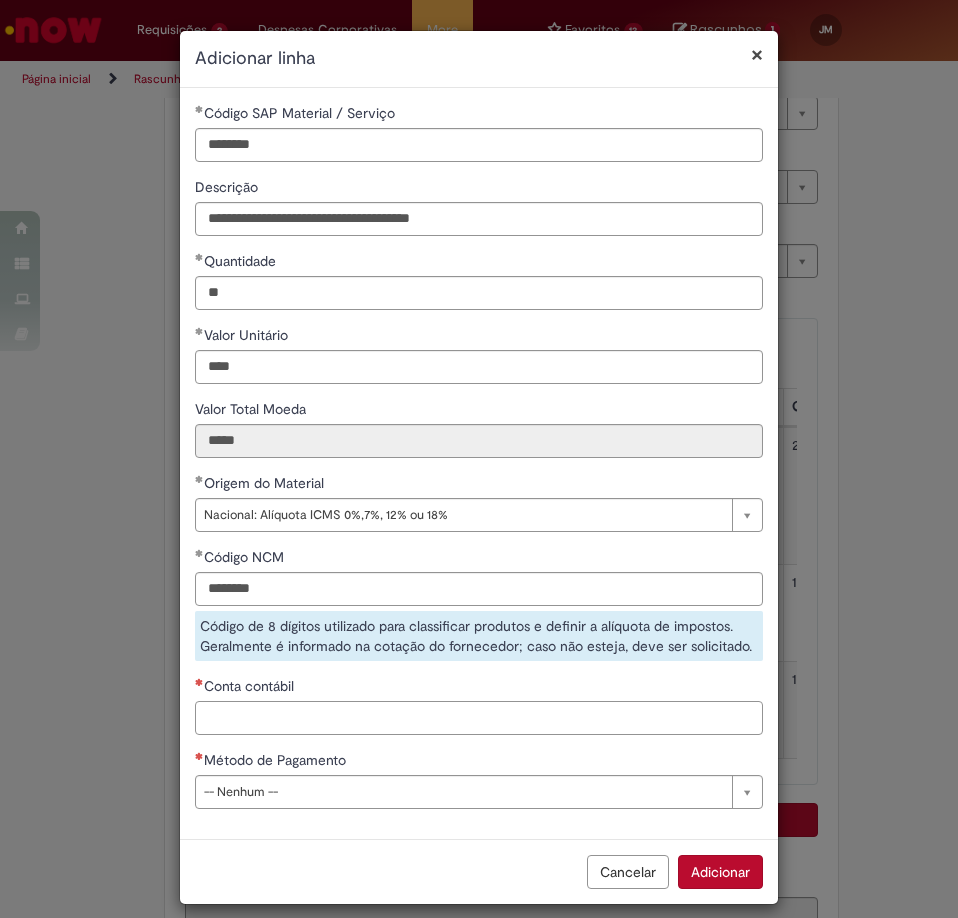 click on "**********" at bounding box center (479, 456) 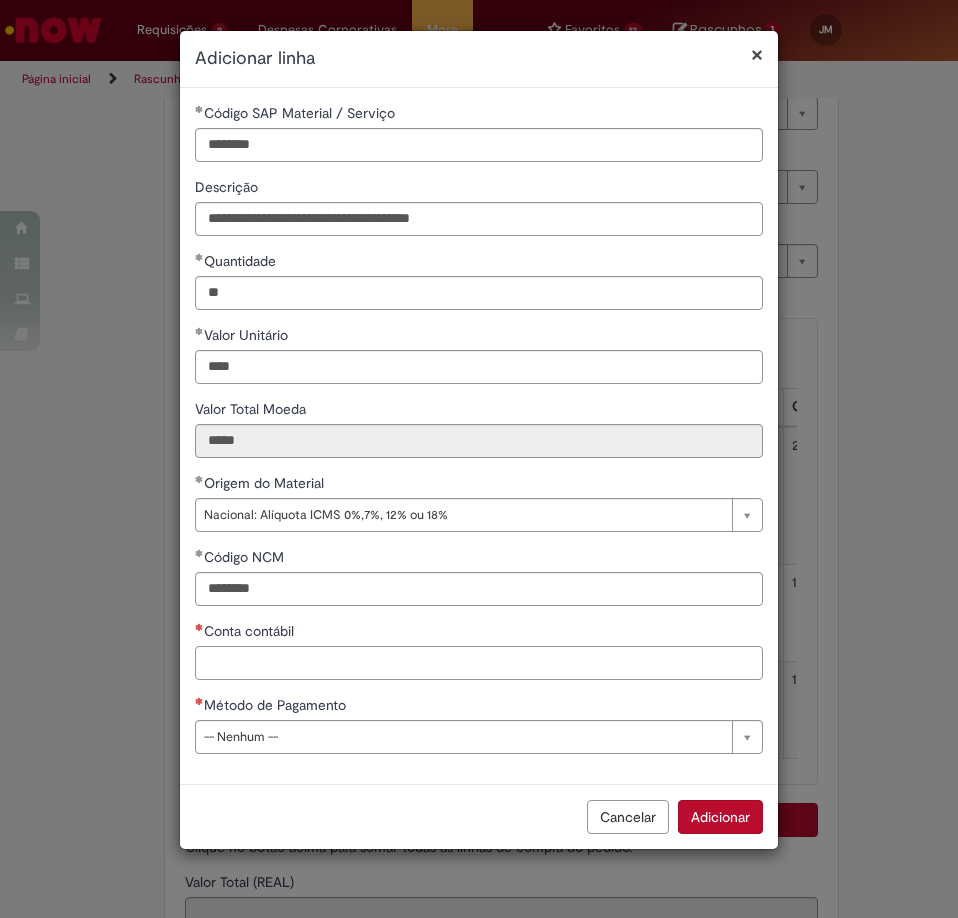 click on "Conta contábil" at bounding box center [479, 663] 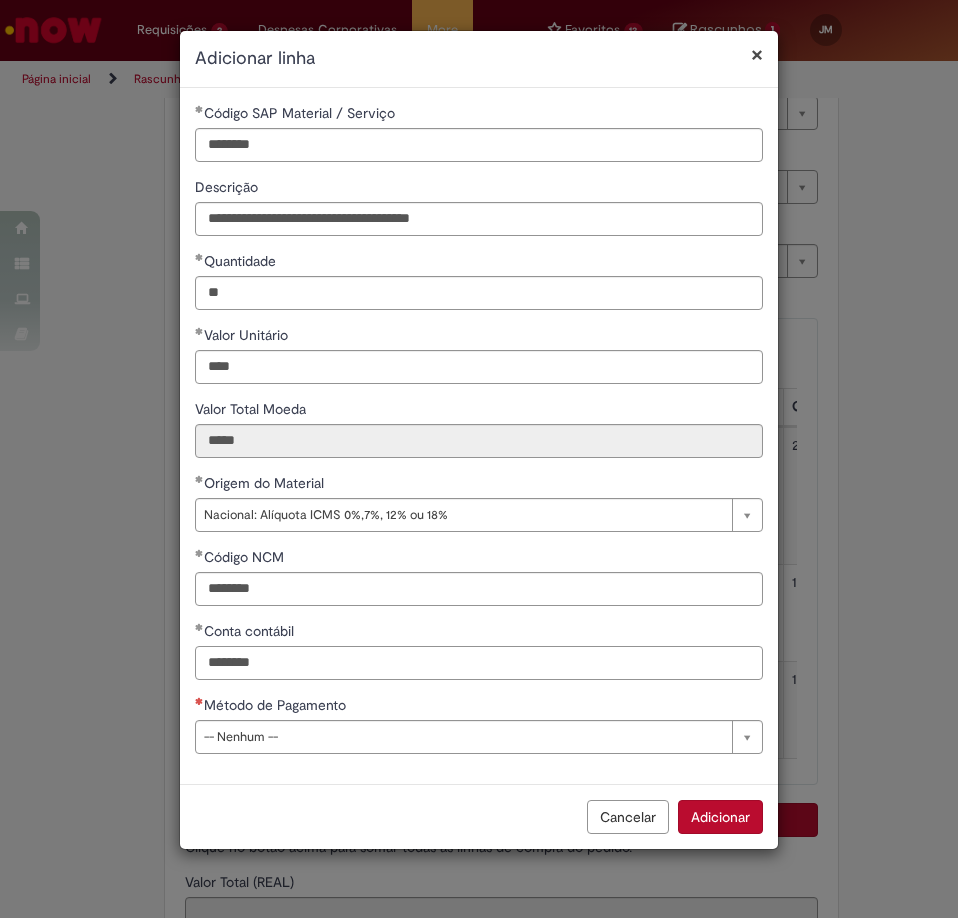 type on "********" 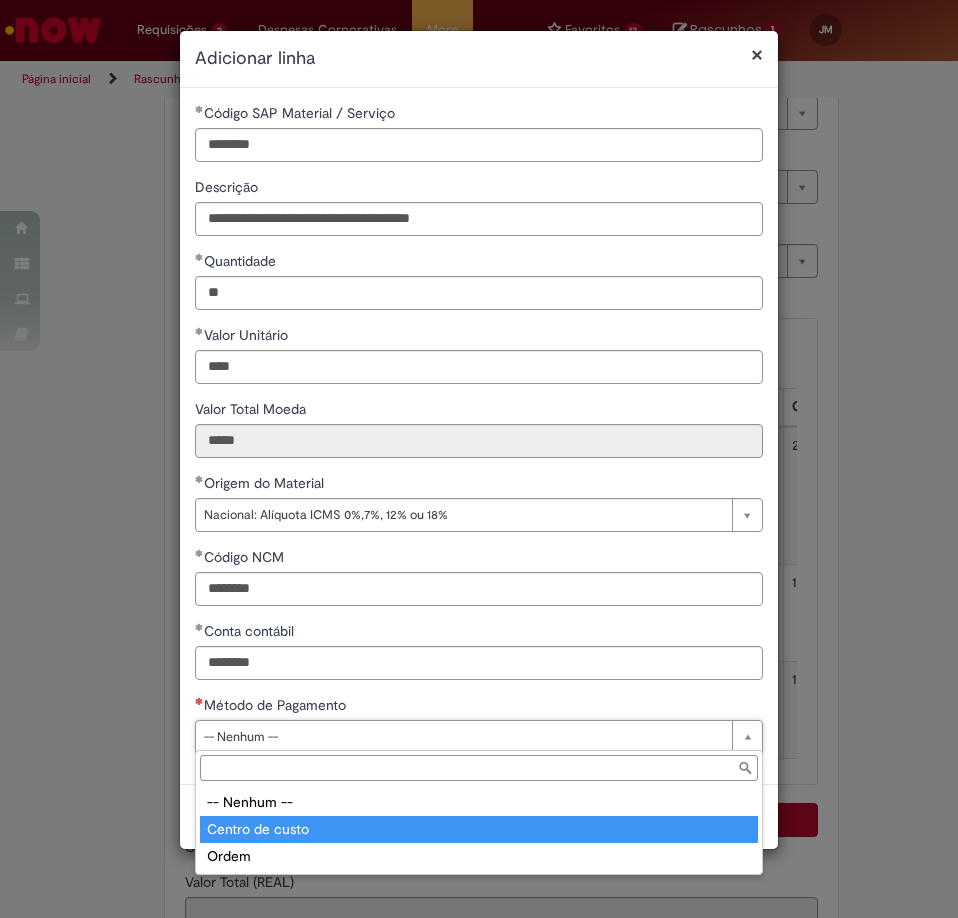 type on "**********" 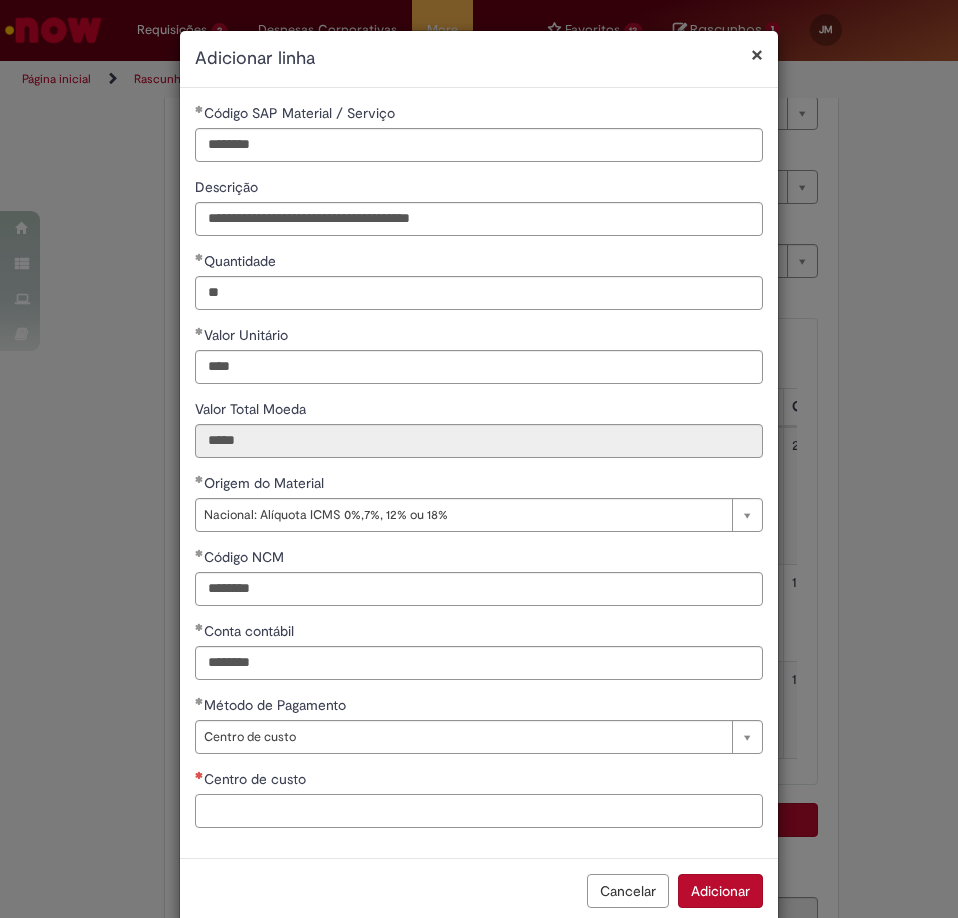 click on "Centro de custo" at bounding box center [479, 811] 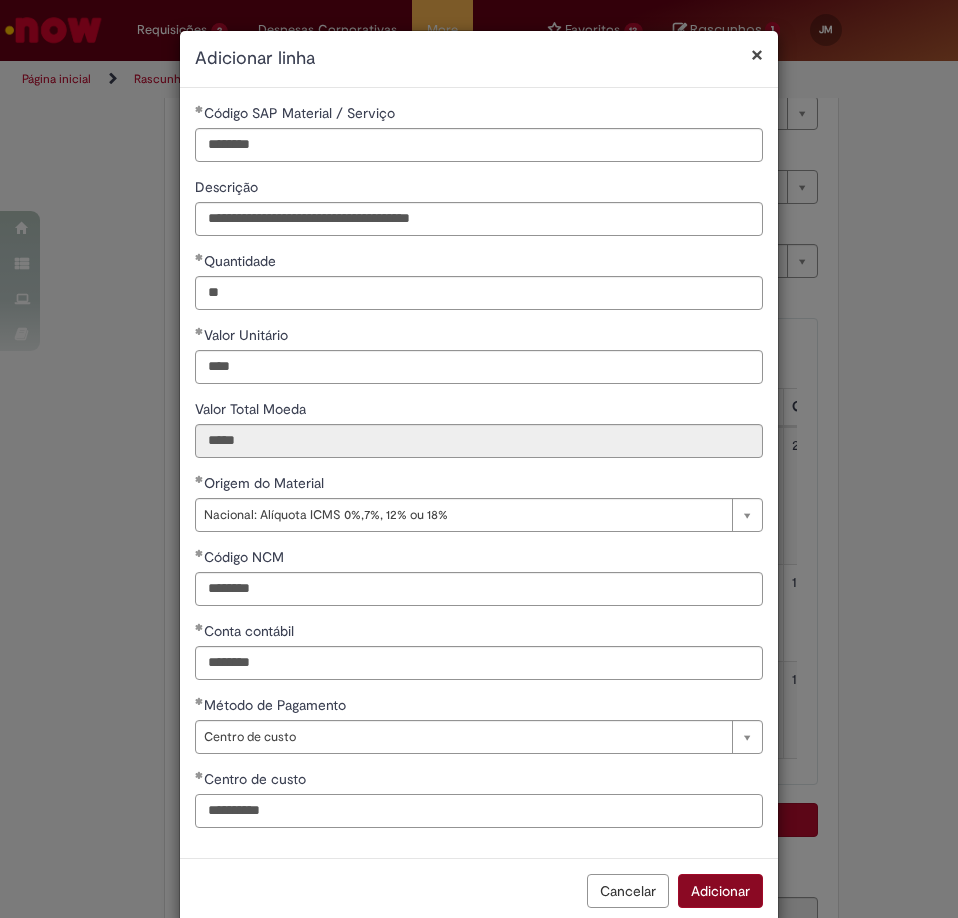 type on "**********" 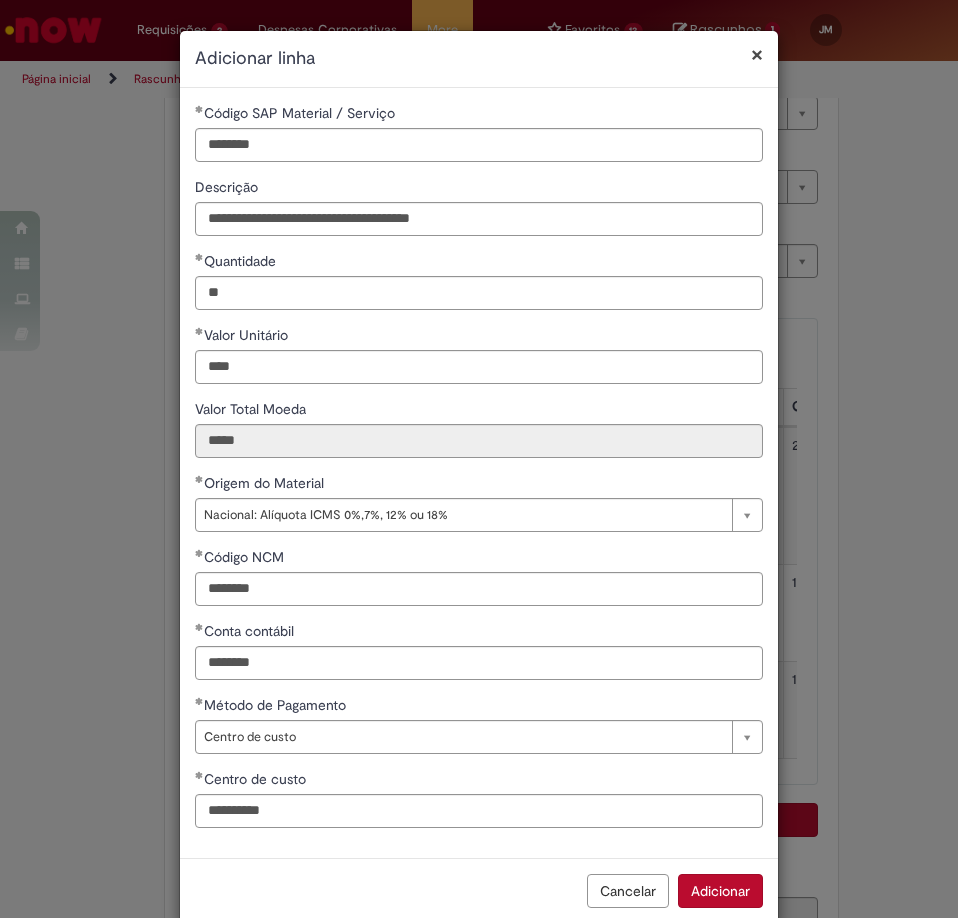 click on "Adicionar" at bounding box center [720, 891] 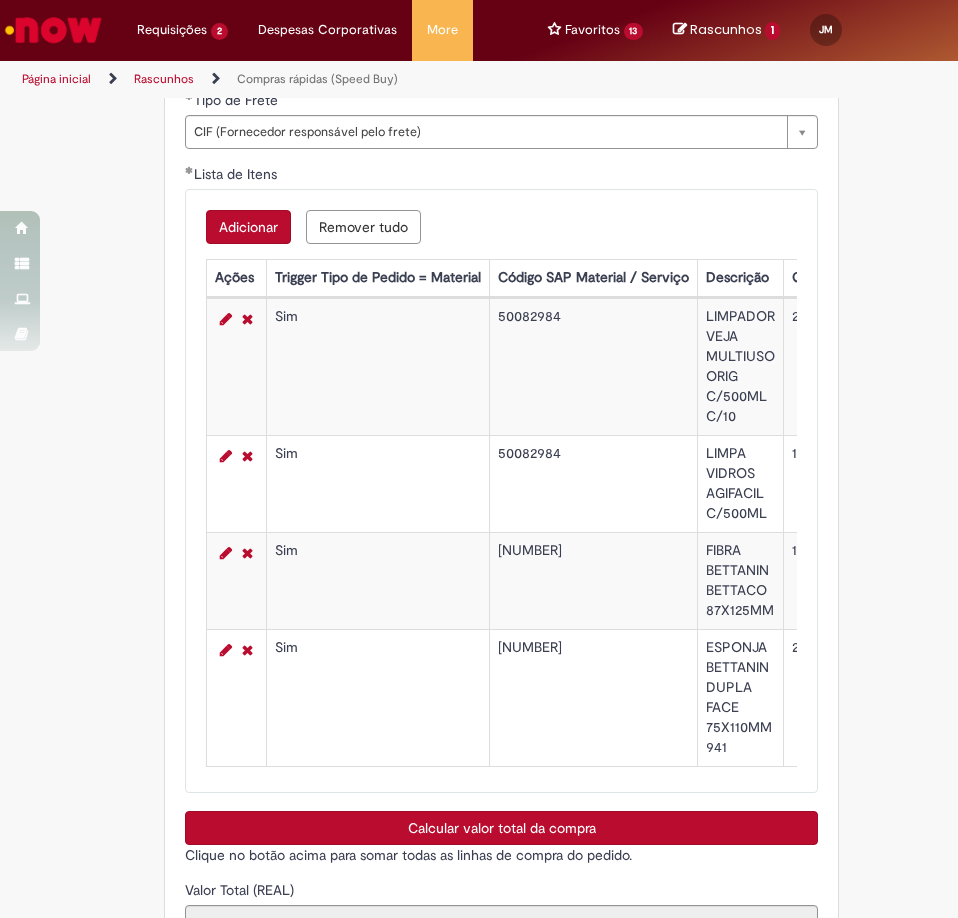 scroll, scrollTop: 3873, scrollLeft: 0, axis: vertical 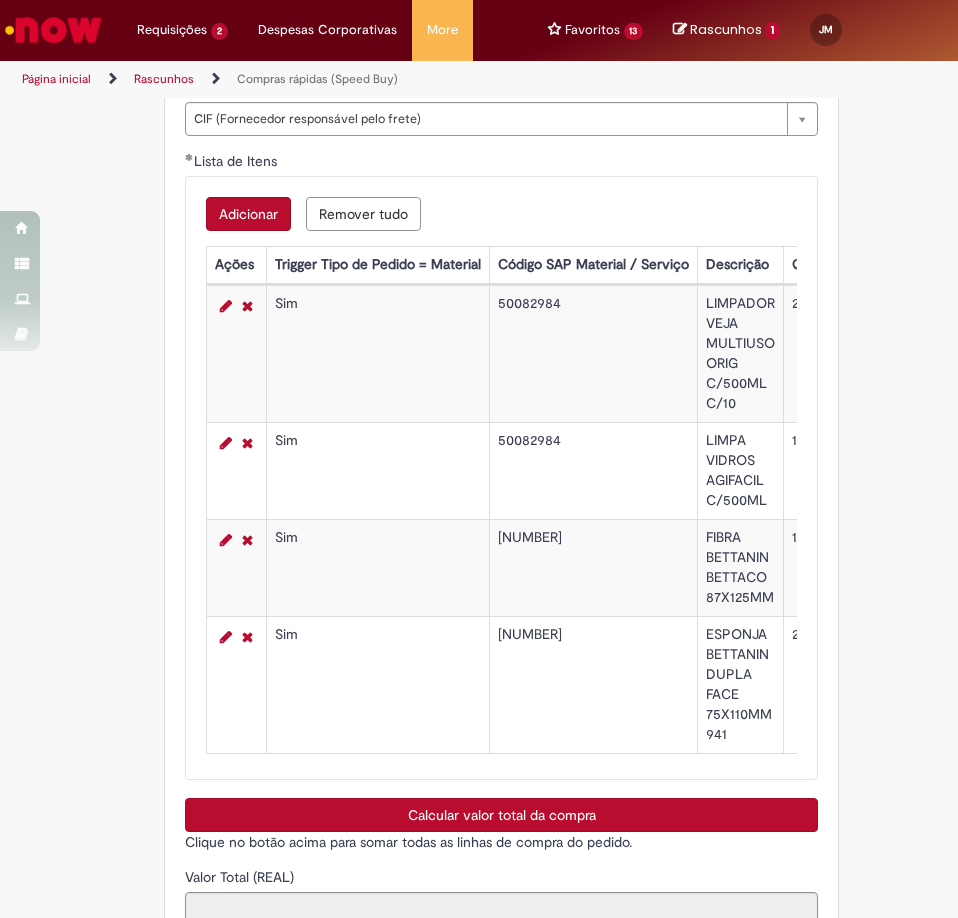 click on "Adicionar" at bounding box center [248, 214] 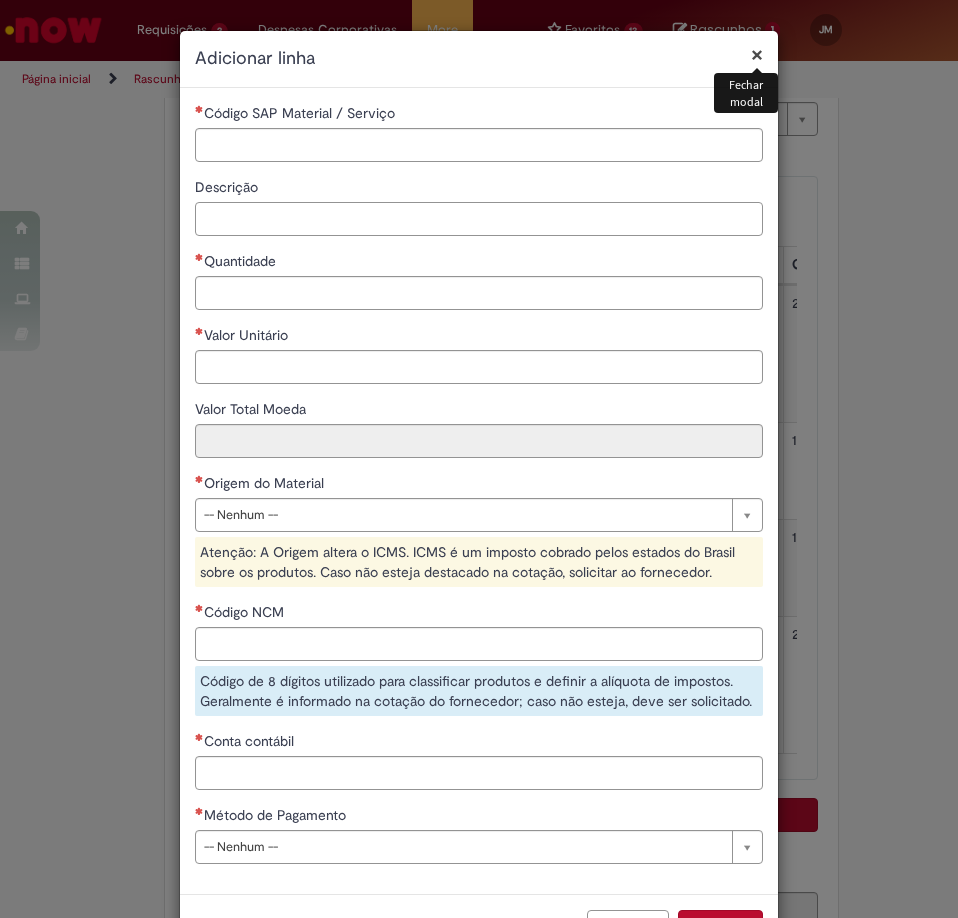click on "Descrição" at bounding box center (479, 219) 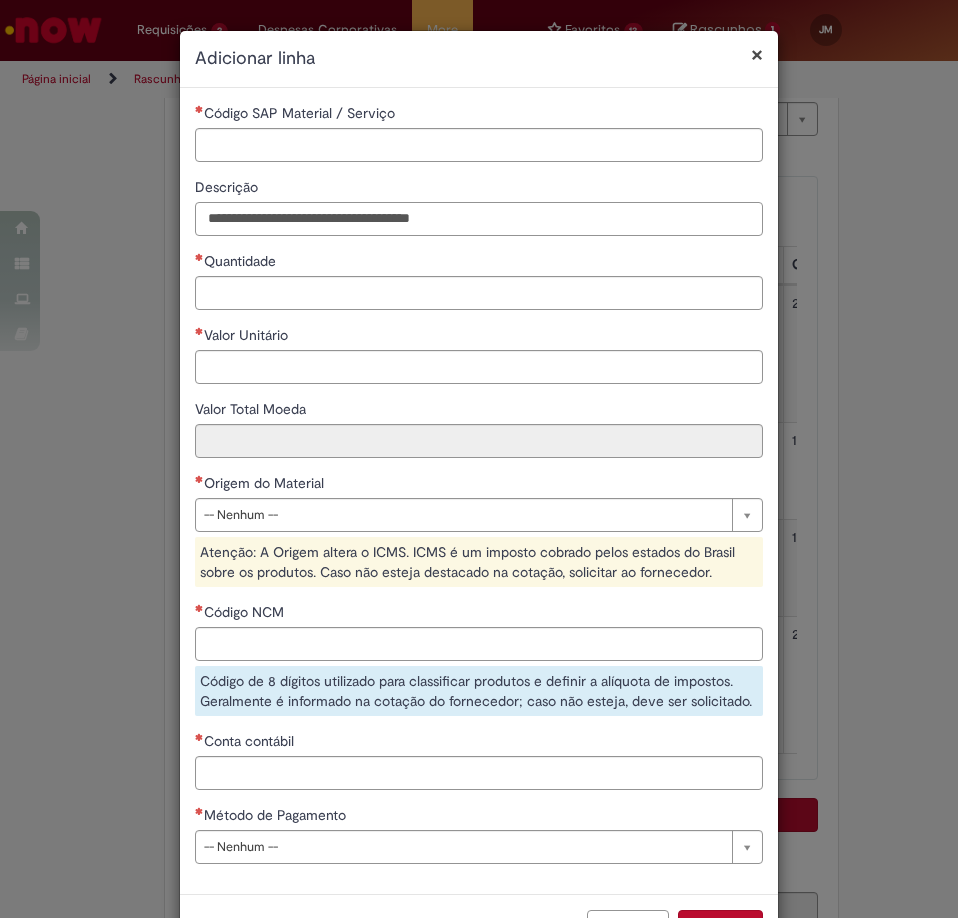 type on "**********" 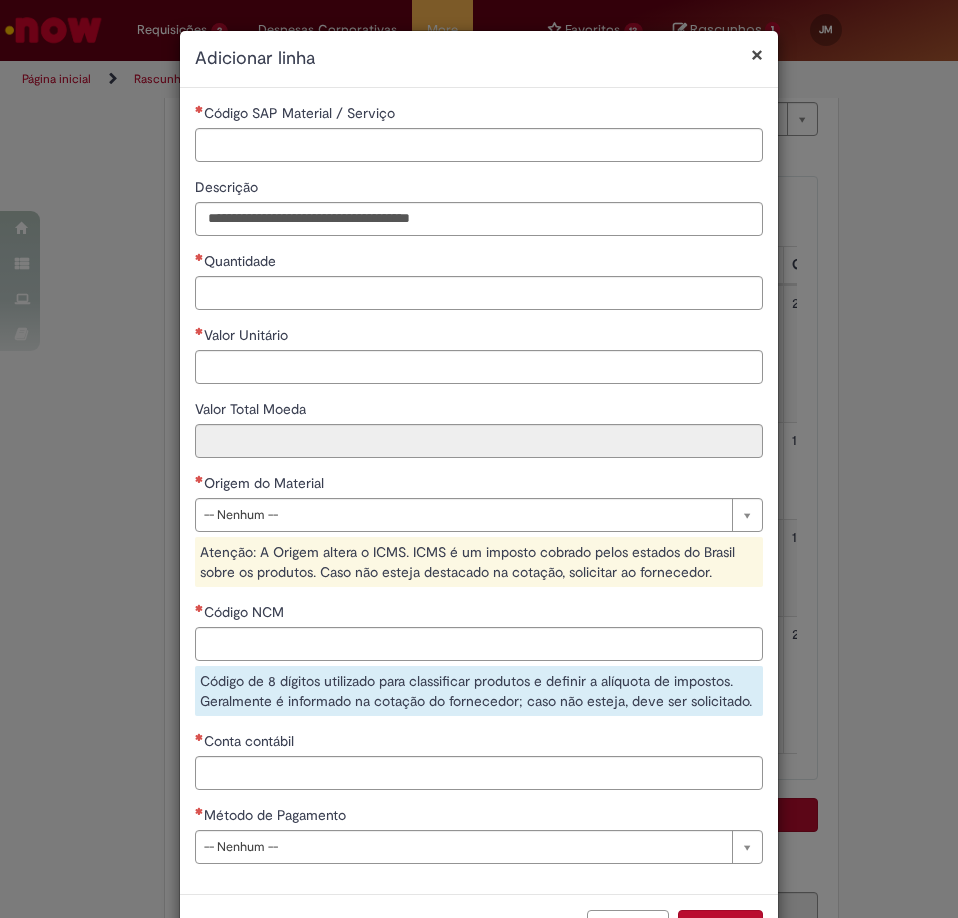 click on "Código SAP Material / Serviço" at bounding box center [479, 115] 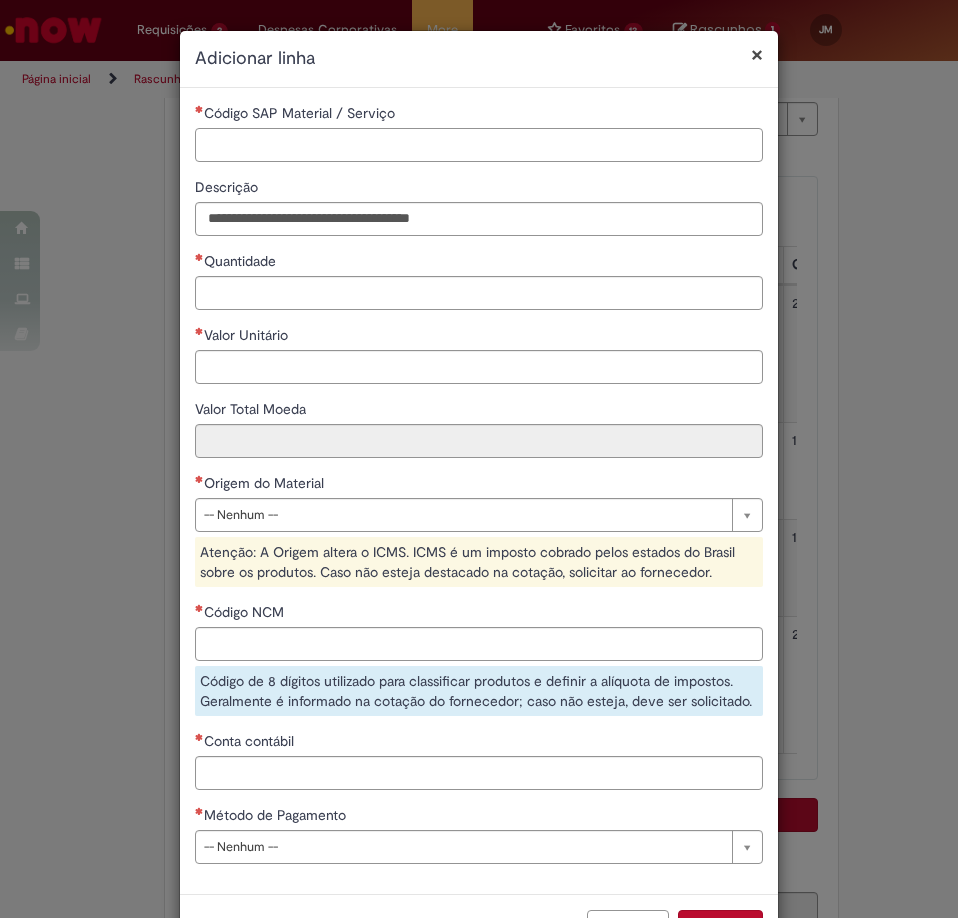 click on "Código SAP Material / Serviço" at bounding box center [479, 145] 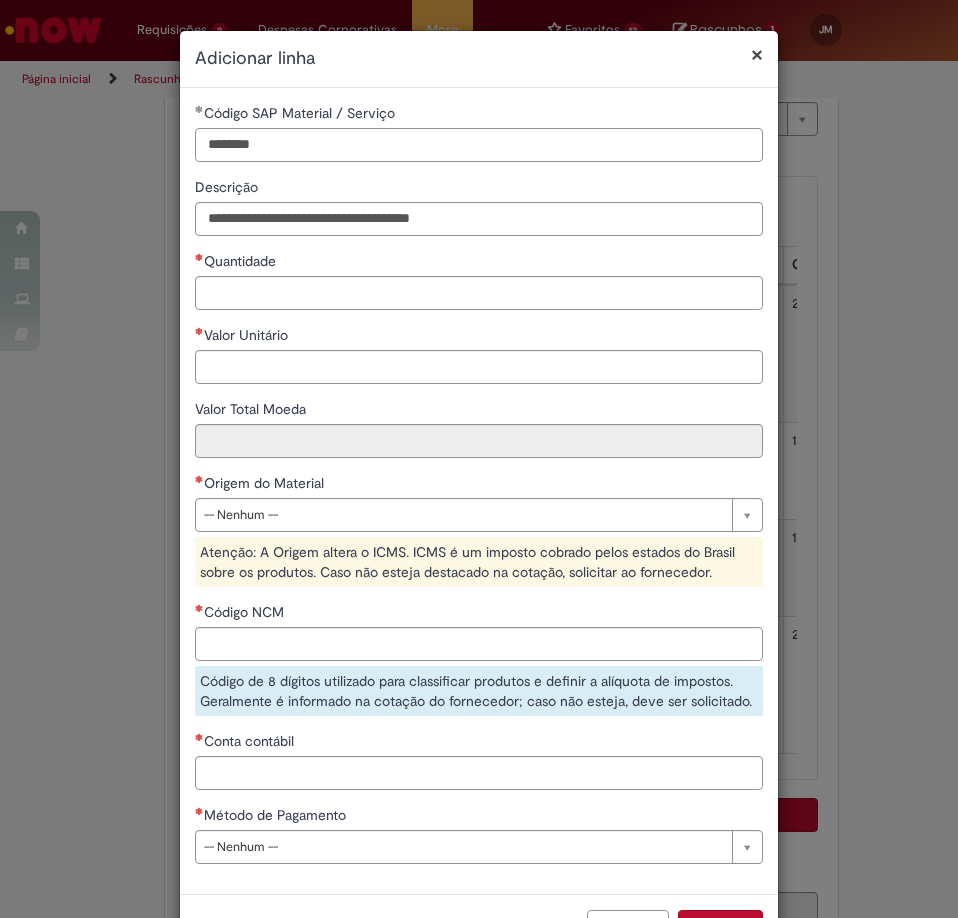 type on "********" 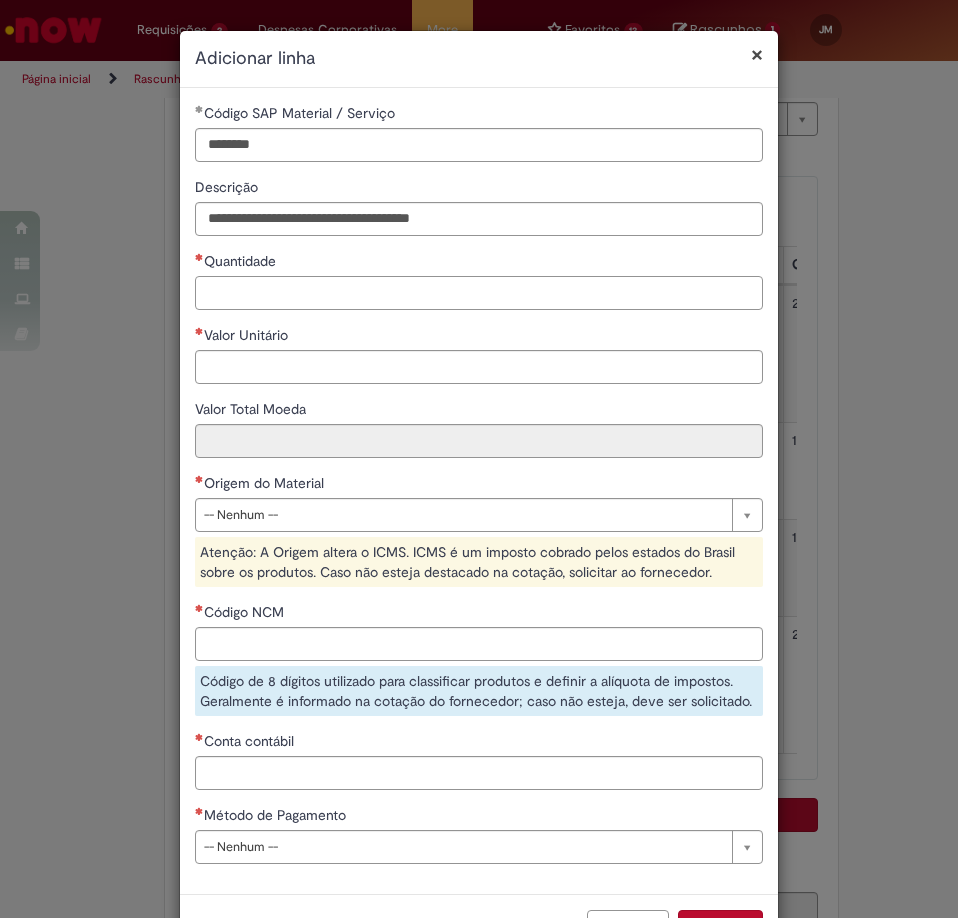 click on "Quantidade" at bounding box center (479, 293) 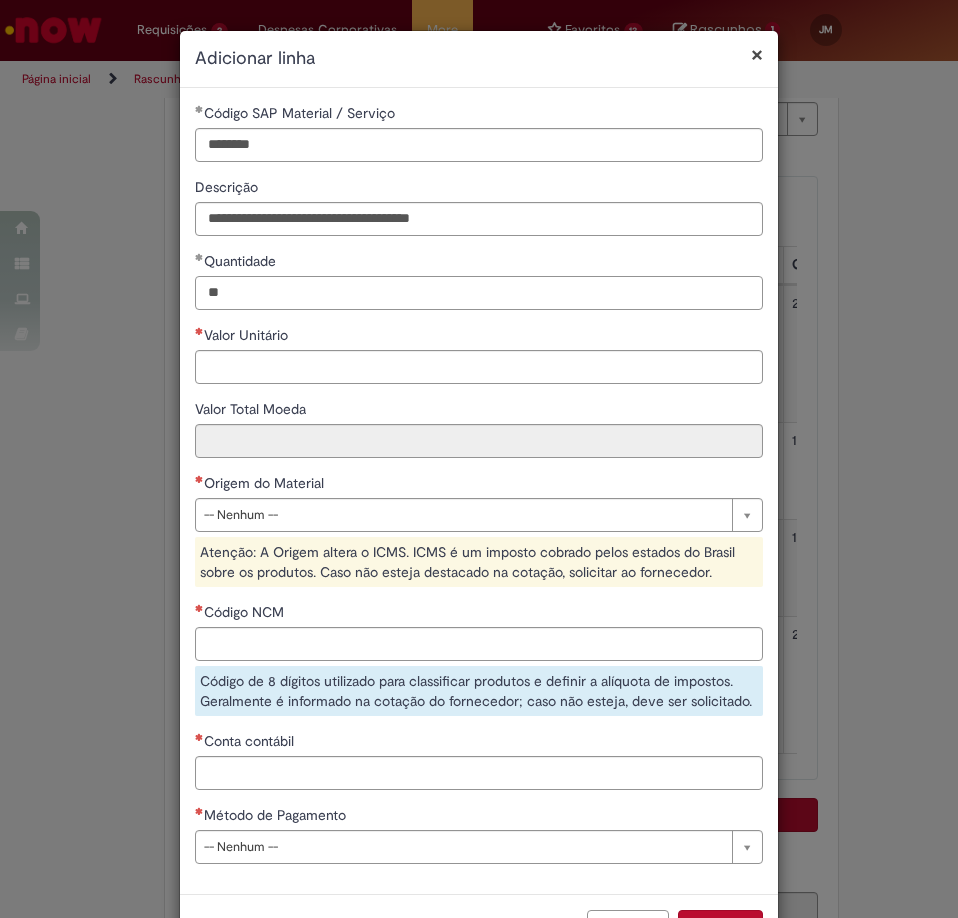 type on "**" 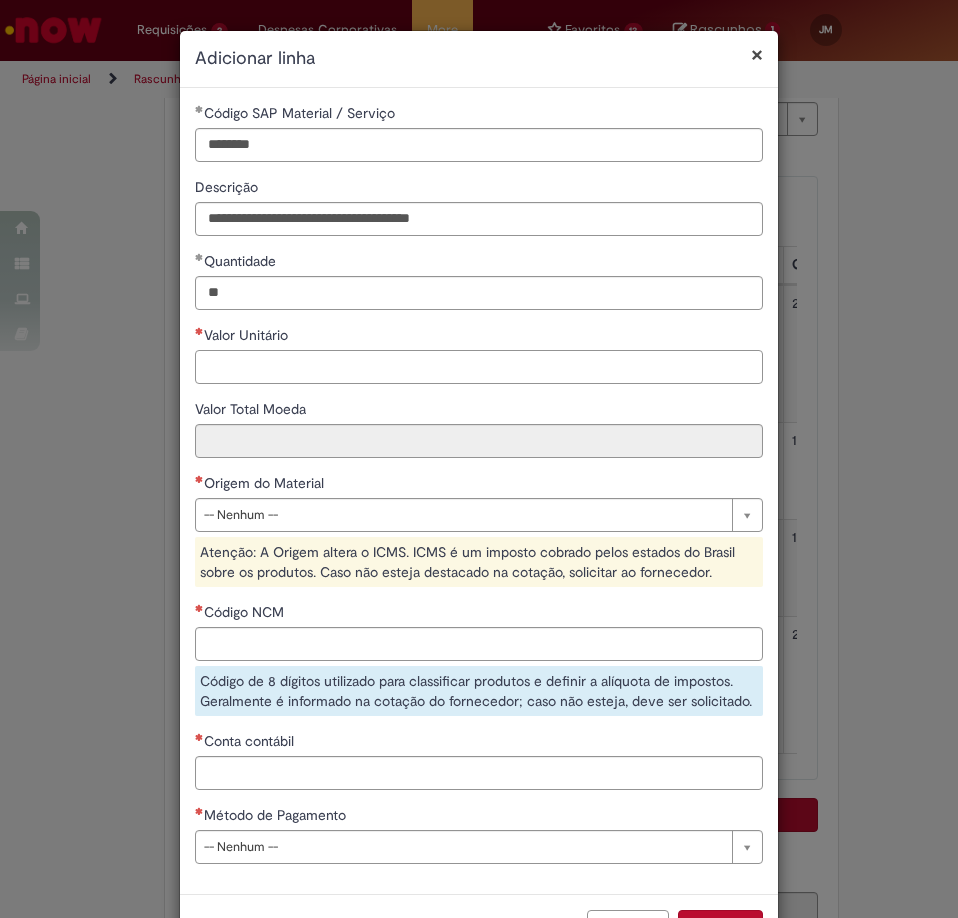 click on "Valor Unitário" at bounding box center (479, 367) 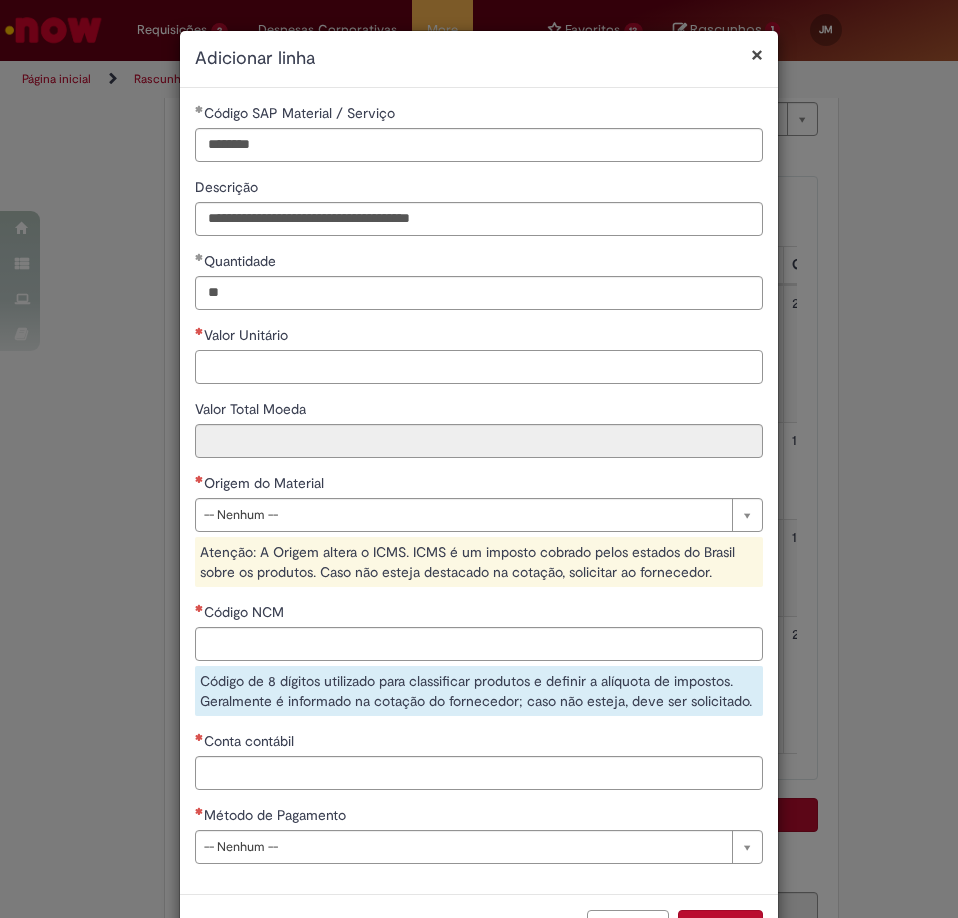 type on "*" 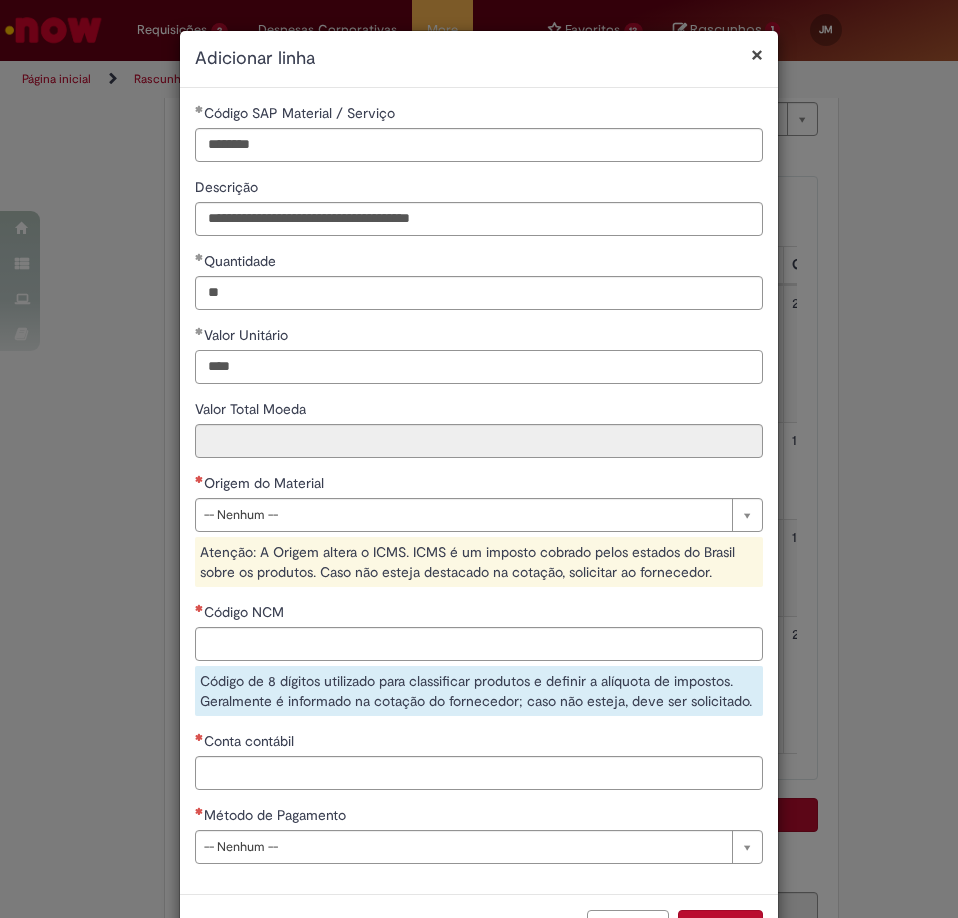 type on "****" 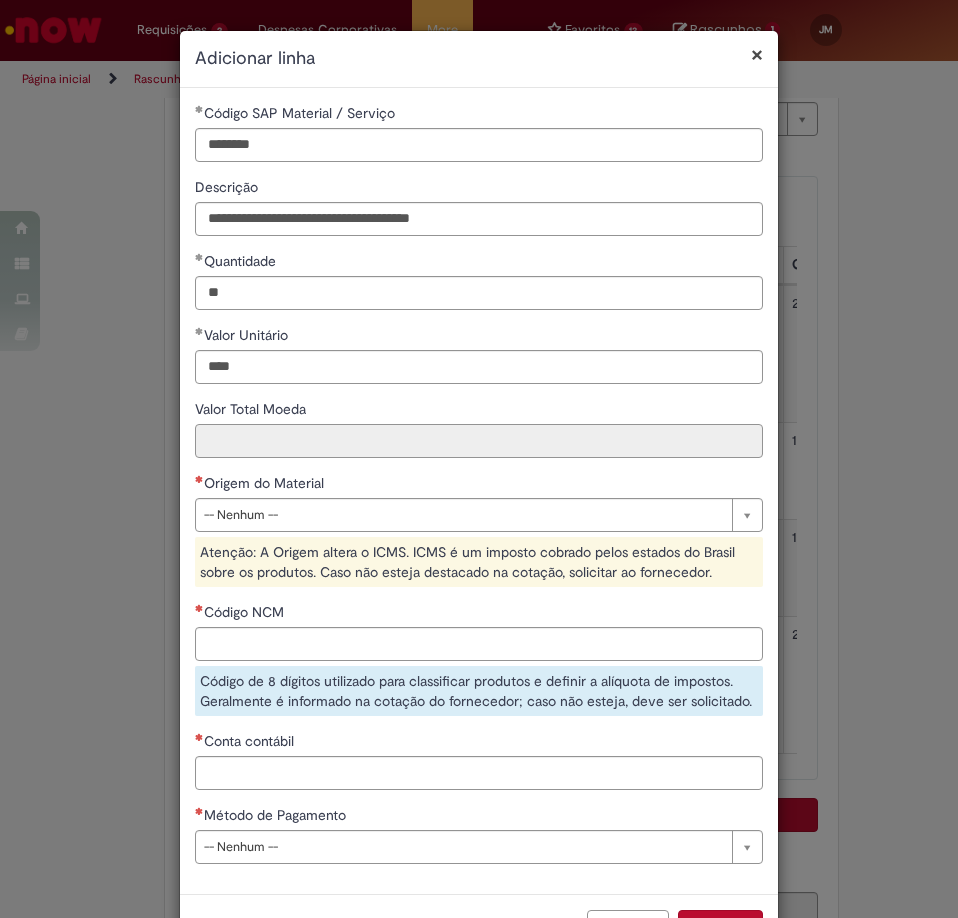 type on "*****" 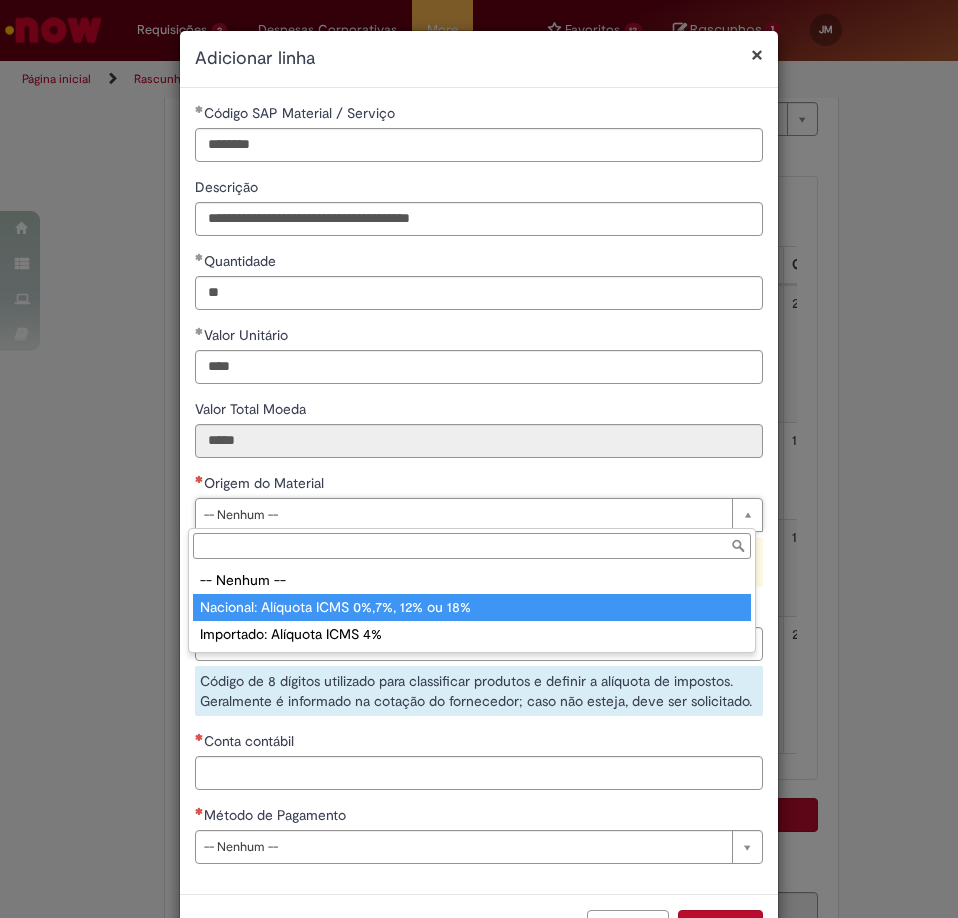 type on "**********" 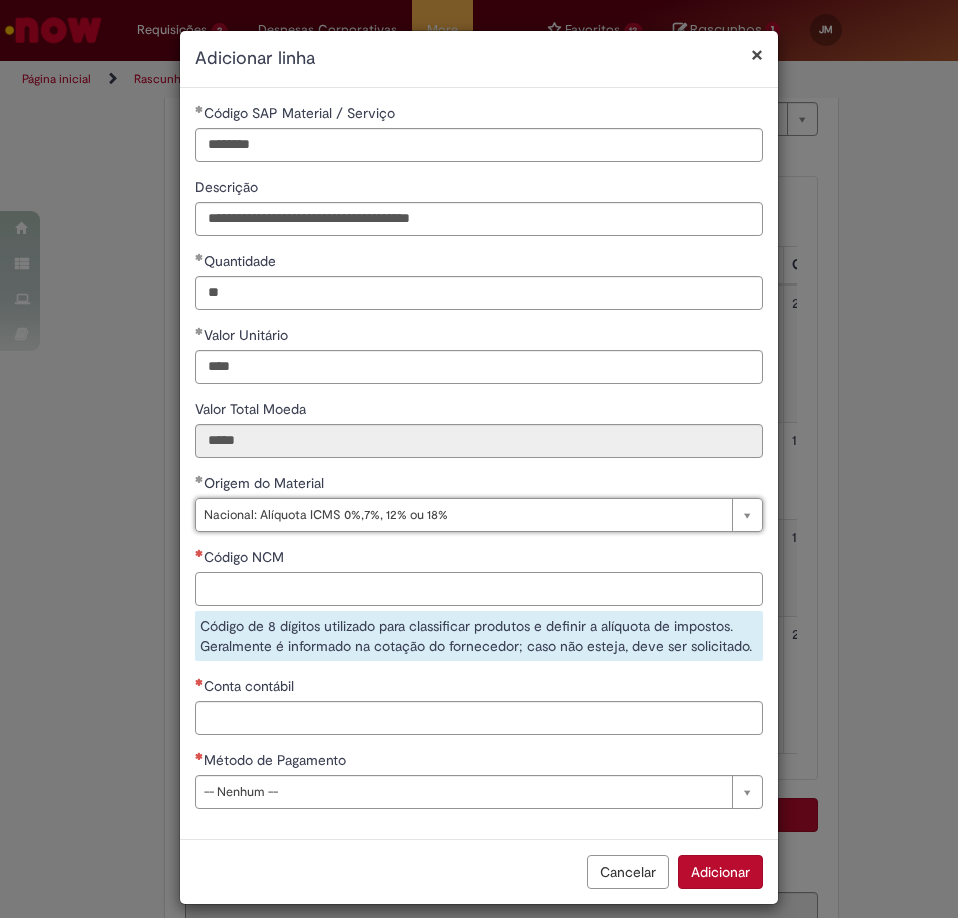 click on "Código NCM" at bounding box center [479, 589] 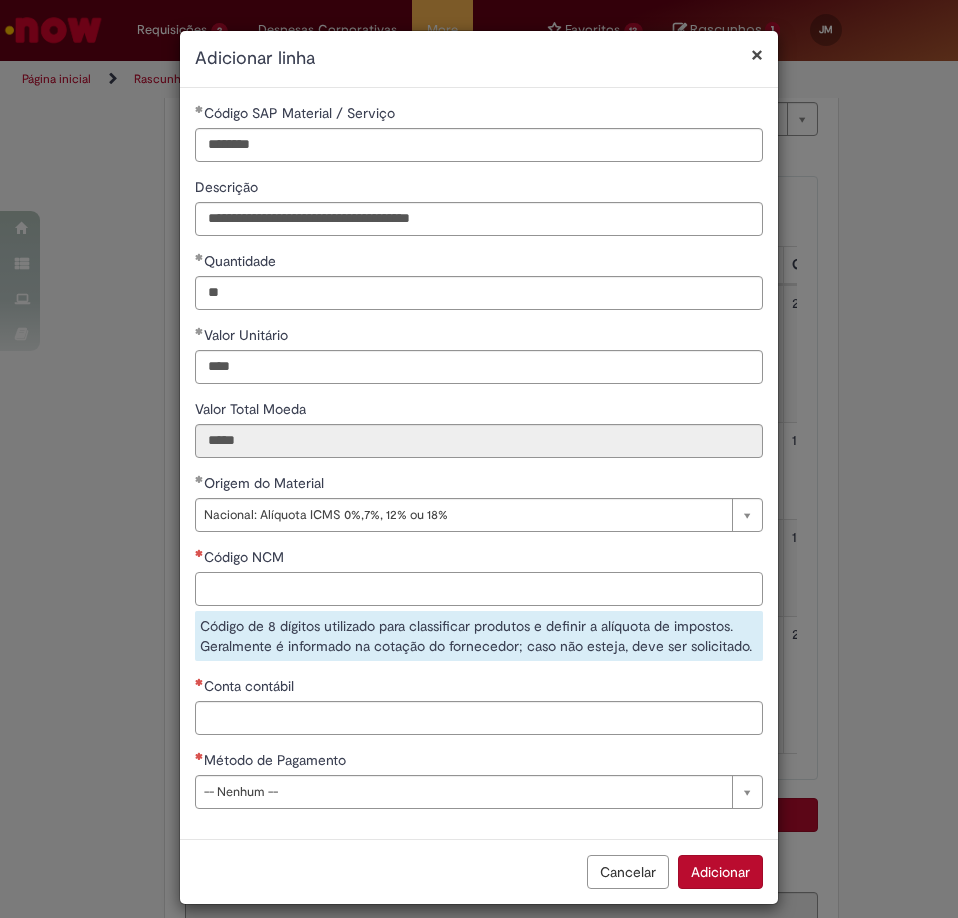 click on "Código NCM" at bounding box center [479, 589] 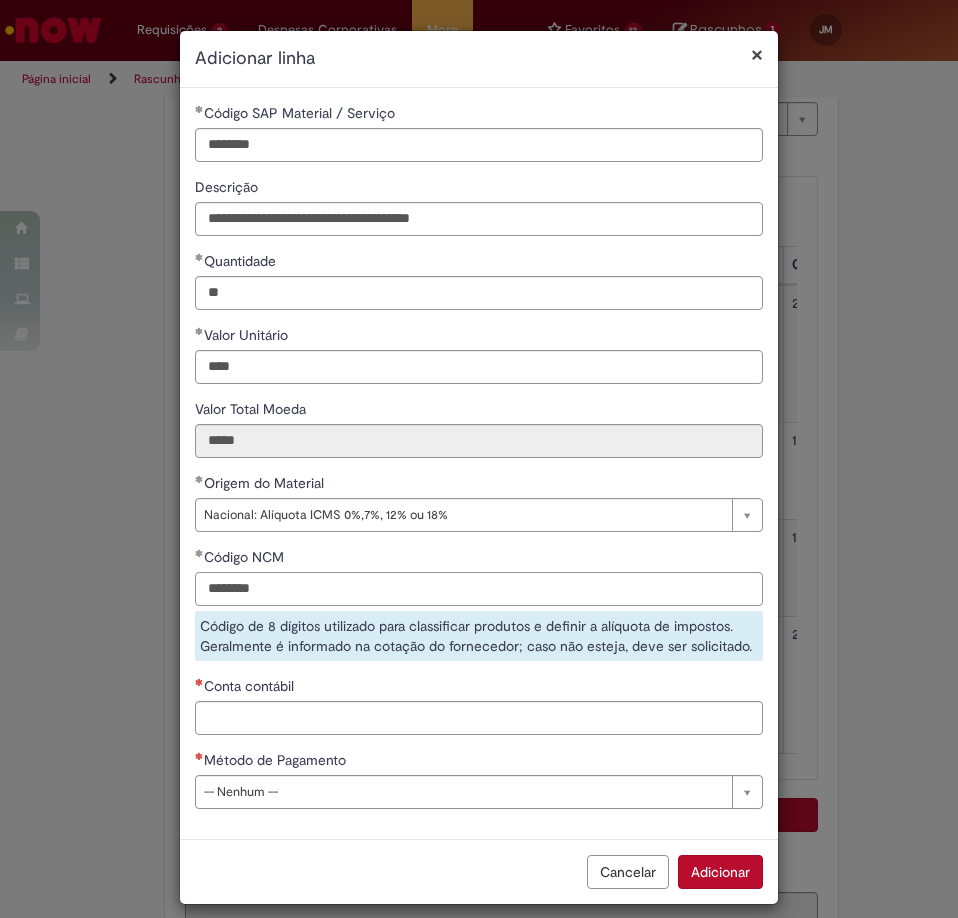 type on "********" 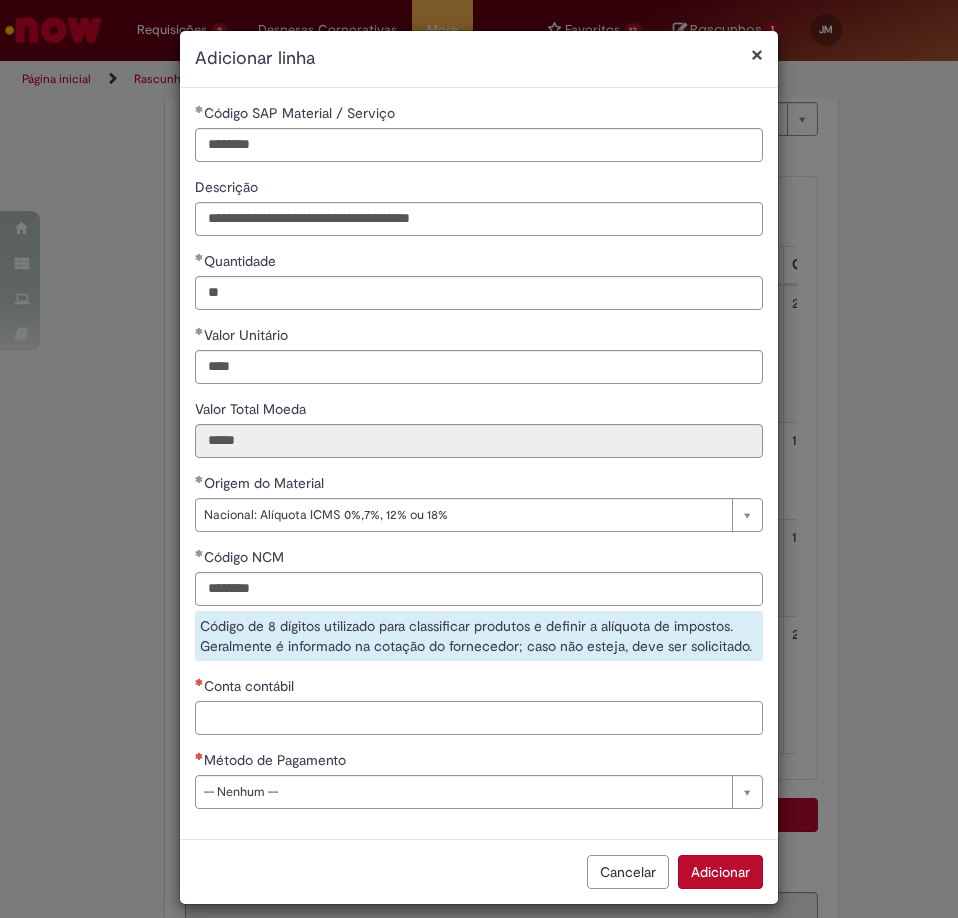 drag, startPoint x: 402, startPoint y: 726, endPoint x: 521, endPoint y: 710, distance: 120.070816 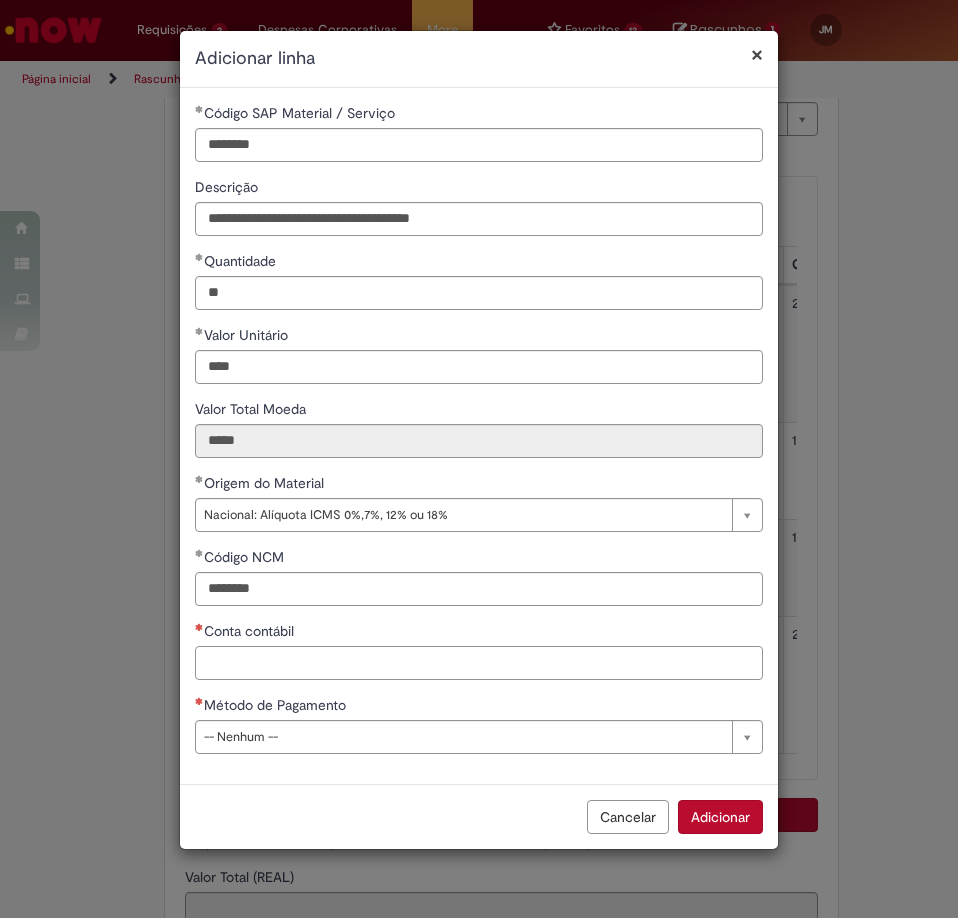 click on "Conta contábil" at bounding box center [479, 663] 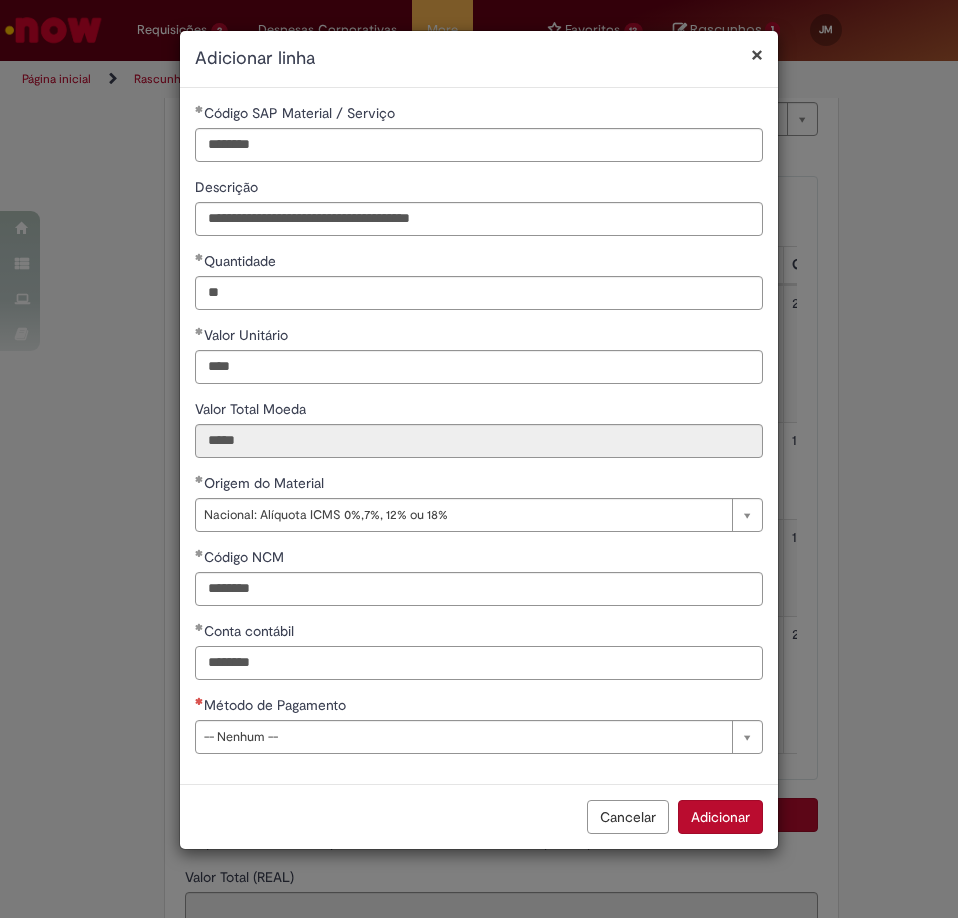 drag, startPoint x: 414, startPoint y: 662, endPoint x: 124, endPoint y: 645, distance: 290.49786 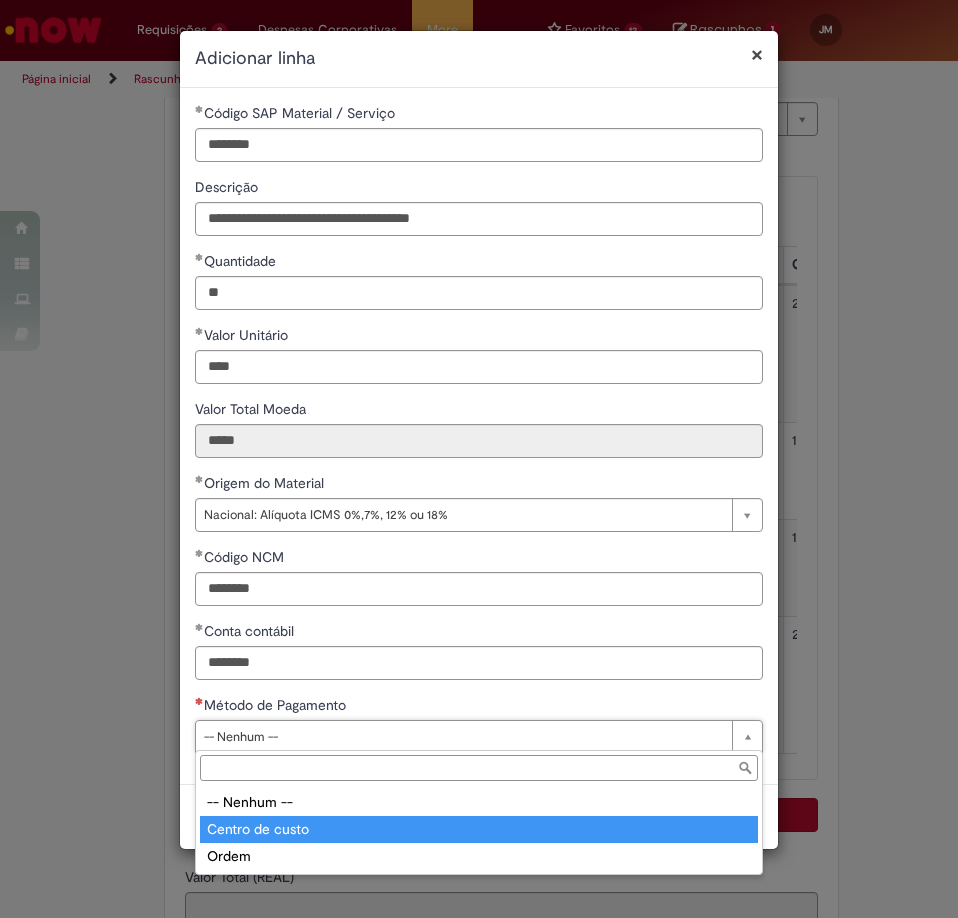 type on "**********" 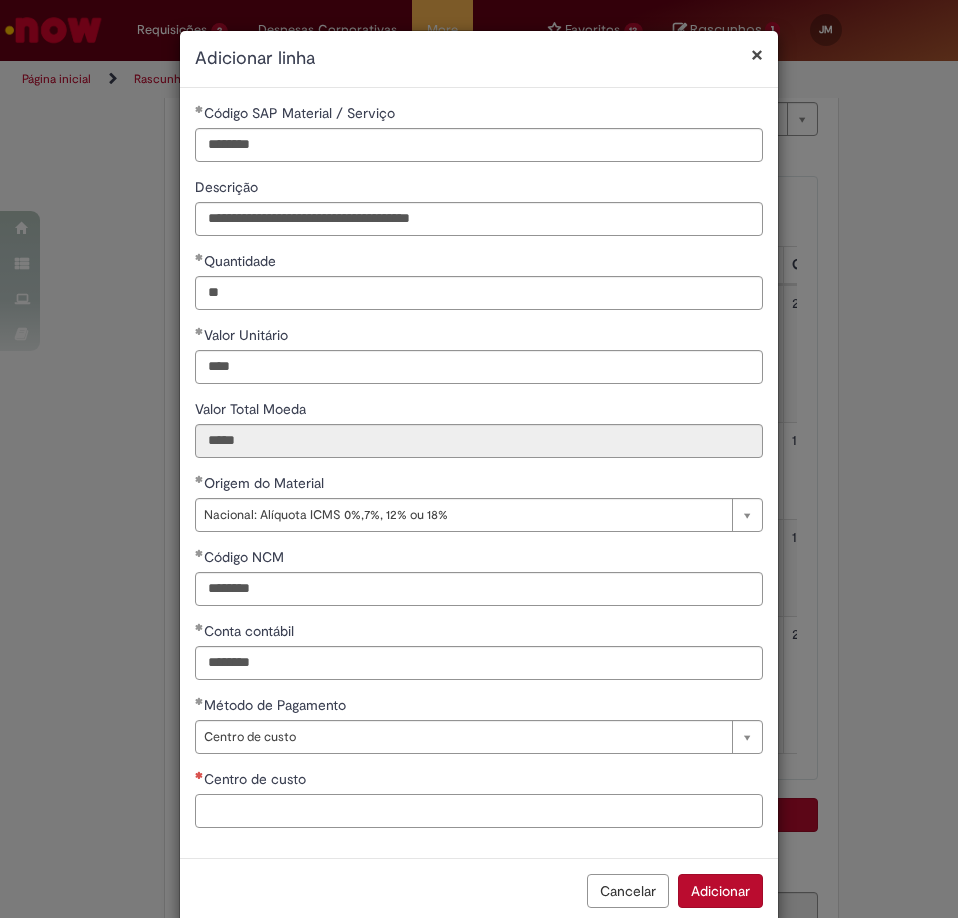 click on "Centro de custo" at bounding box center (479, 811) 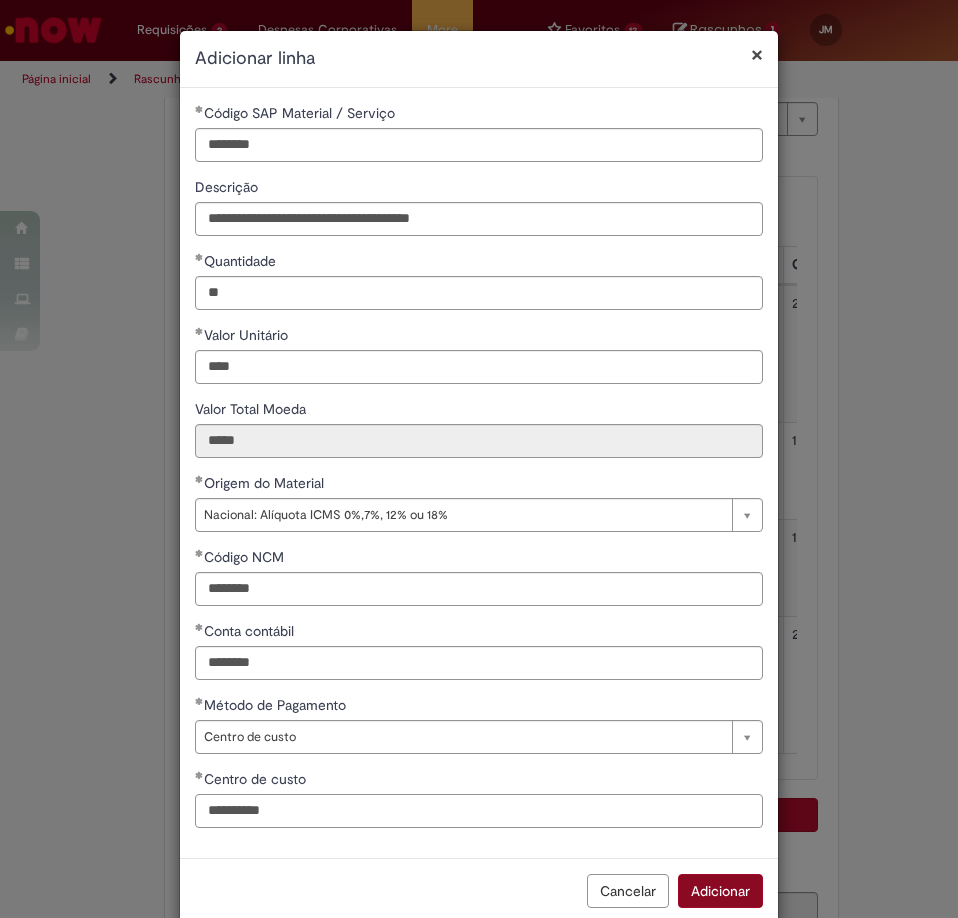 type on "**********" 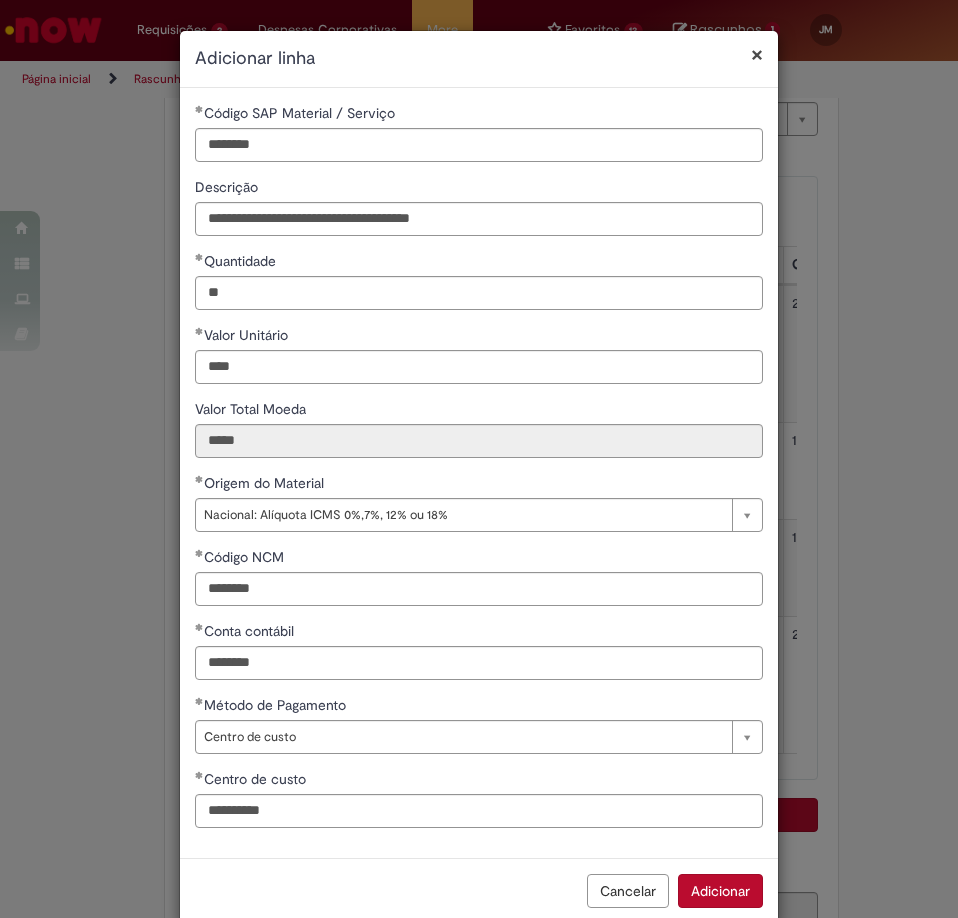 click on "Adicionar" at bounding box center (720, 891) 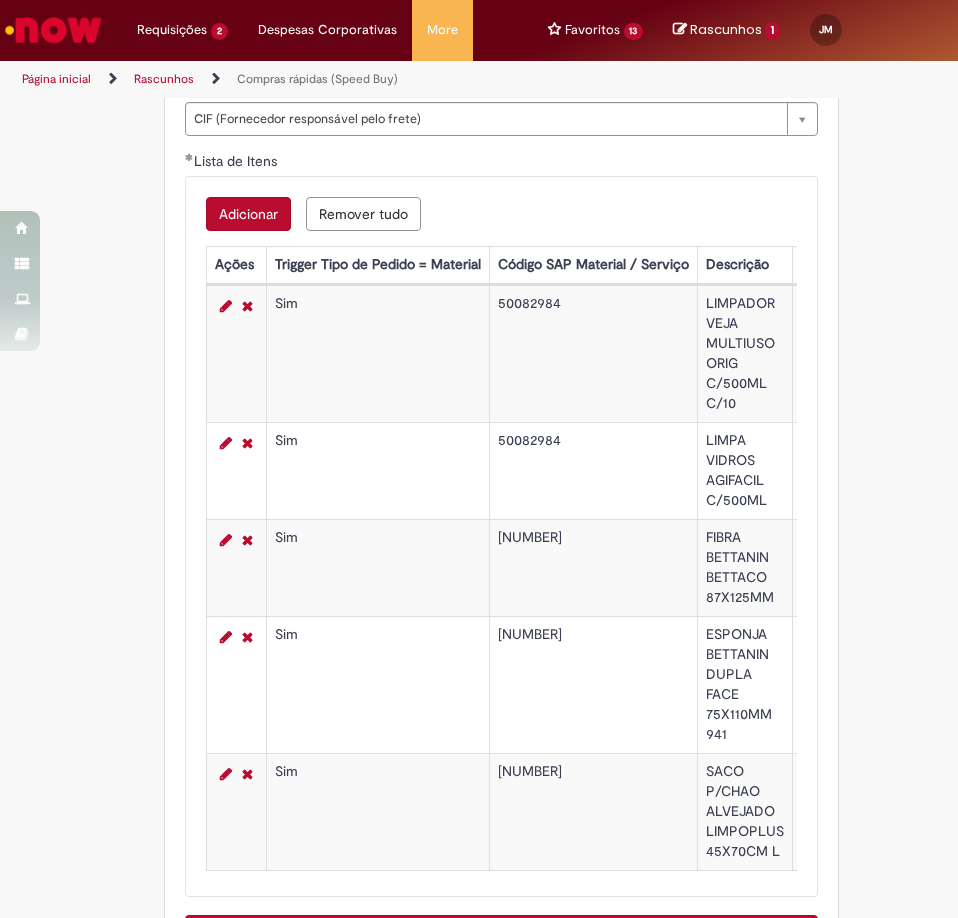 click on "Adicionar" at bounding box center [248, 214] 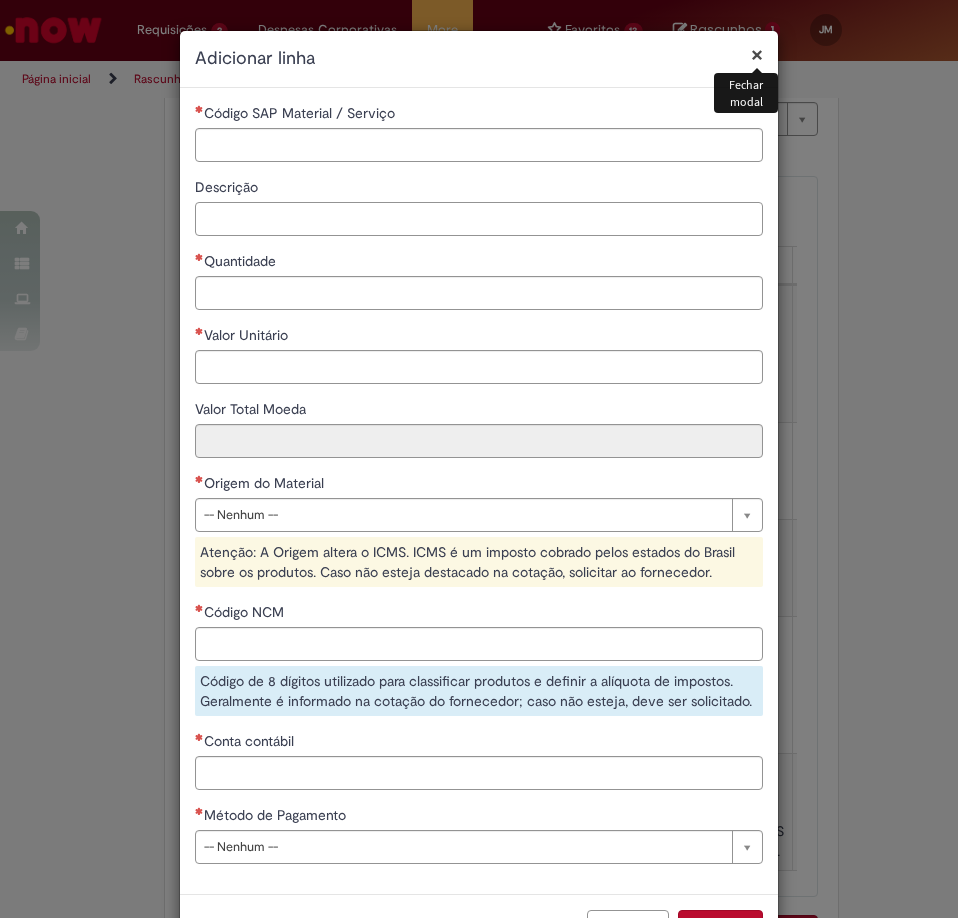click on "Descrição" at bounding box center (479, 219) 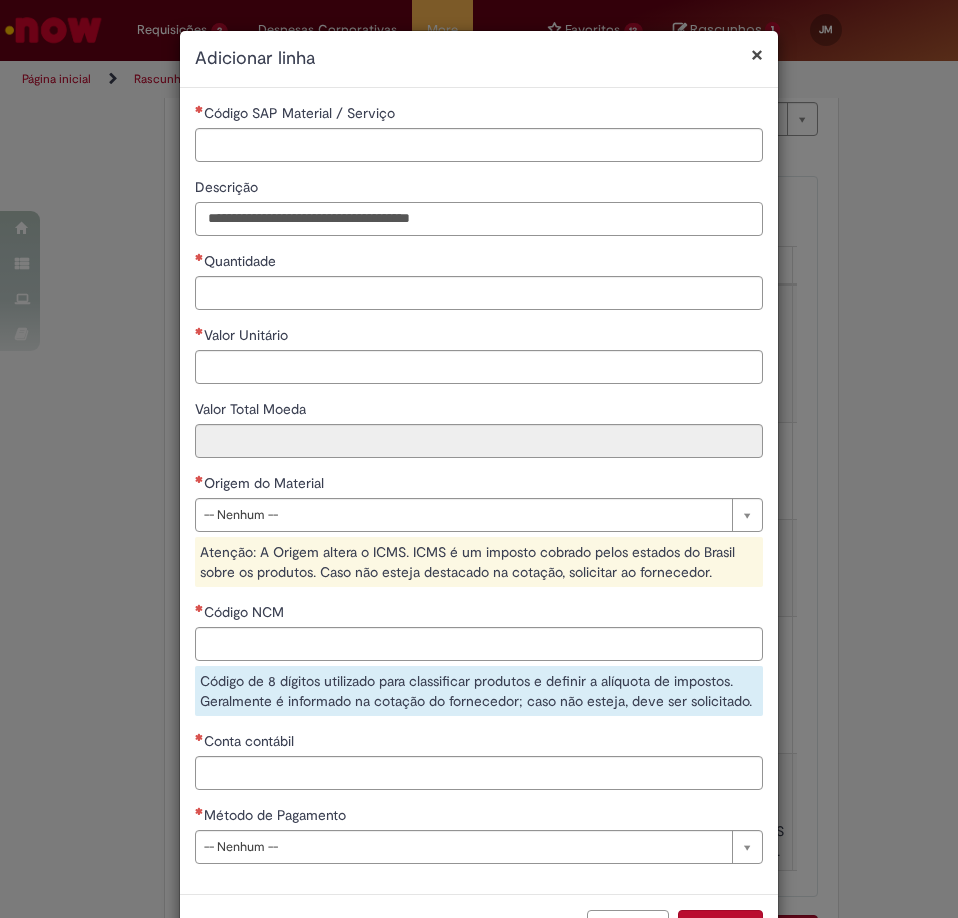 type on "**********" 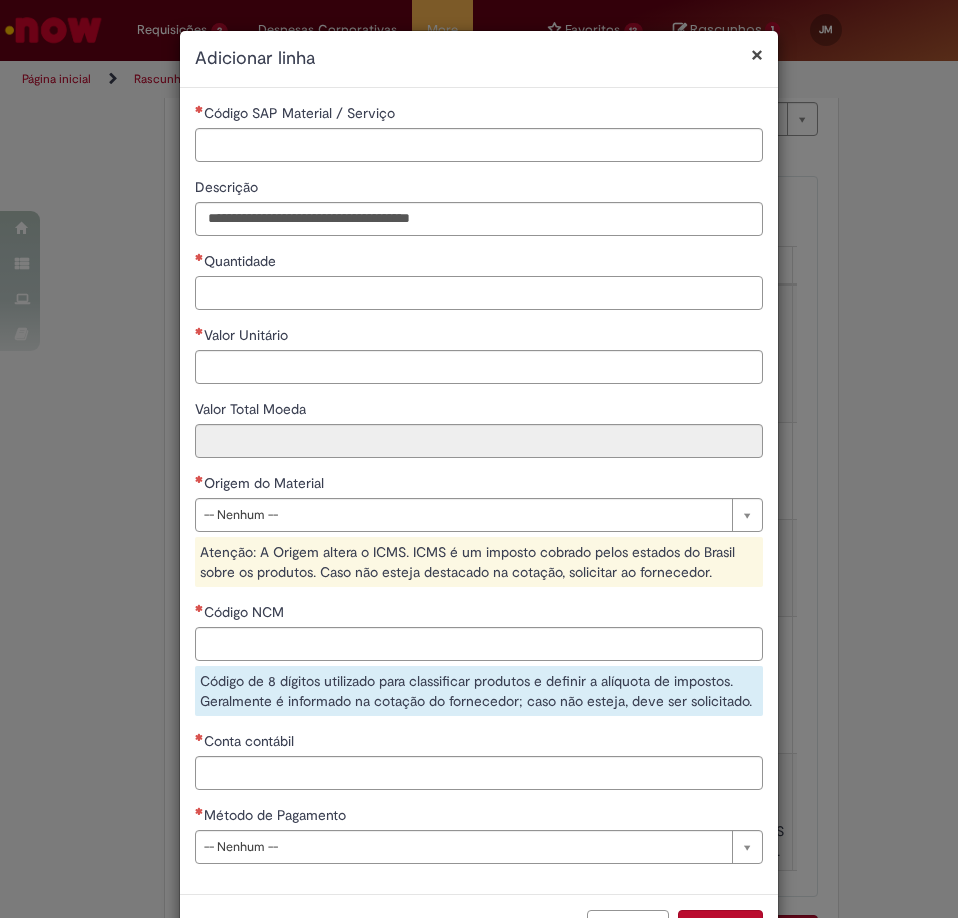 click on "Quantidade" at bounding box center [479, 293] 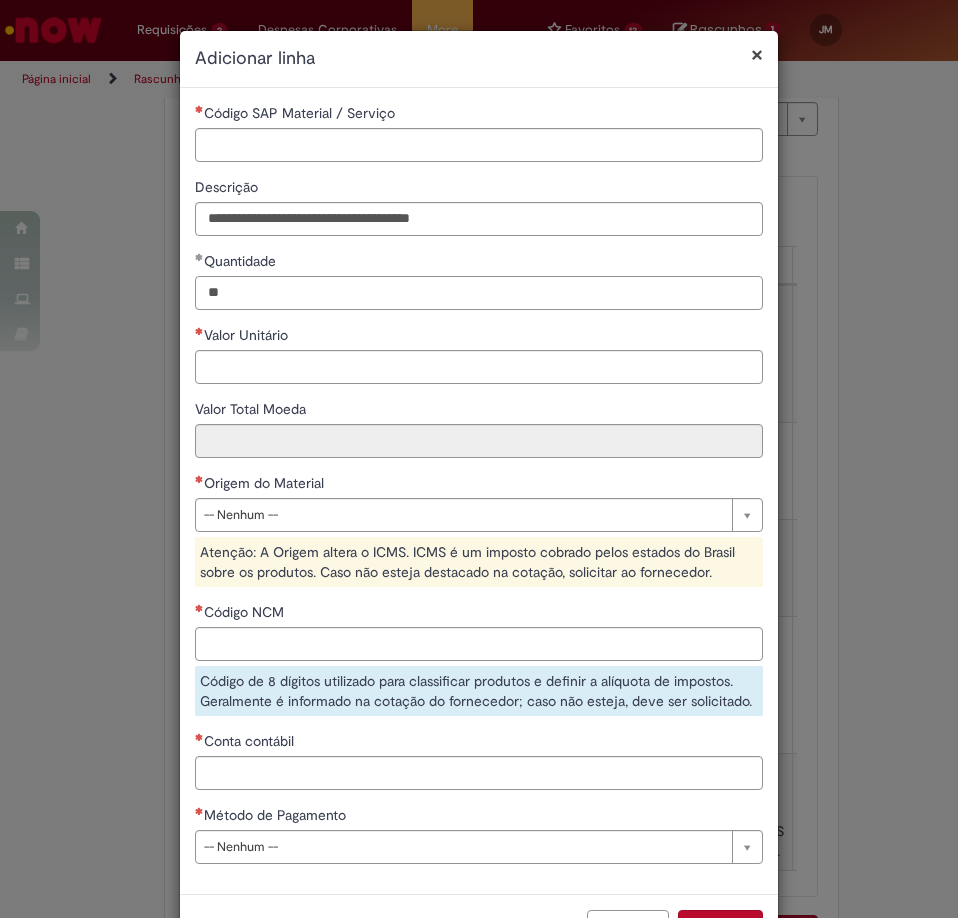 type on "**" 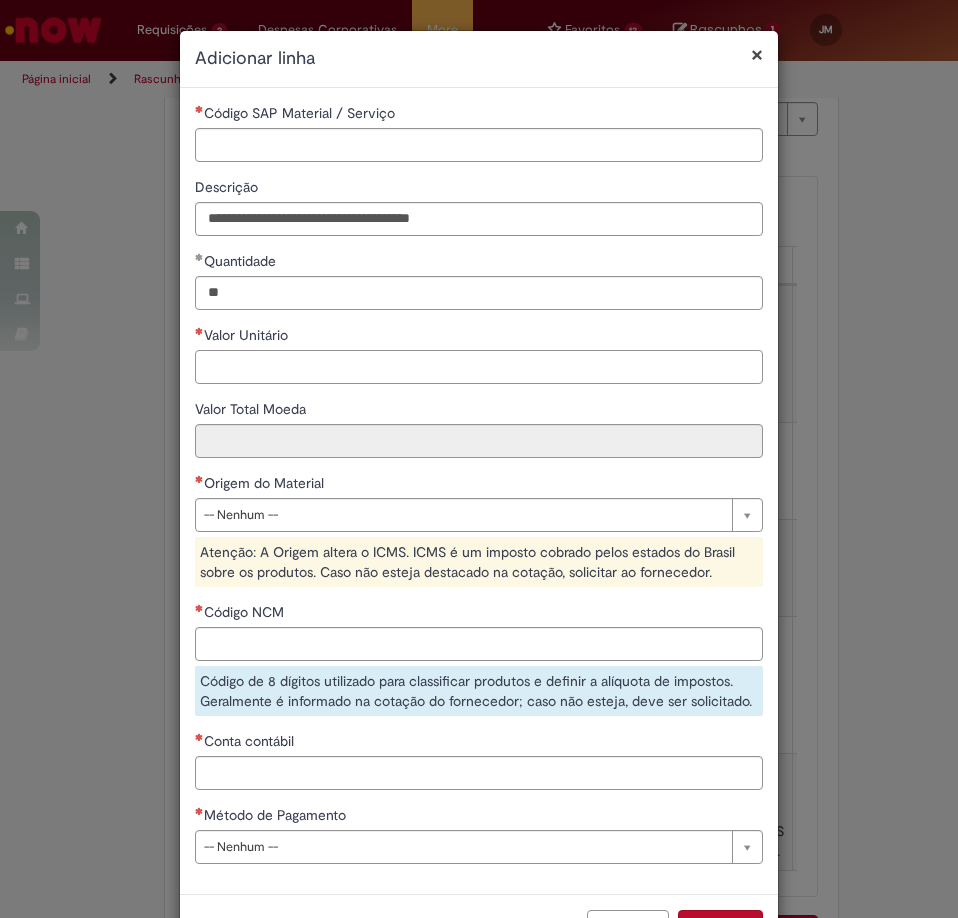 click on "Valor Unitário" at bounding box center [479, 367] 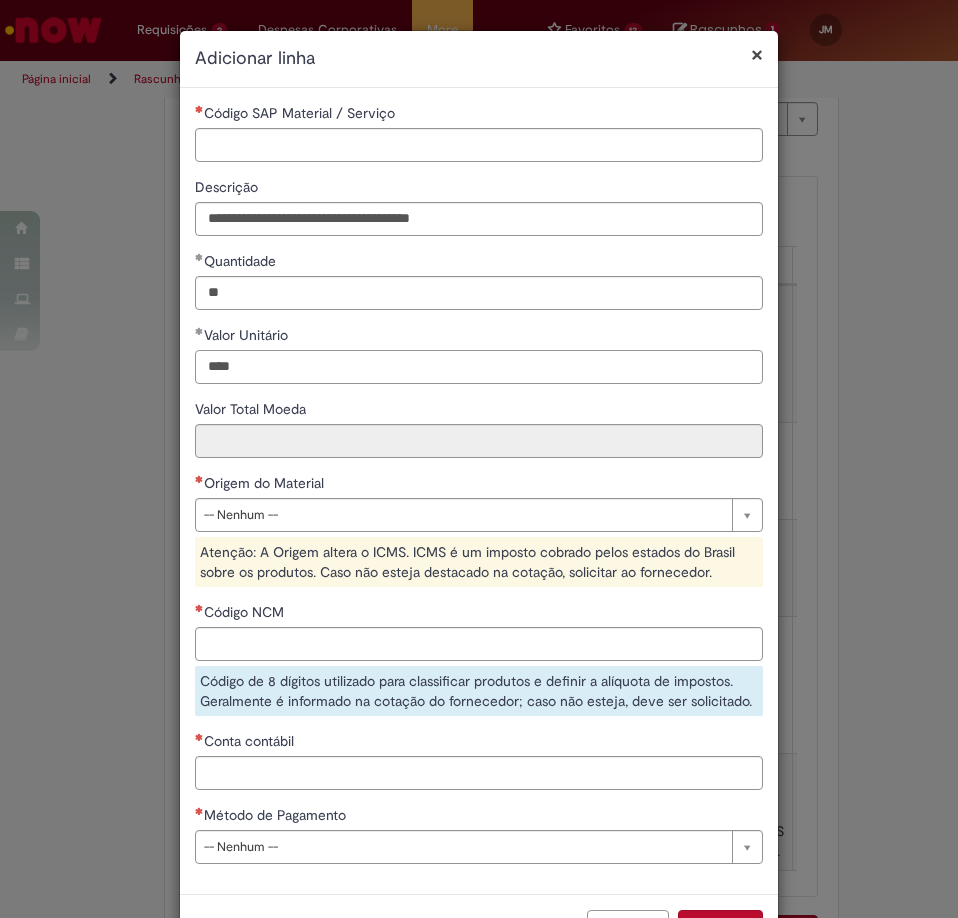 type on "****" 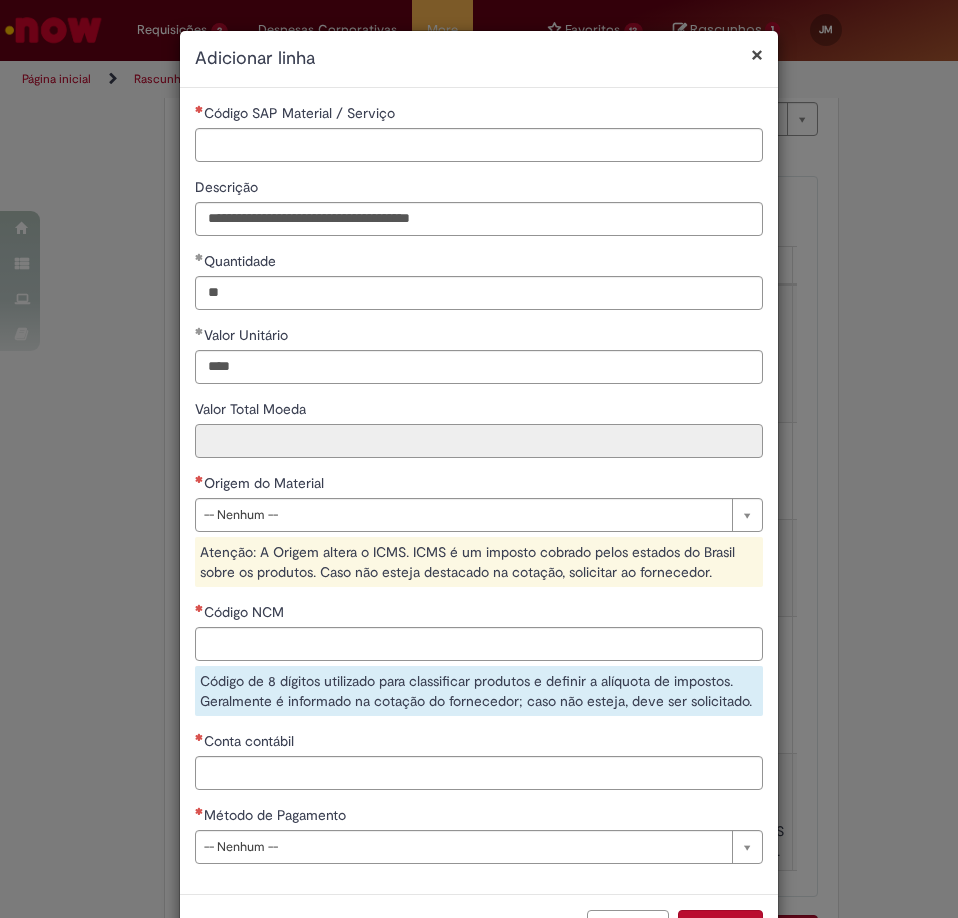 type on "*****" 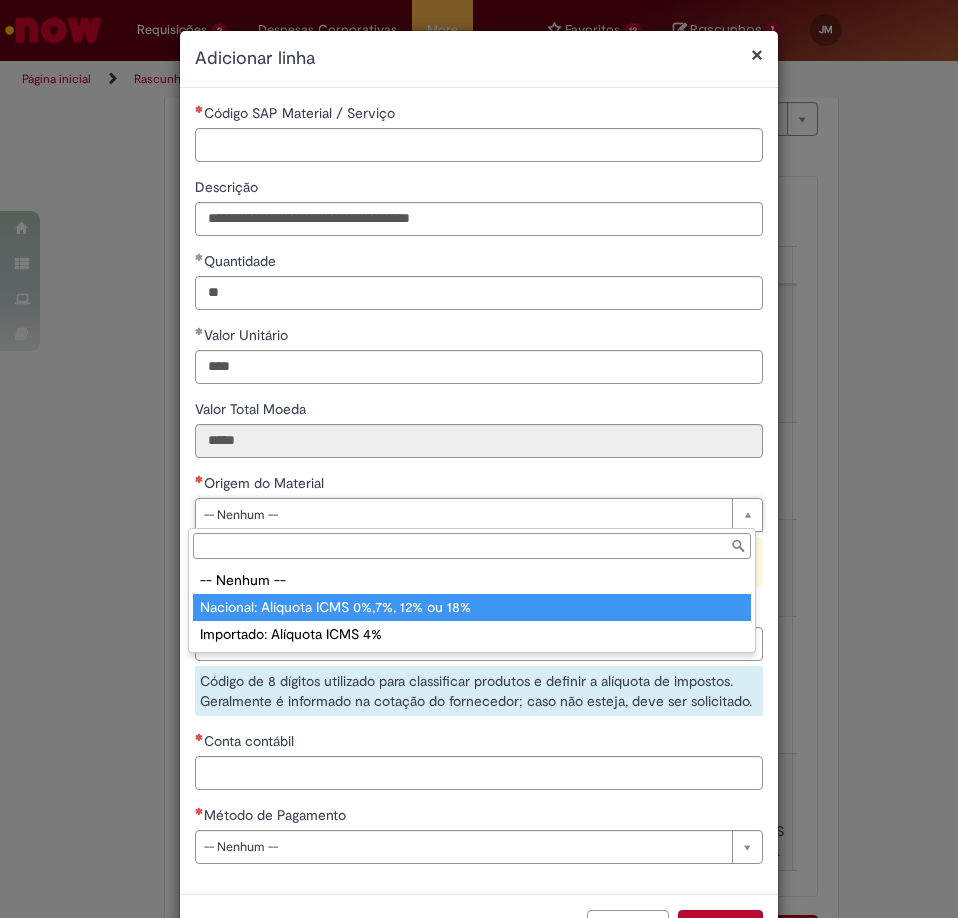 type on "**********" 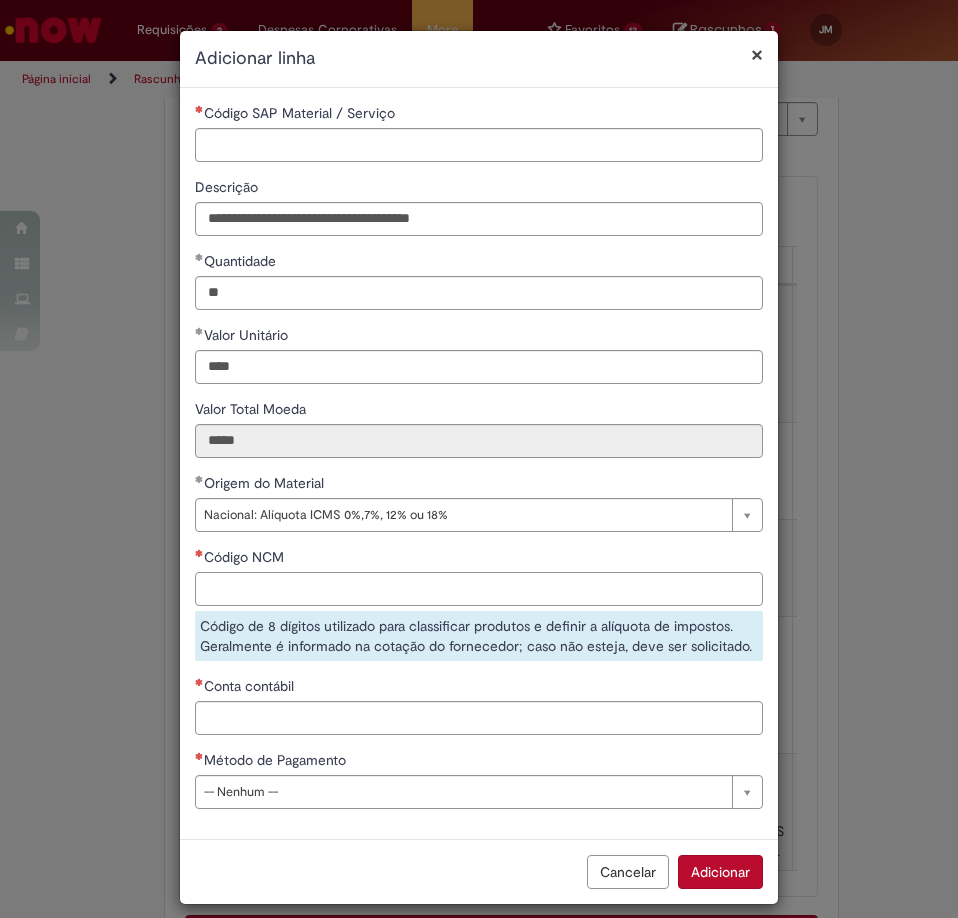 click on "Código NCM" at bounding box center (479, 589) 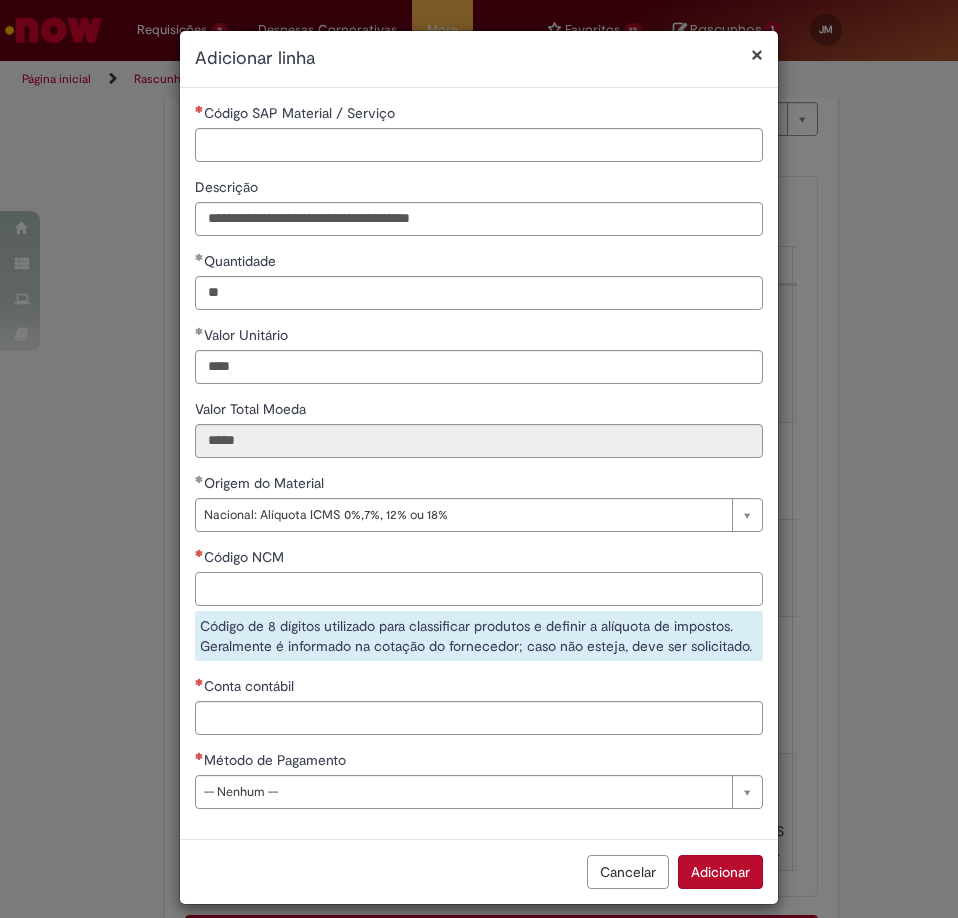 click on "Código NCM" at bounding box center (479, 589) 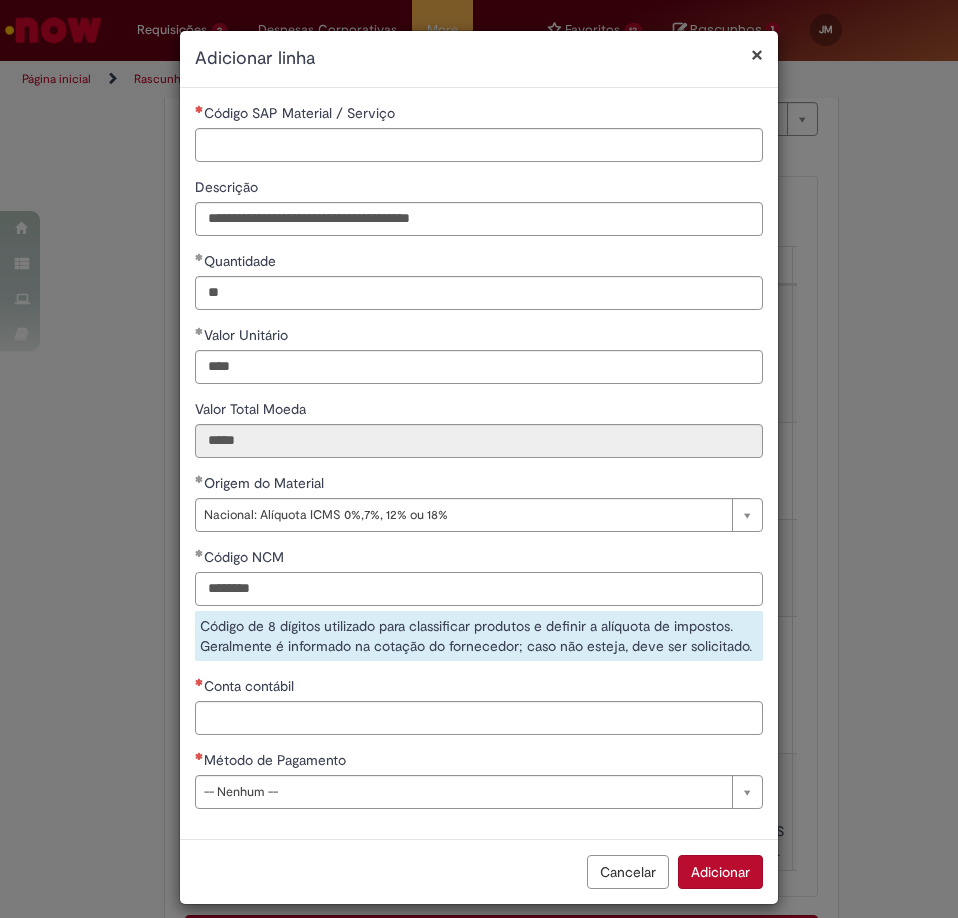 type on "********" 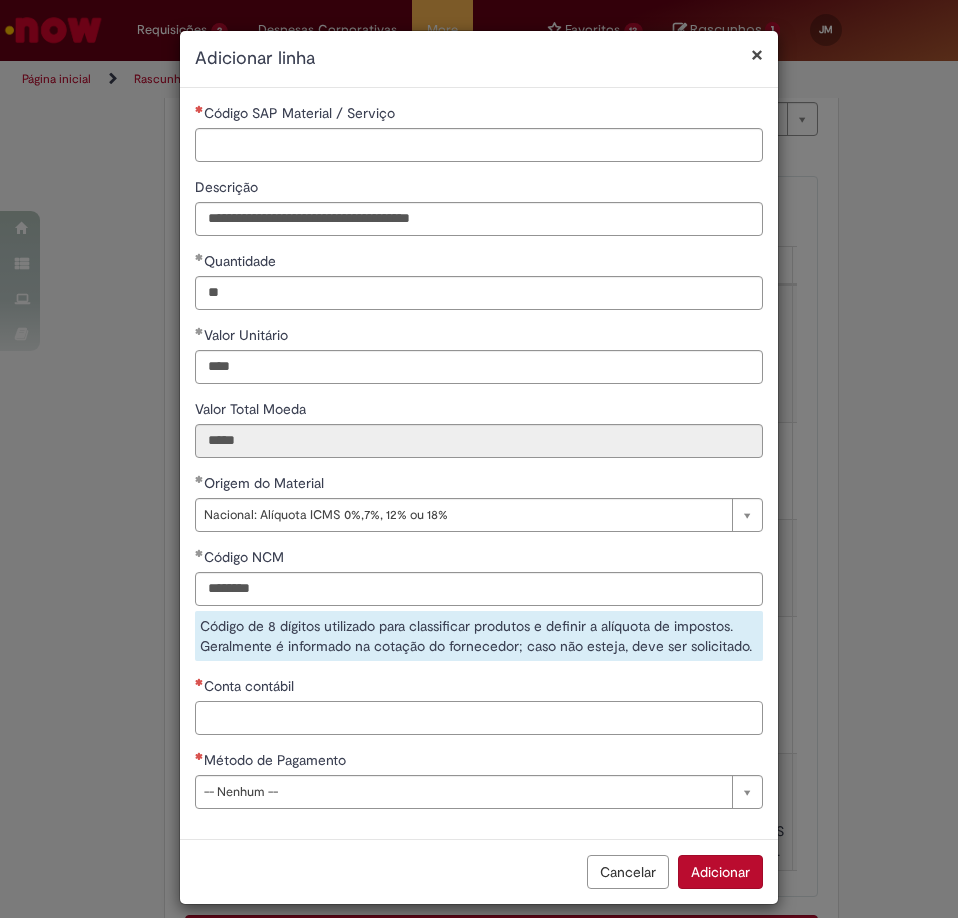 click on "**********" at bounding box center [479, 456] 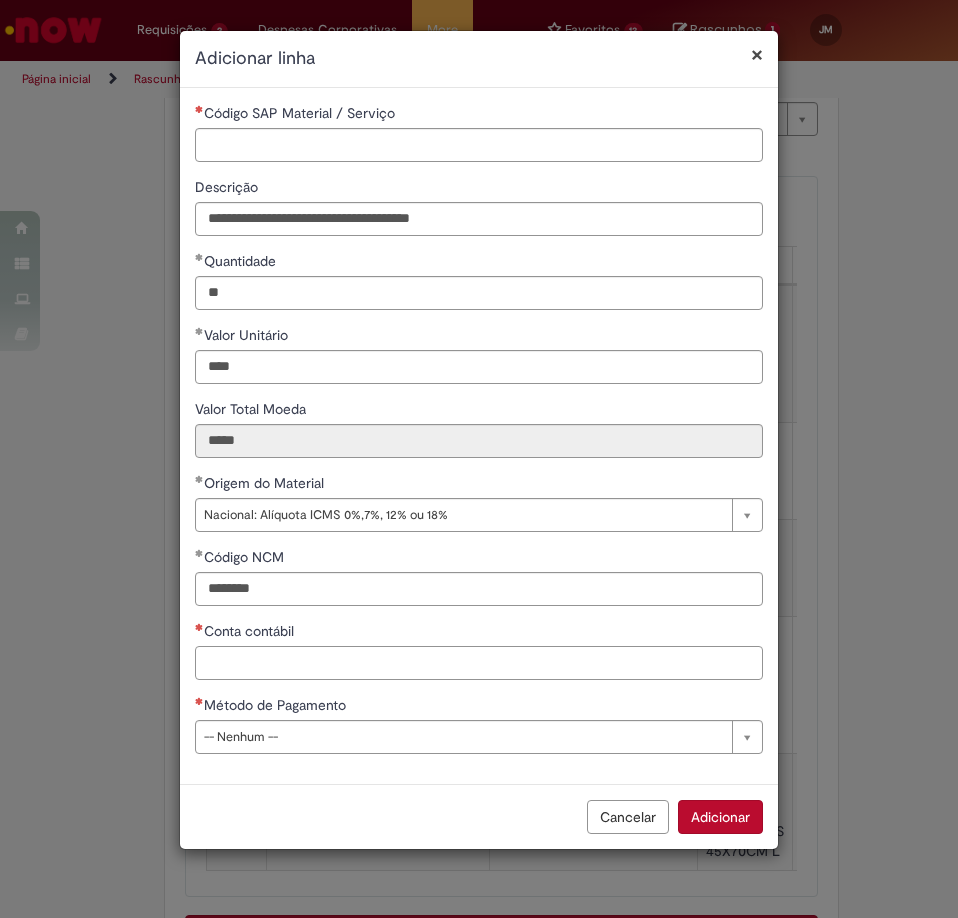 click on "Conta contábil" at bounding box center [479, 663] 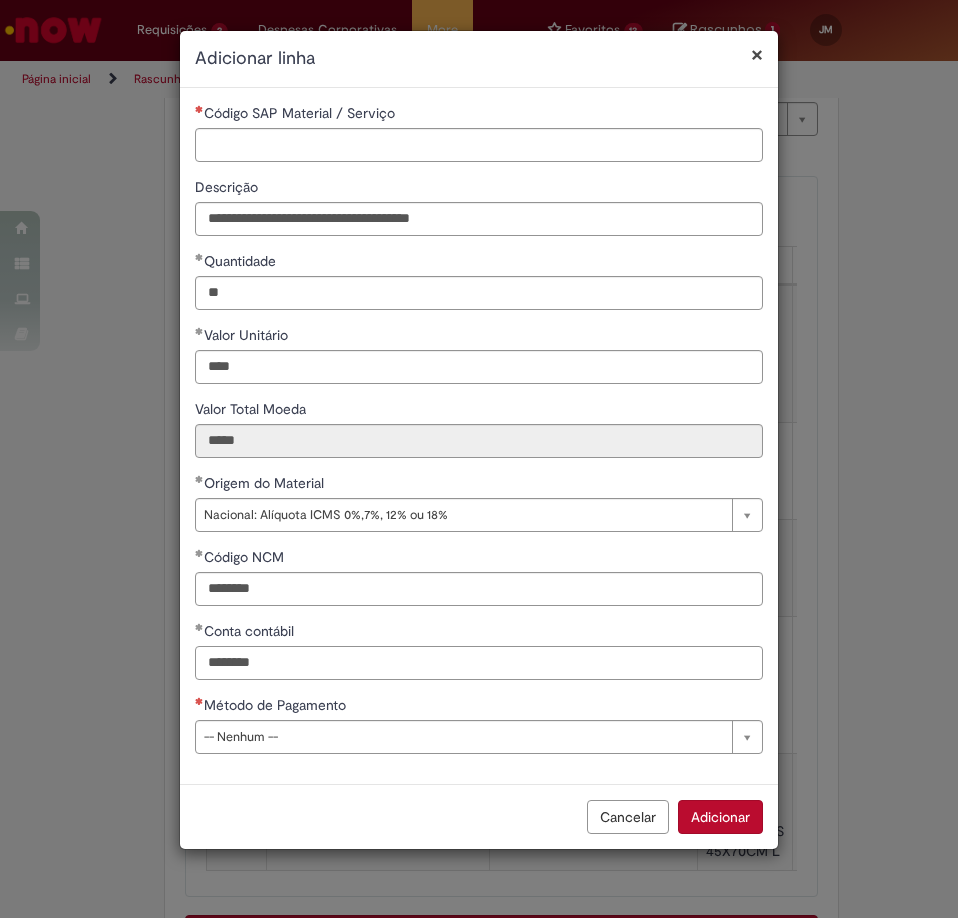 type on "********" 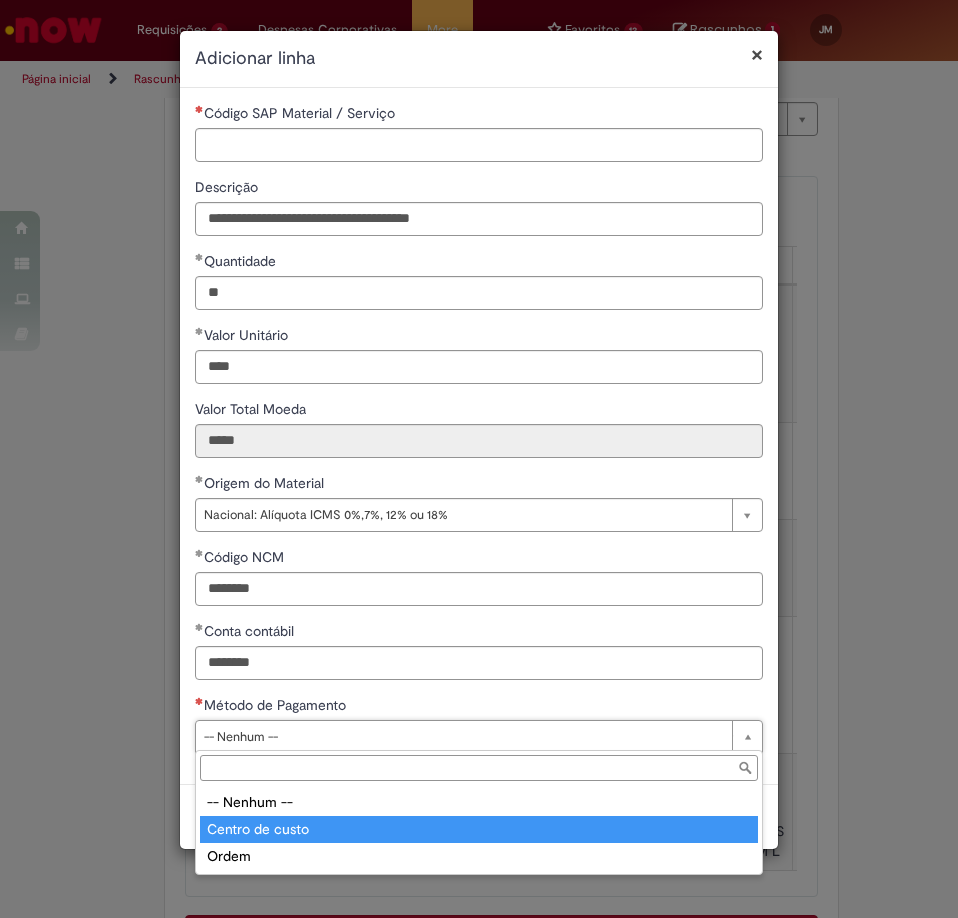 type on "**********" 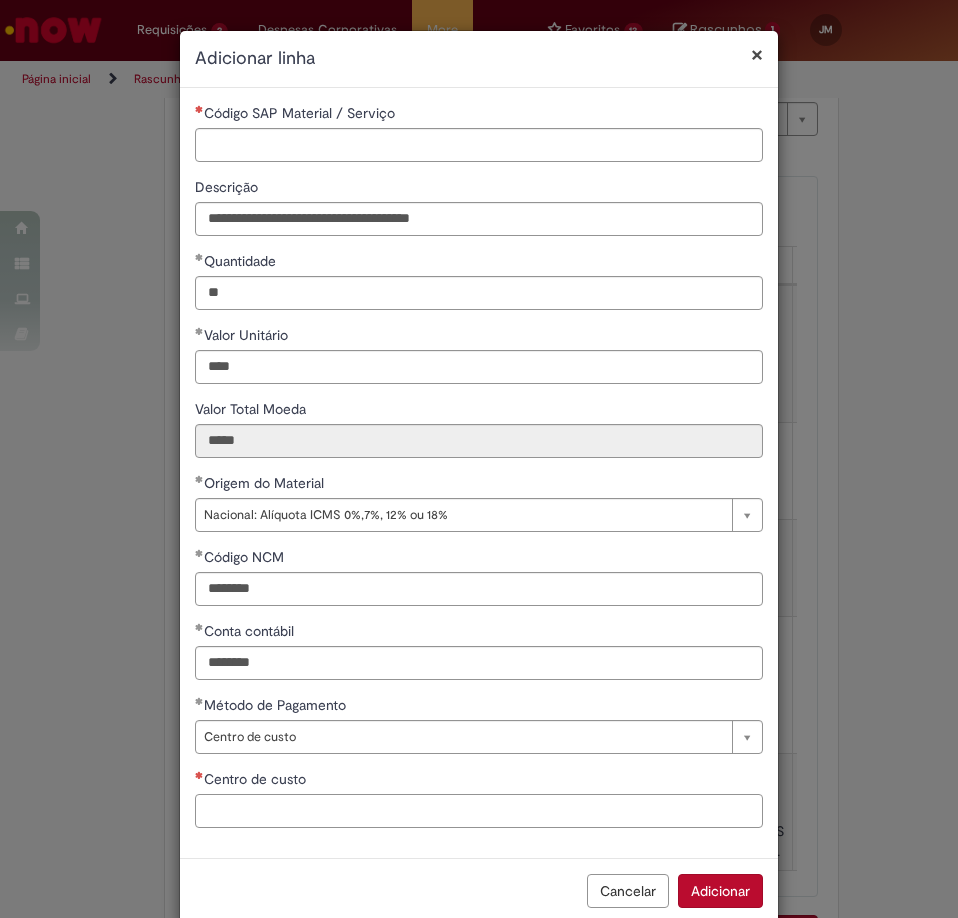 click on "Centro de custo" at bounding box center [479, 811] 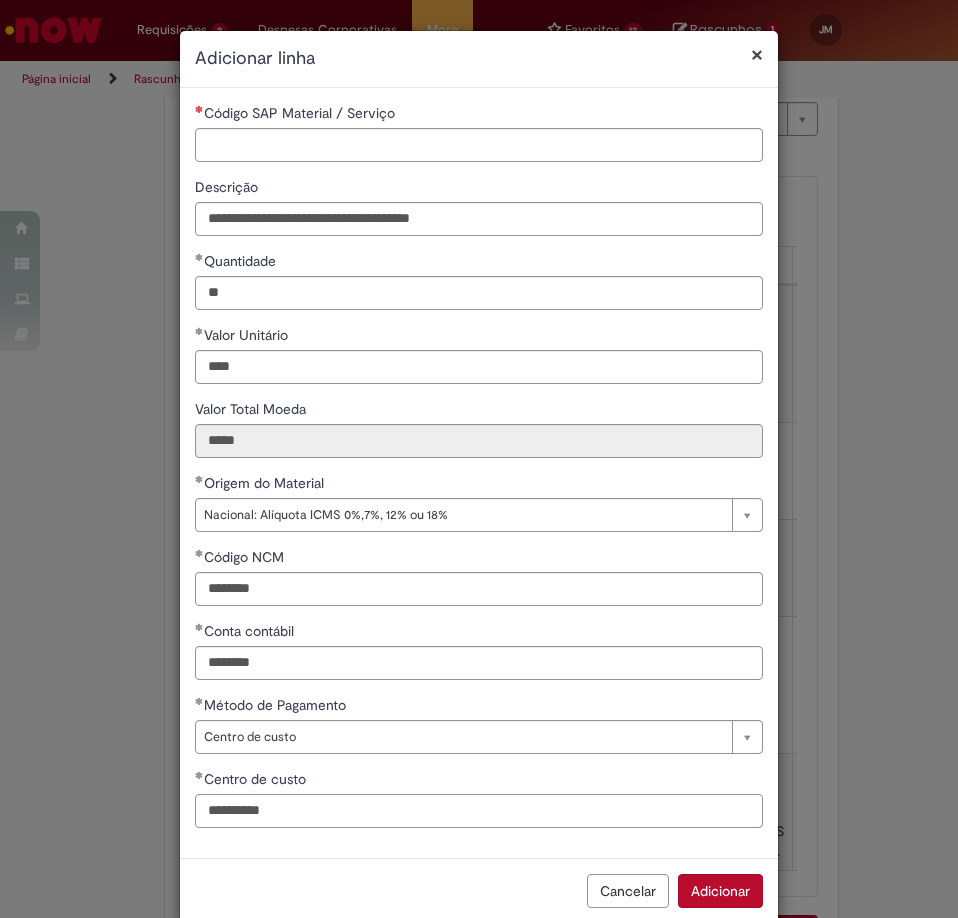 type on "**********" 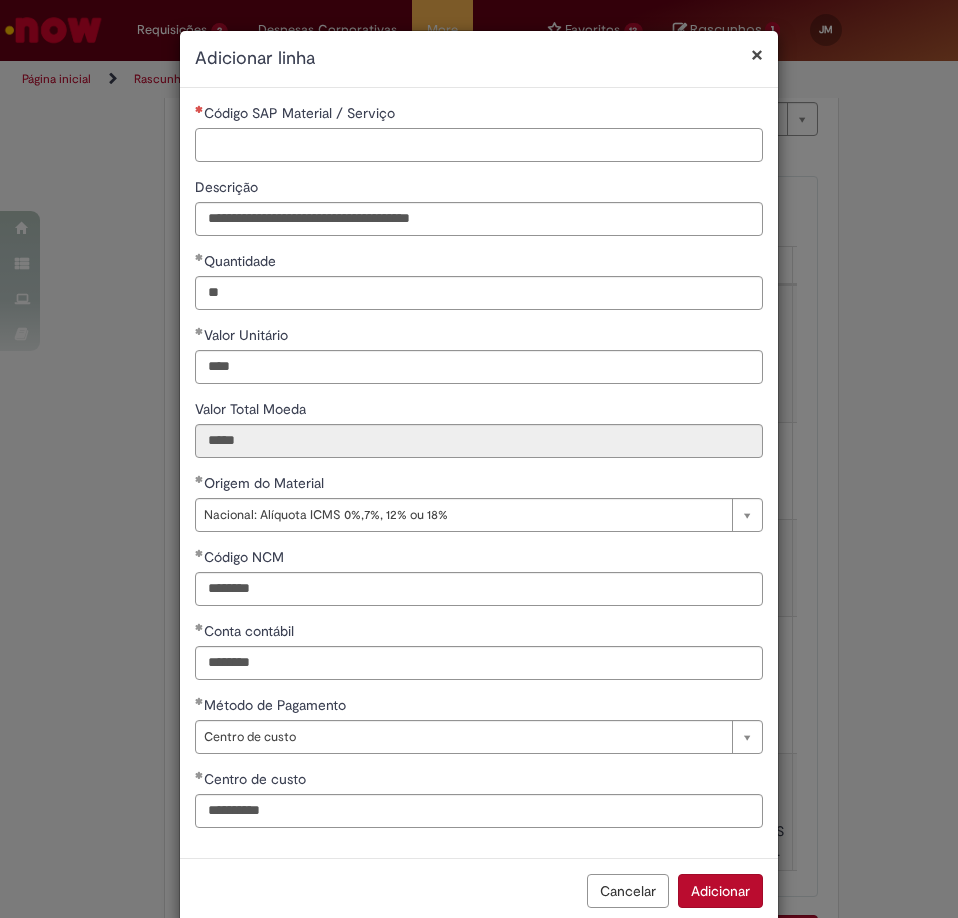 click on "Código SAP Material / Serviço" at bounding box center [479, 145] 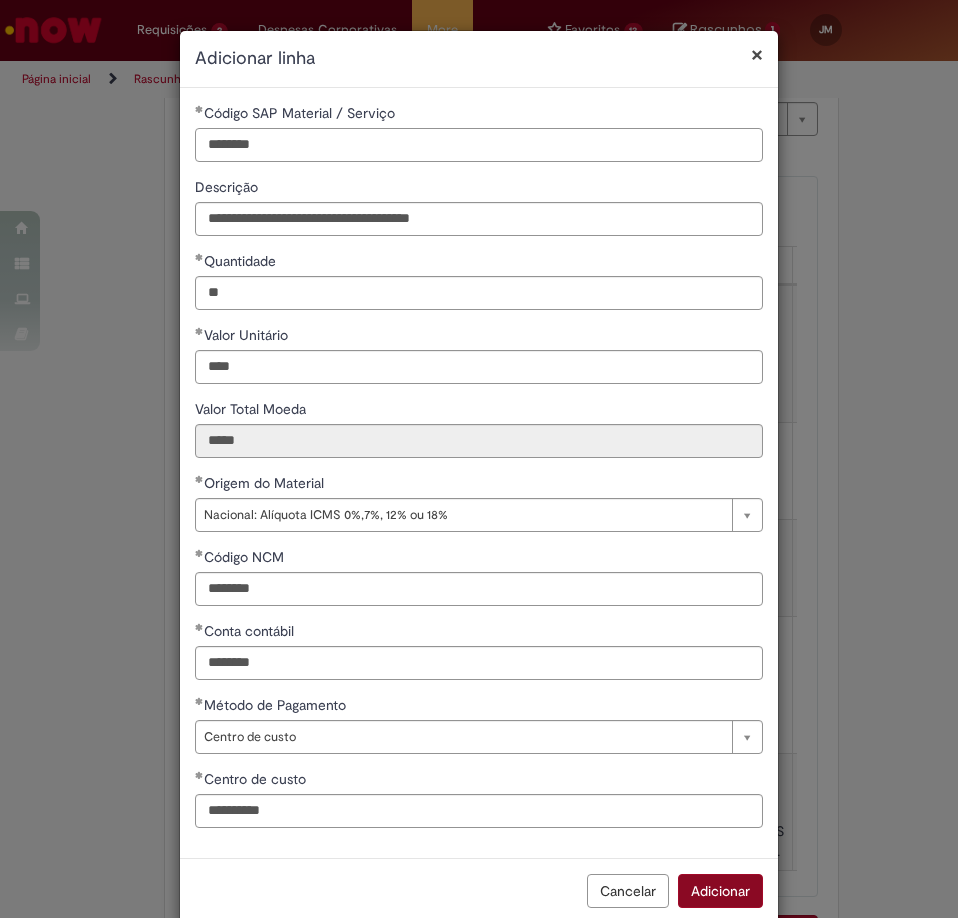 type on "********" 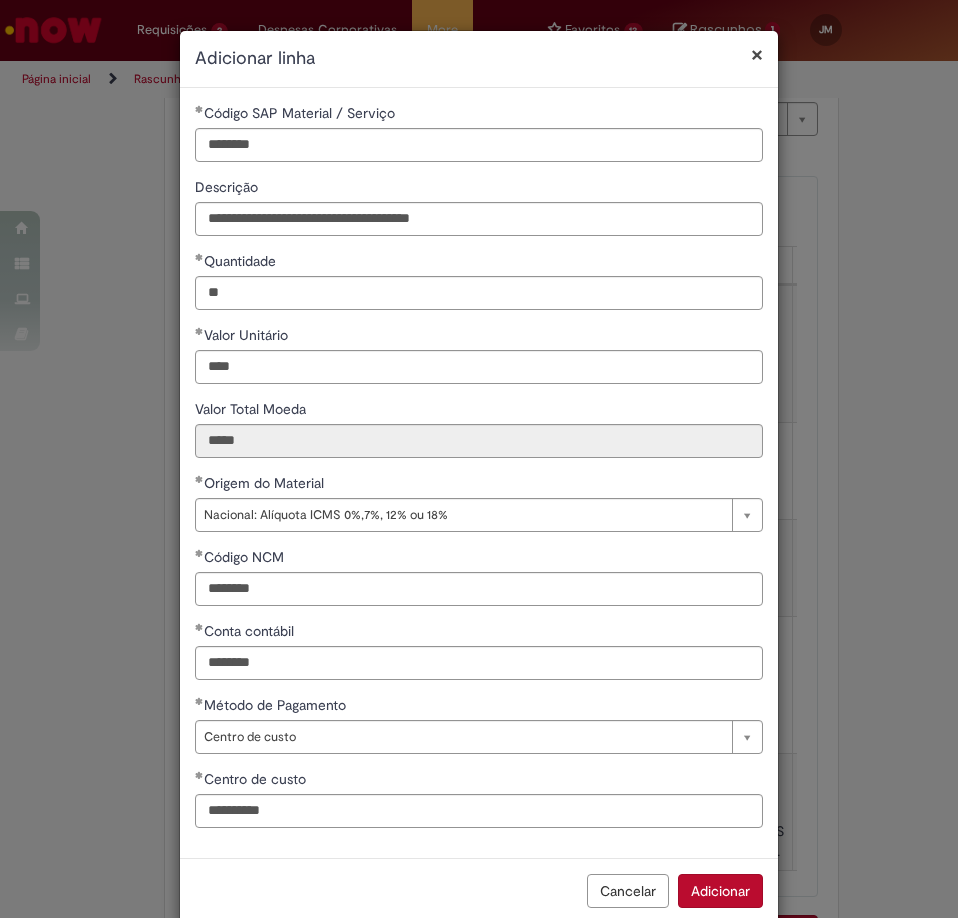 click on "Adicionar" at bounding box center (720, 891) 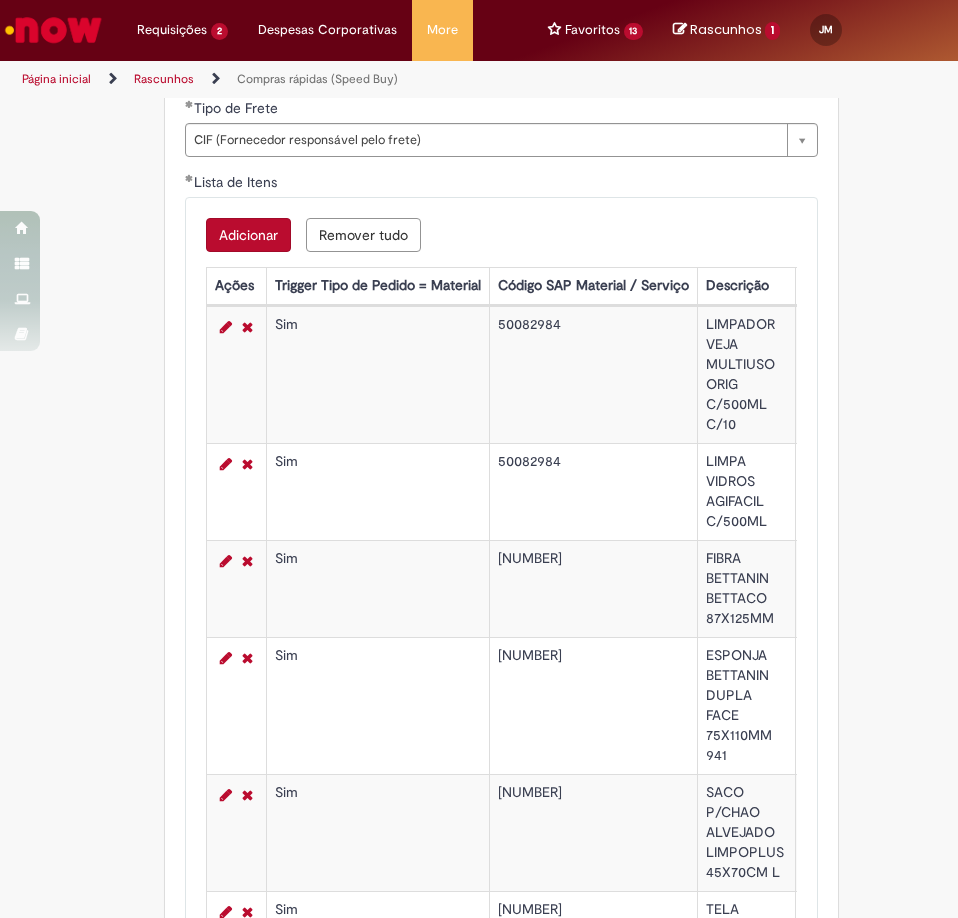 scroll, scrollTop: 3775, scrollLeft: 0, axis: vertical 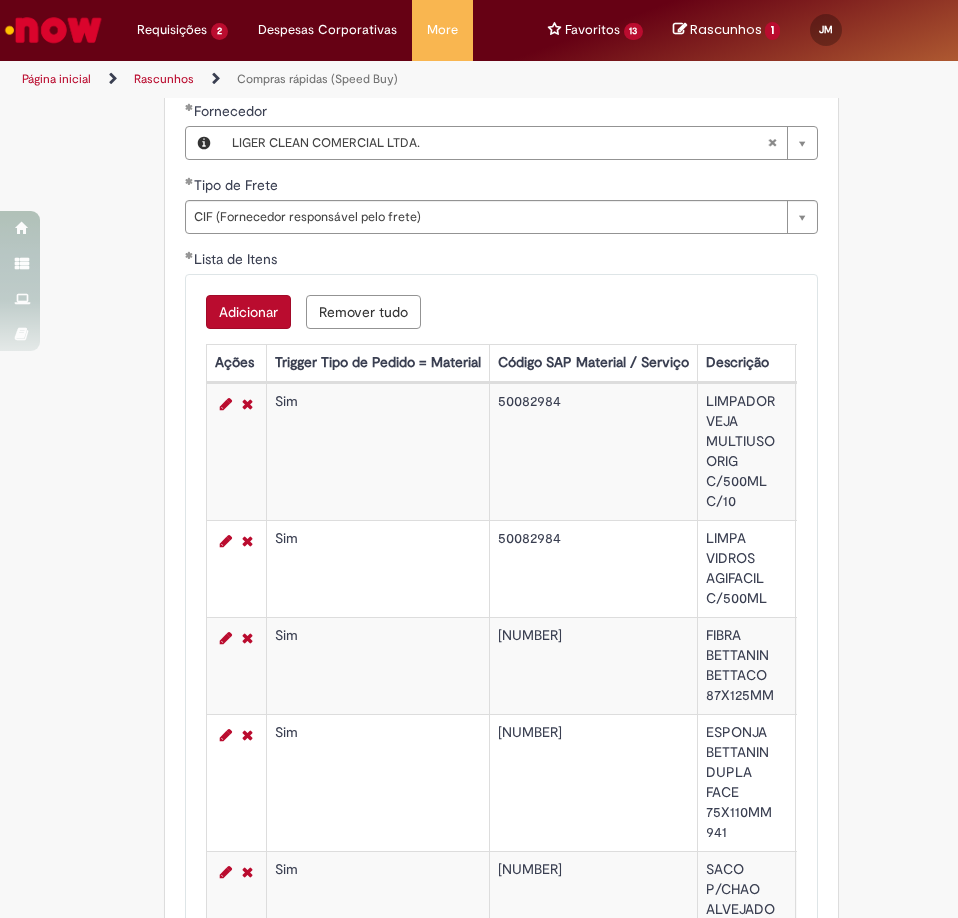 click on "Adicionar" at bounding box center [248, 312] 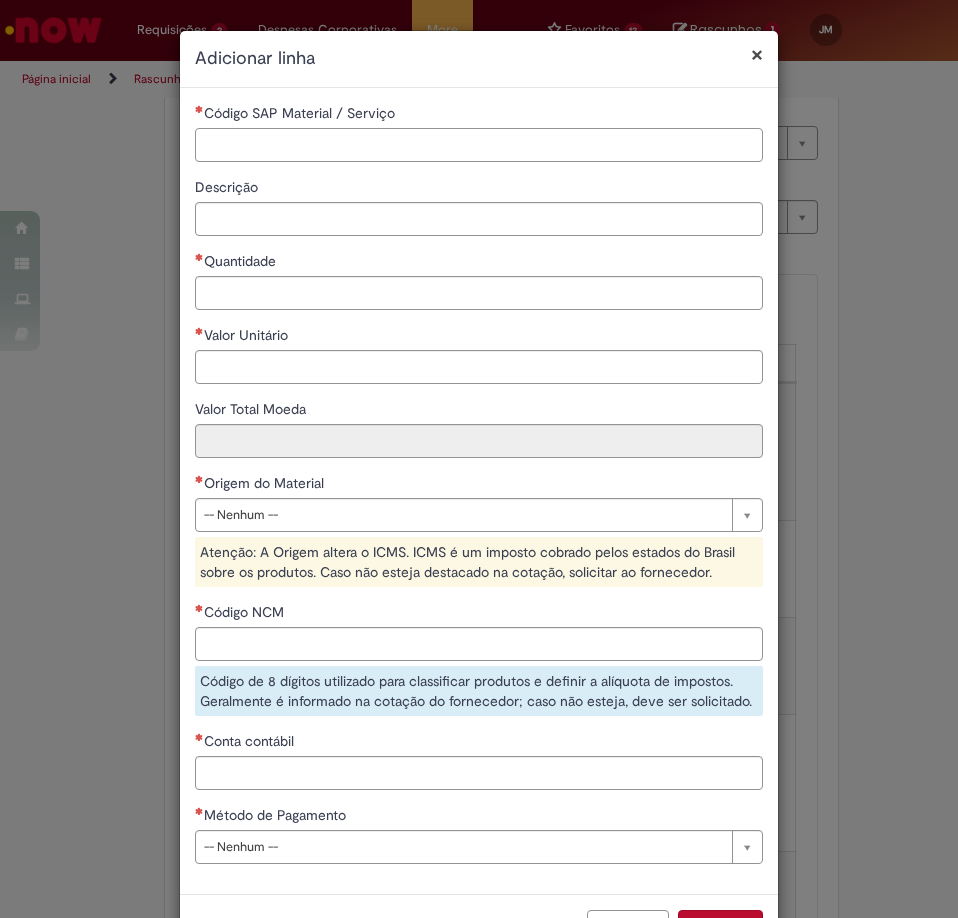 click on "Código SAP Material / Serviço" at bounding box center [479, 145] 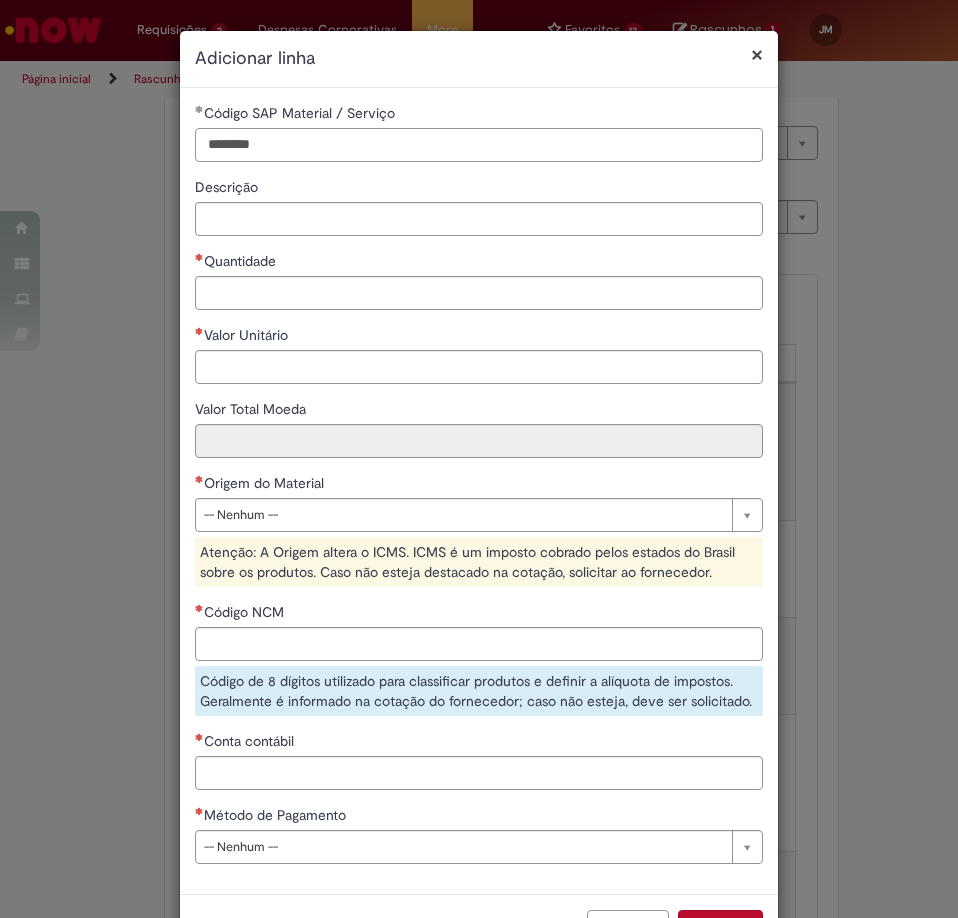 type on "********" 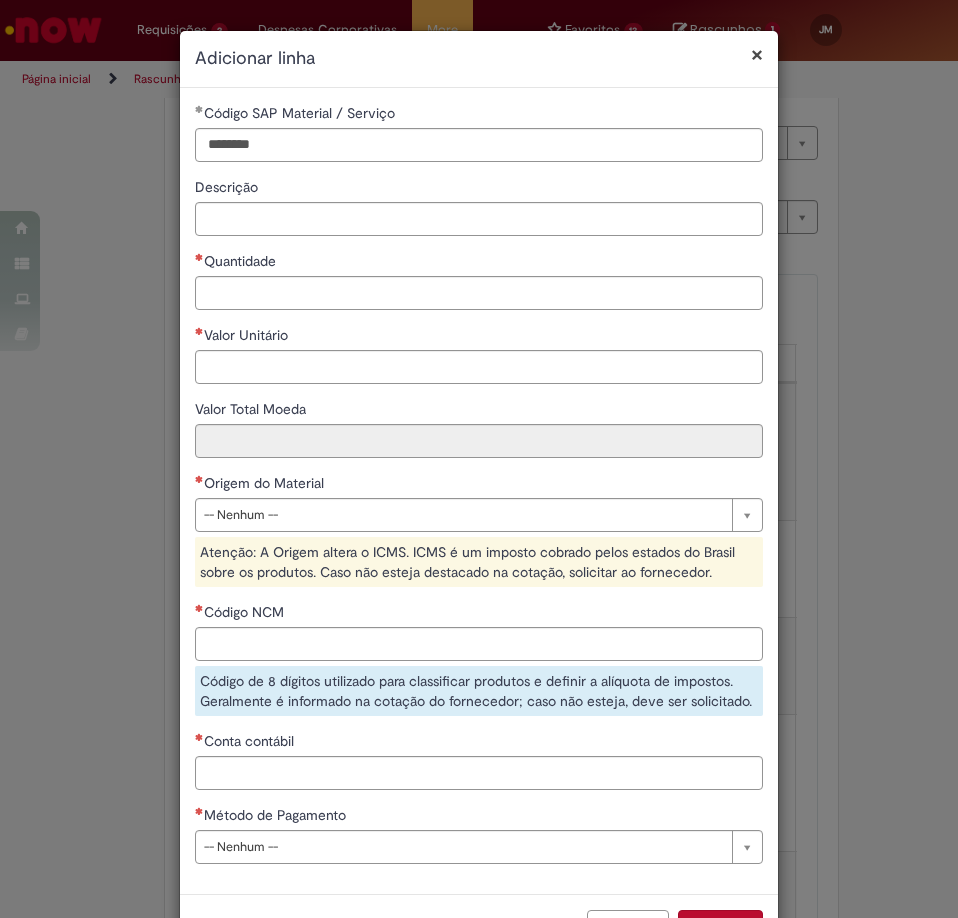 click on "Descrição" at bounding box center [479, 189] 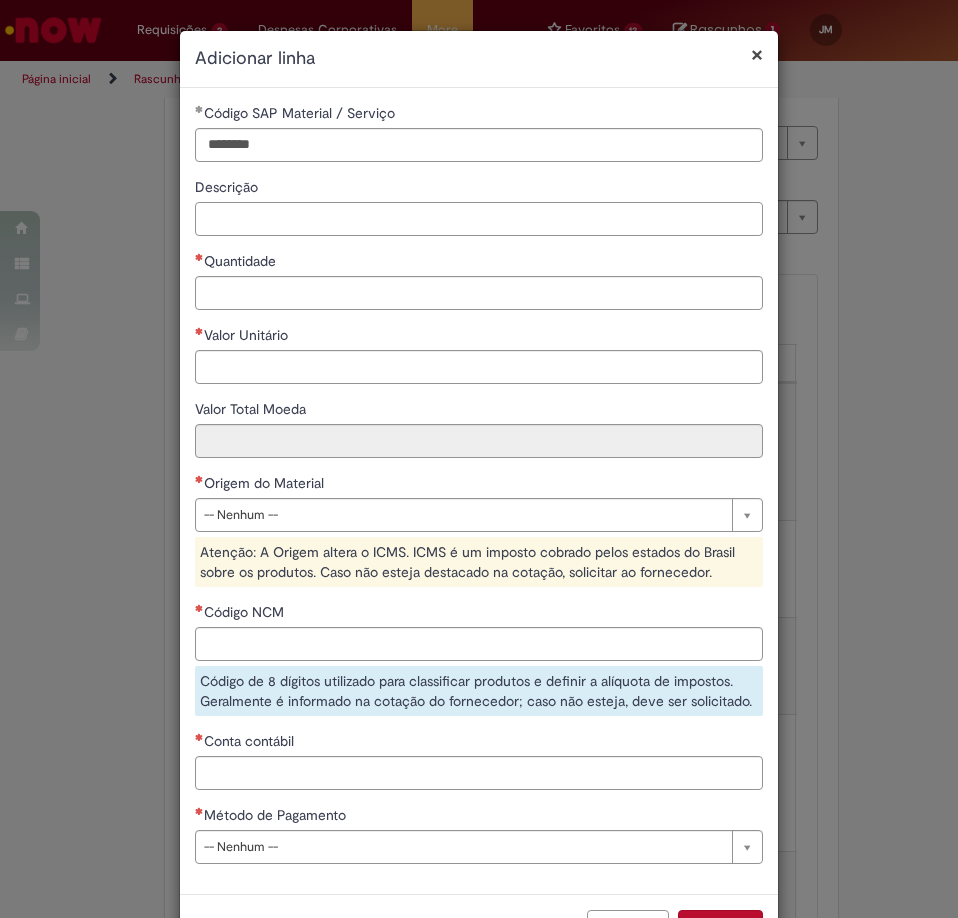 click on "Descrição" at bounding box center (479, 219) 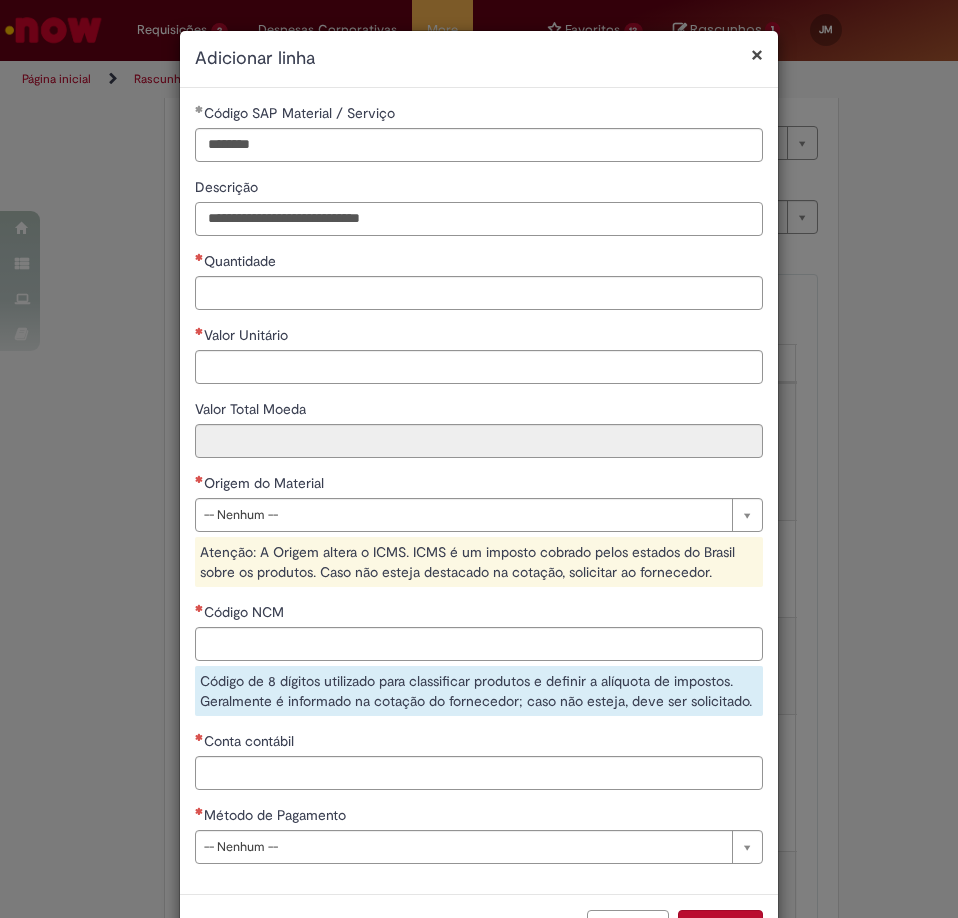 type on "**********" 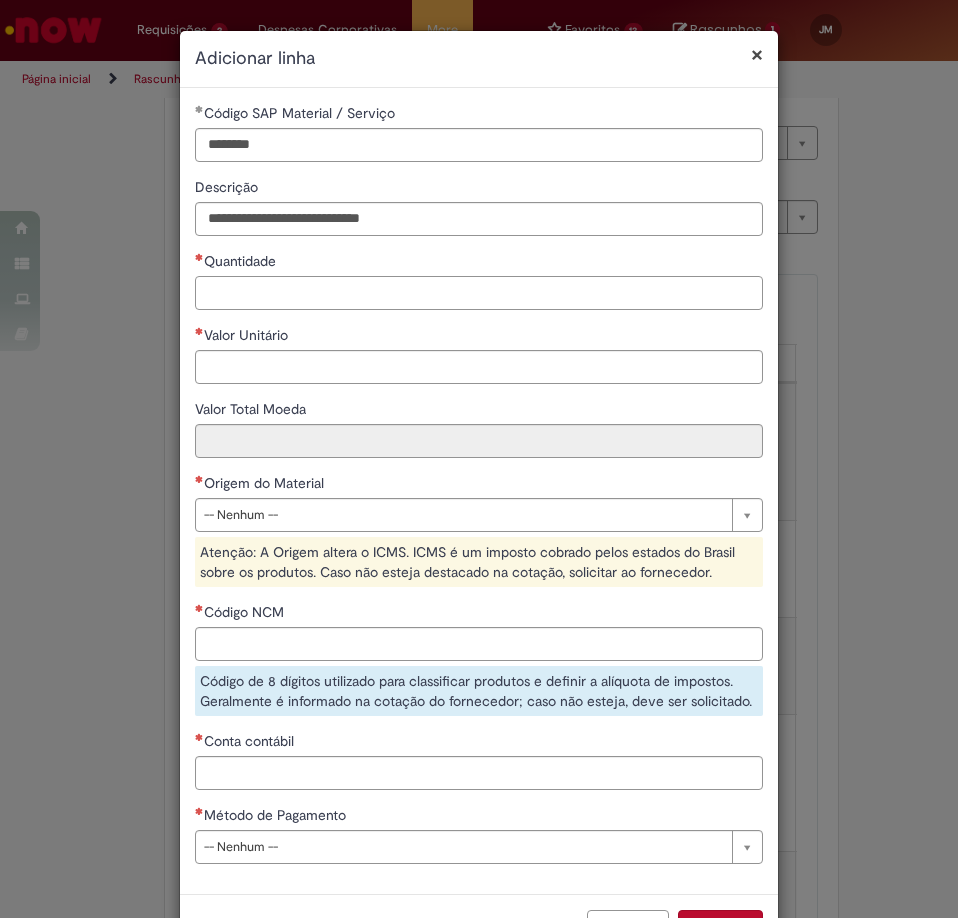 click on "Quantidade" at bounding box center [479, 293] 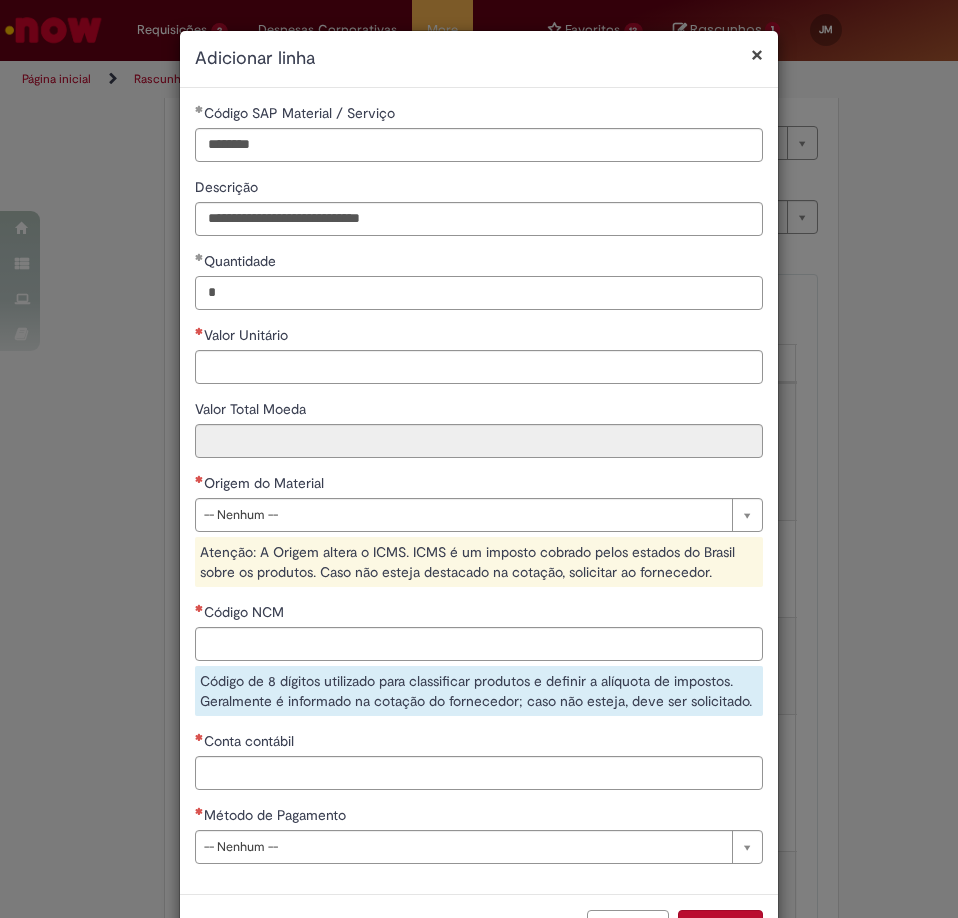 type on "*" 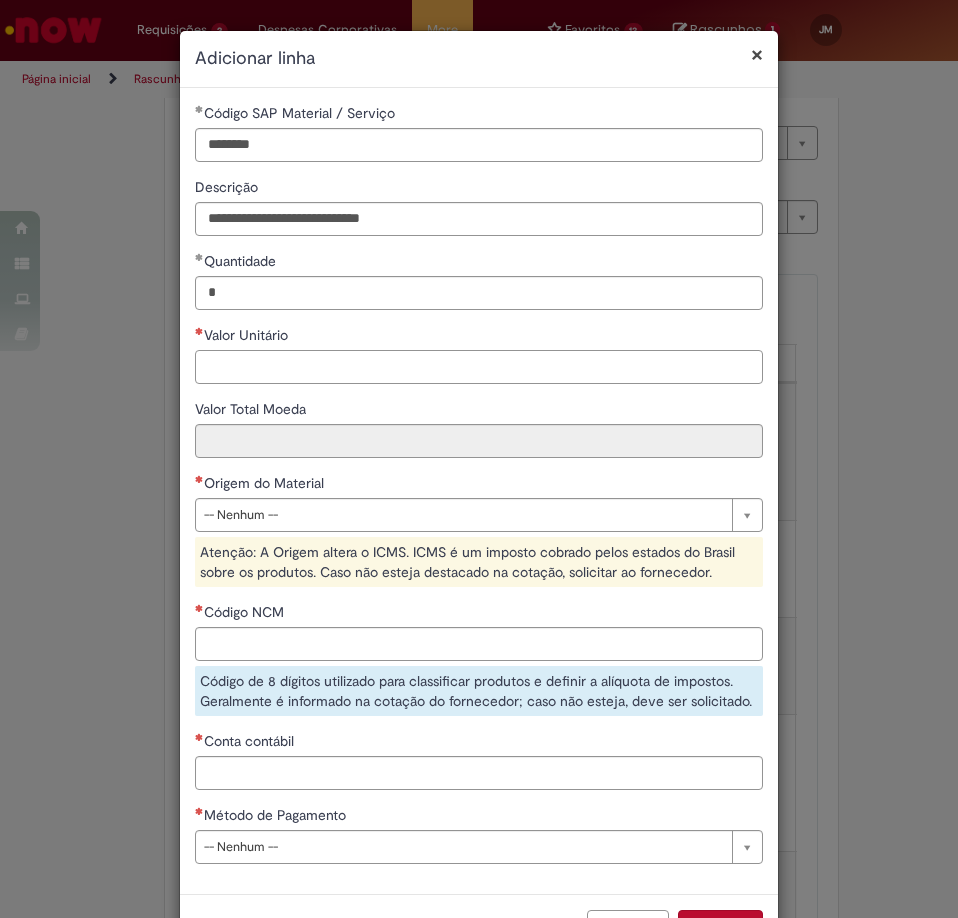click on "Valor Unitário" at bounding box center (479, 367) 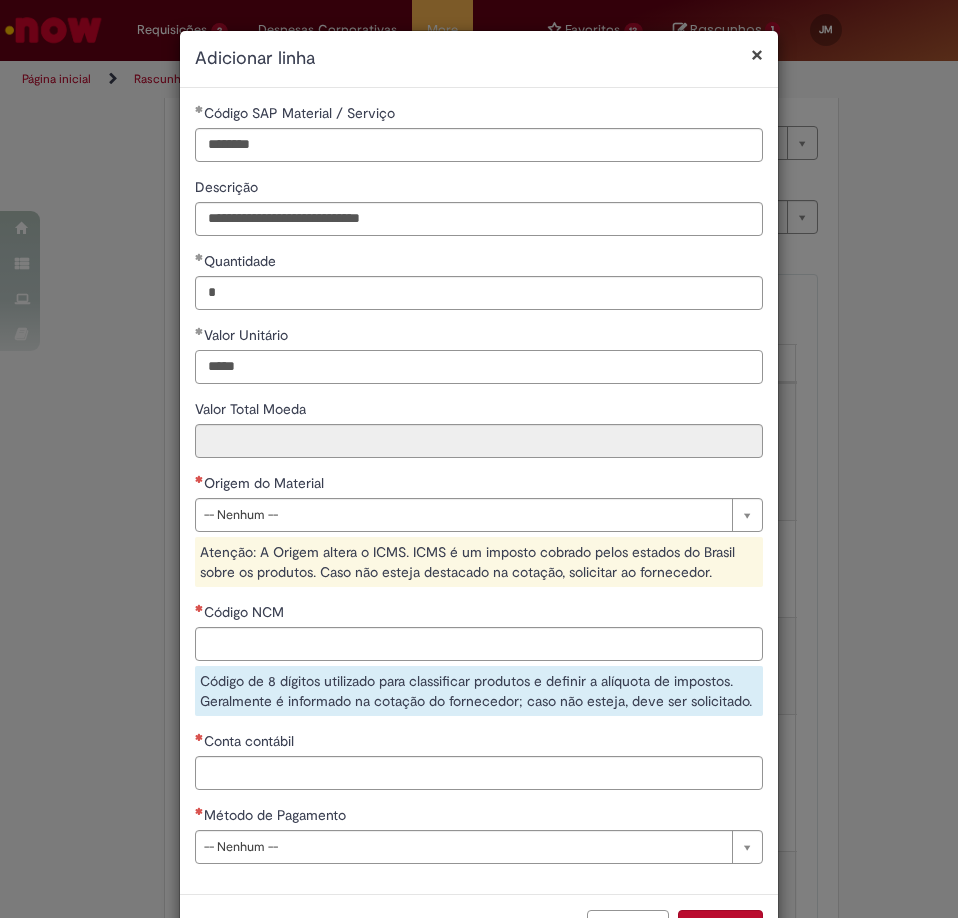 type on "*****" 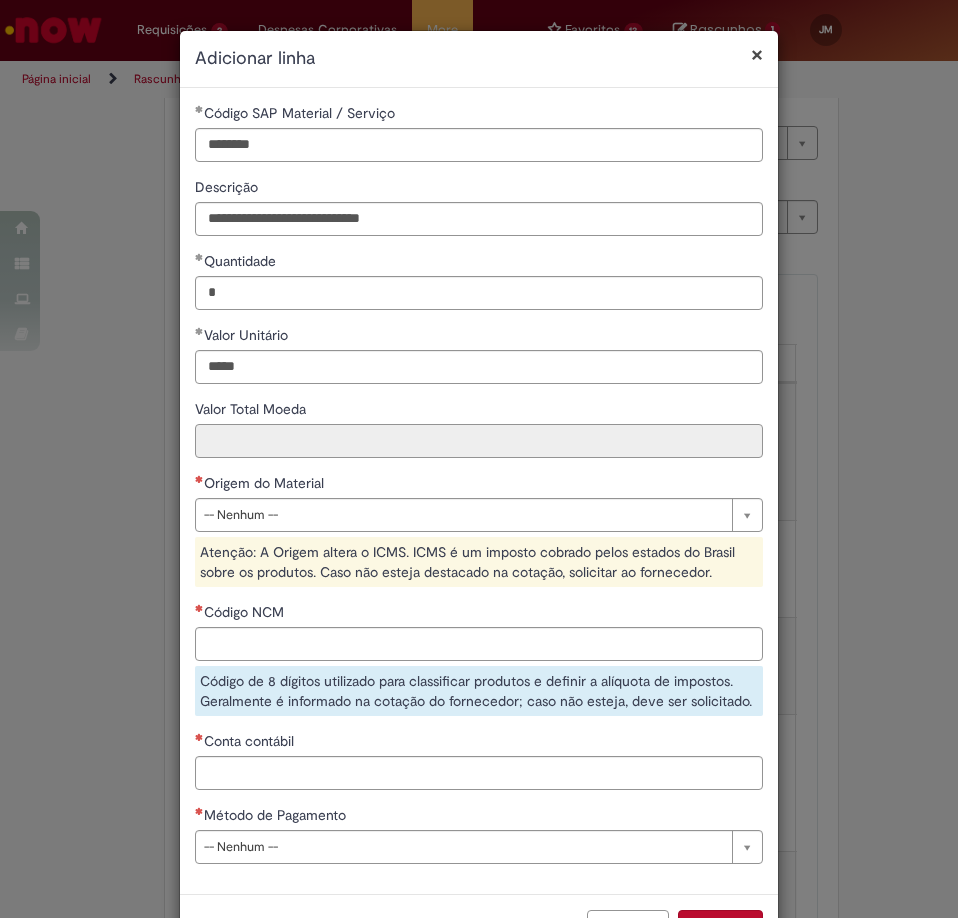 type on "******" 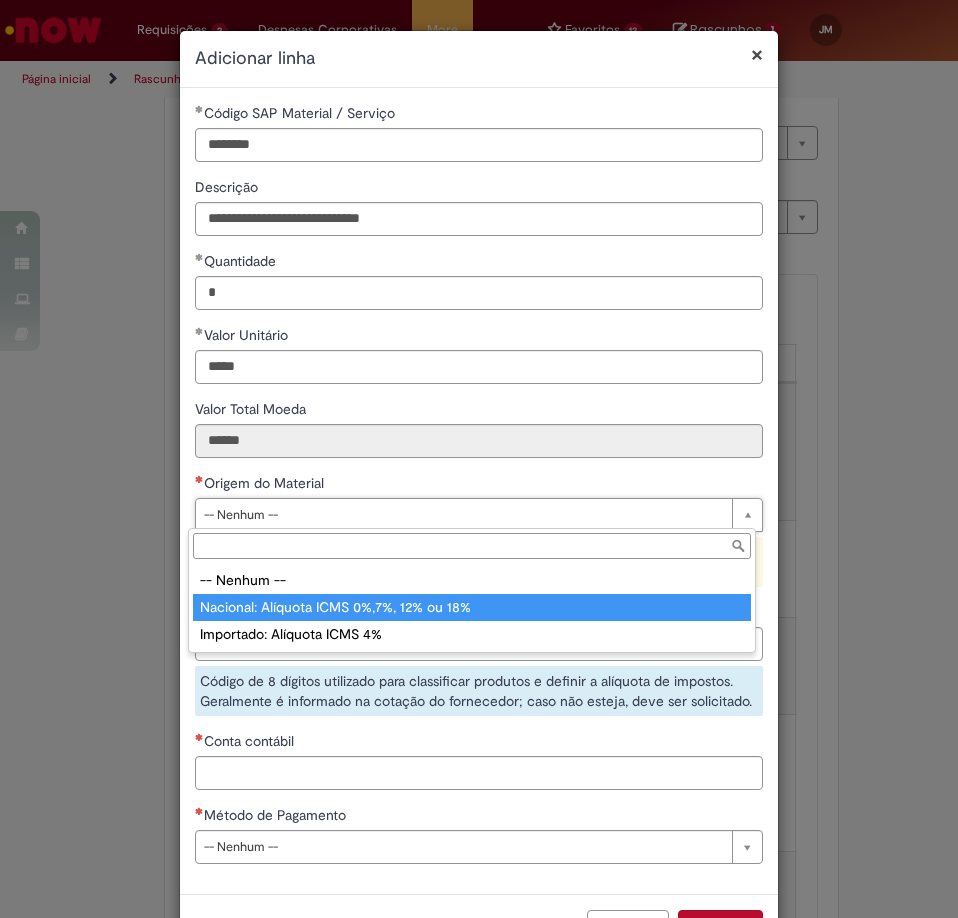 type on "**********" 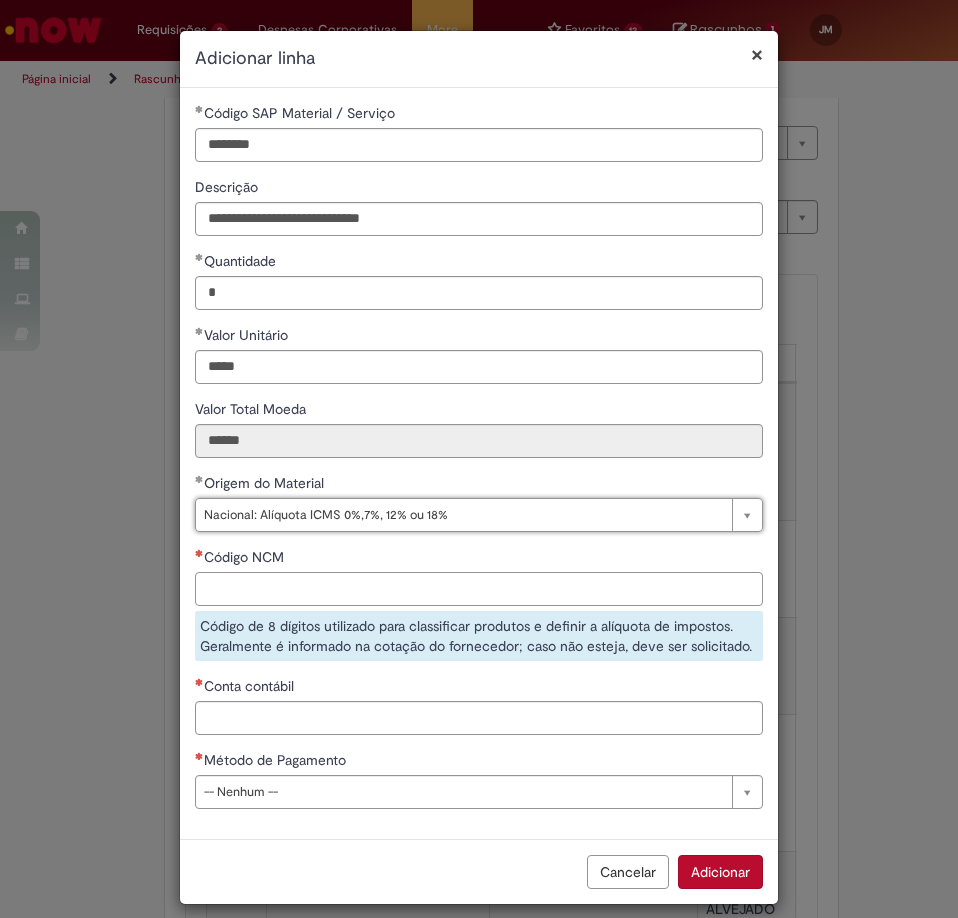 click on "Código NCM" at bounding box center (479, 589) 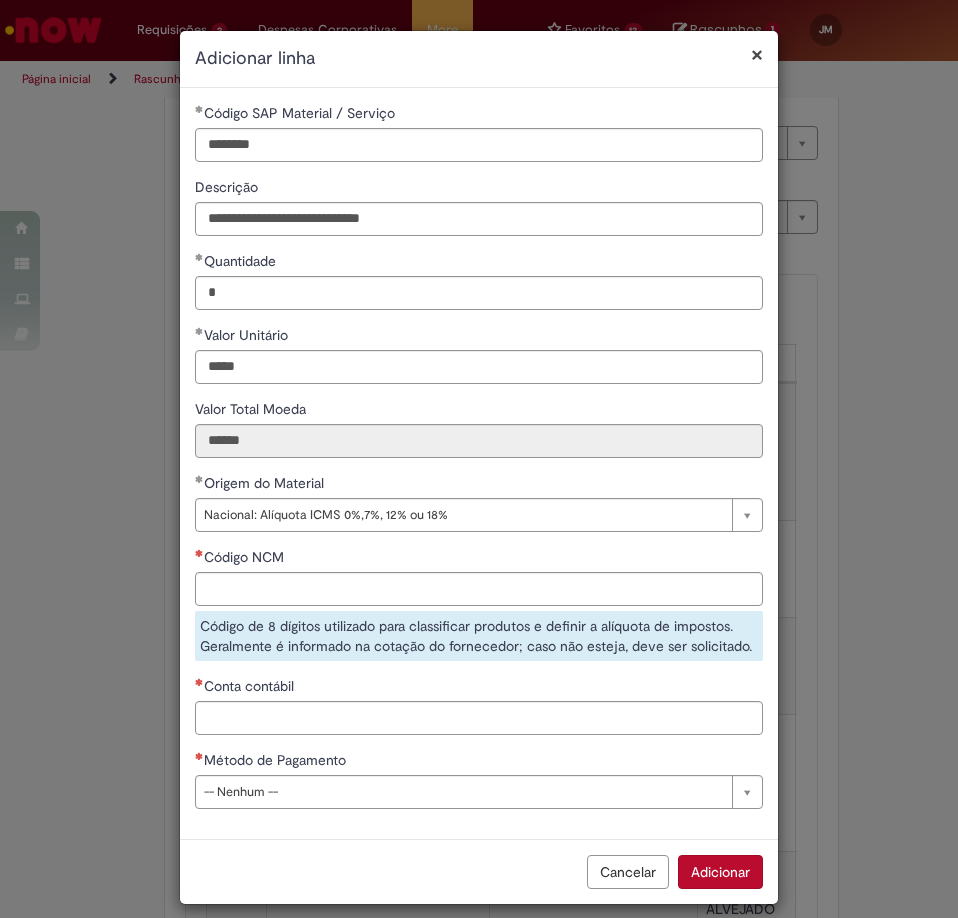 drag, startPoint x: 290, startPoint y: 611, endPoint x: 281, endPoint y: 587, distance: 25.632011 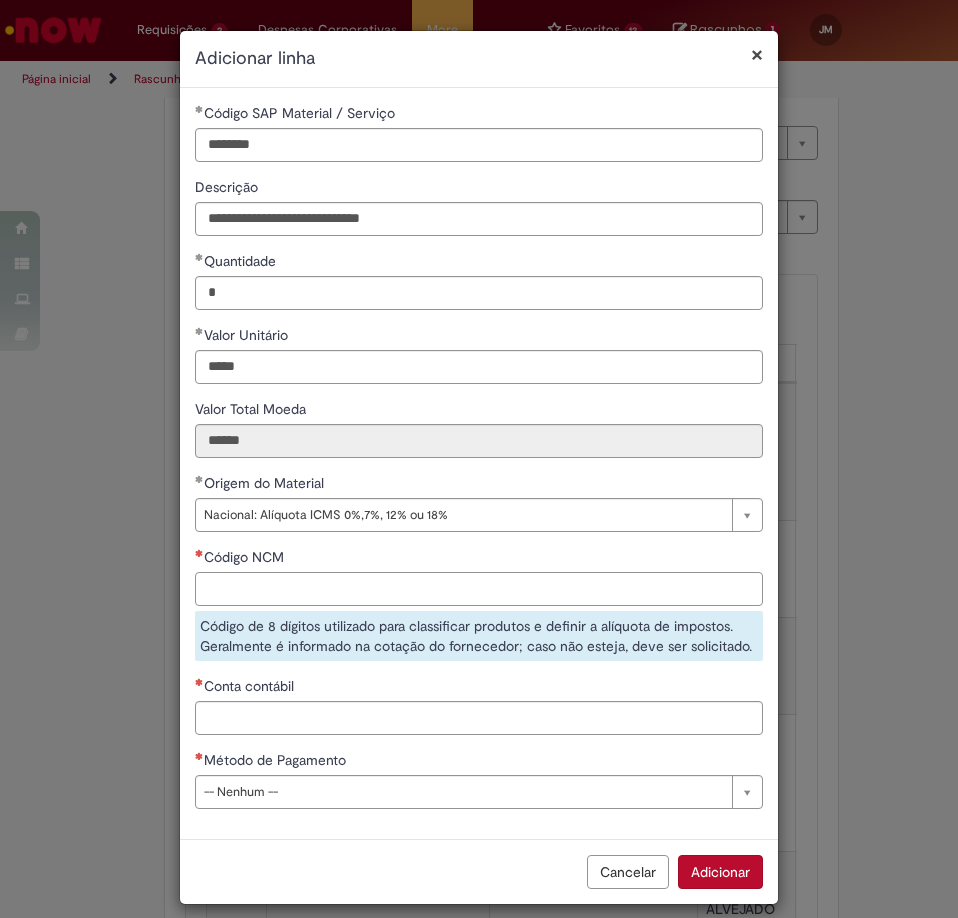 click on "Código NCM" at bounding box center (479, 589) 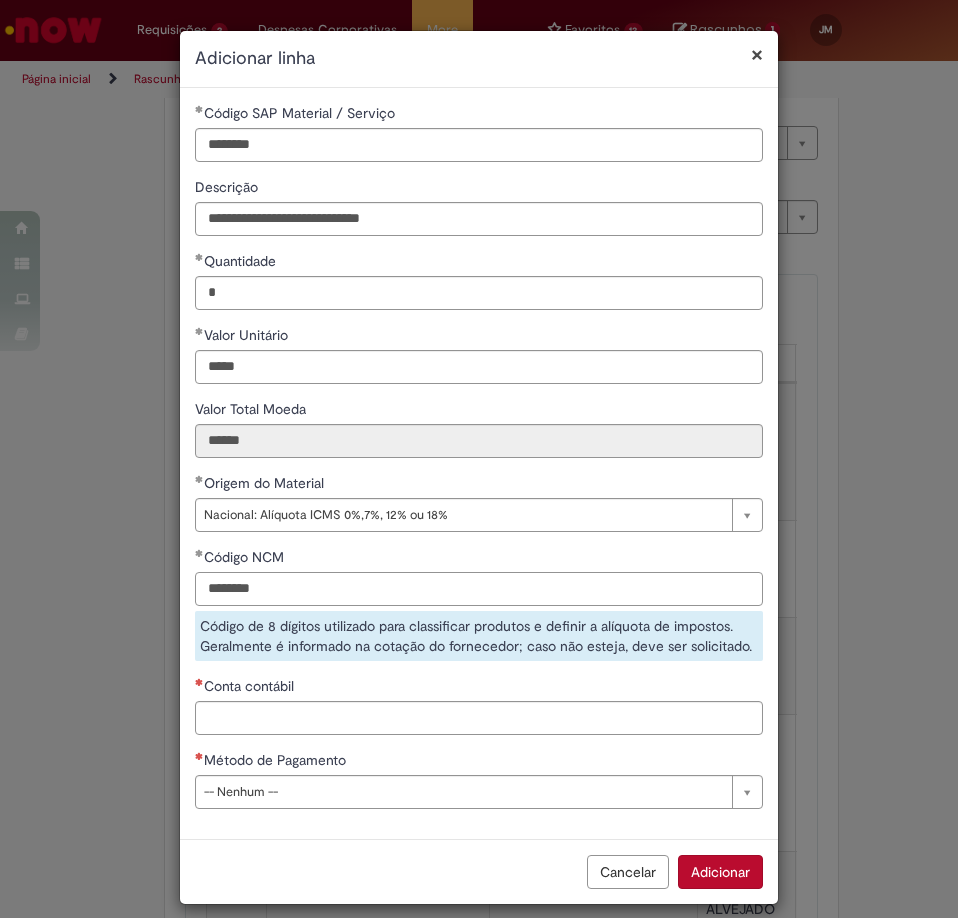 type on "********" 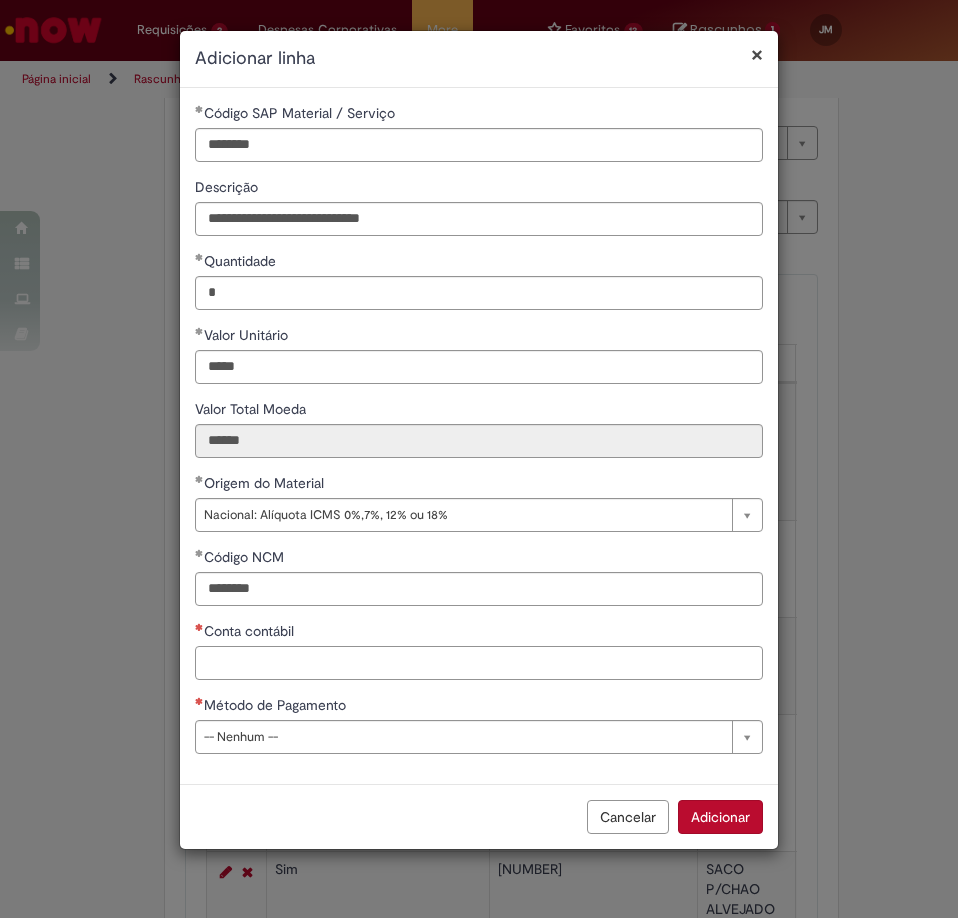 click on "Conta contábil" at bounding box center (479, 663) 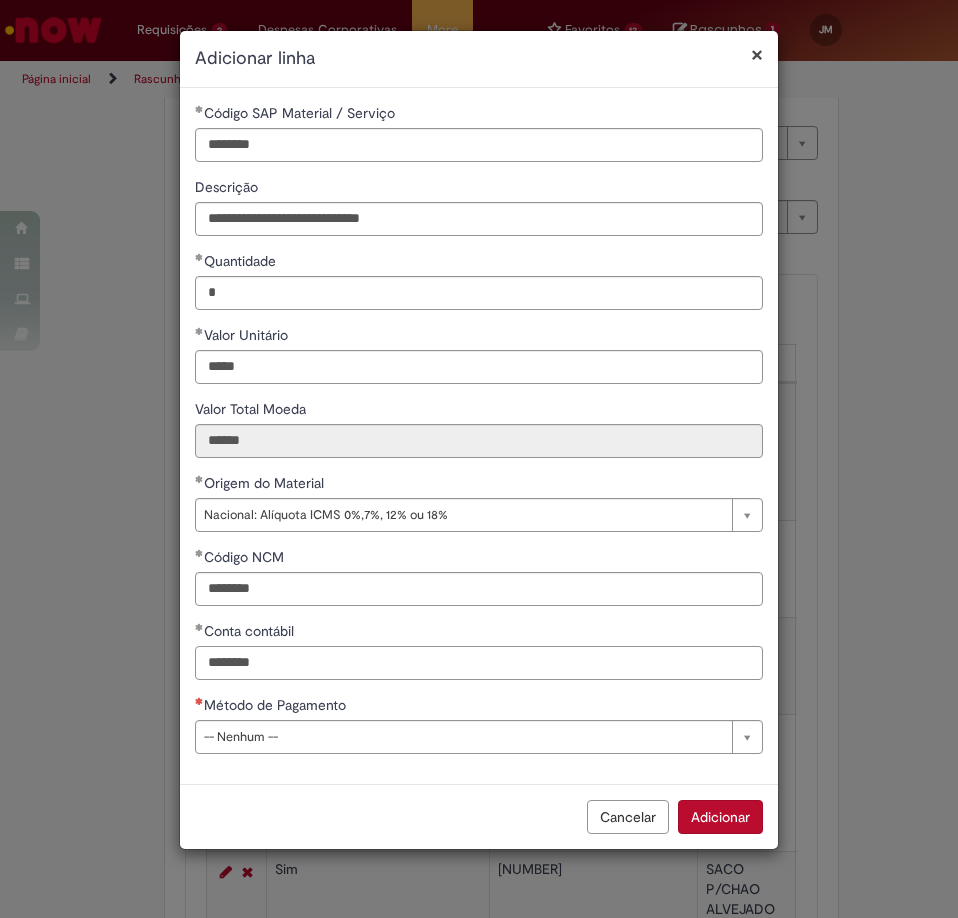 type on "********" 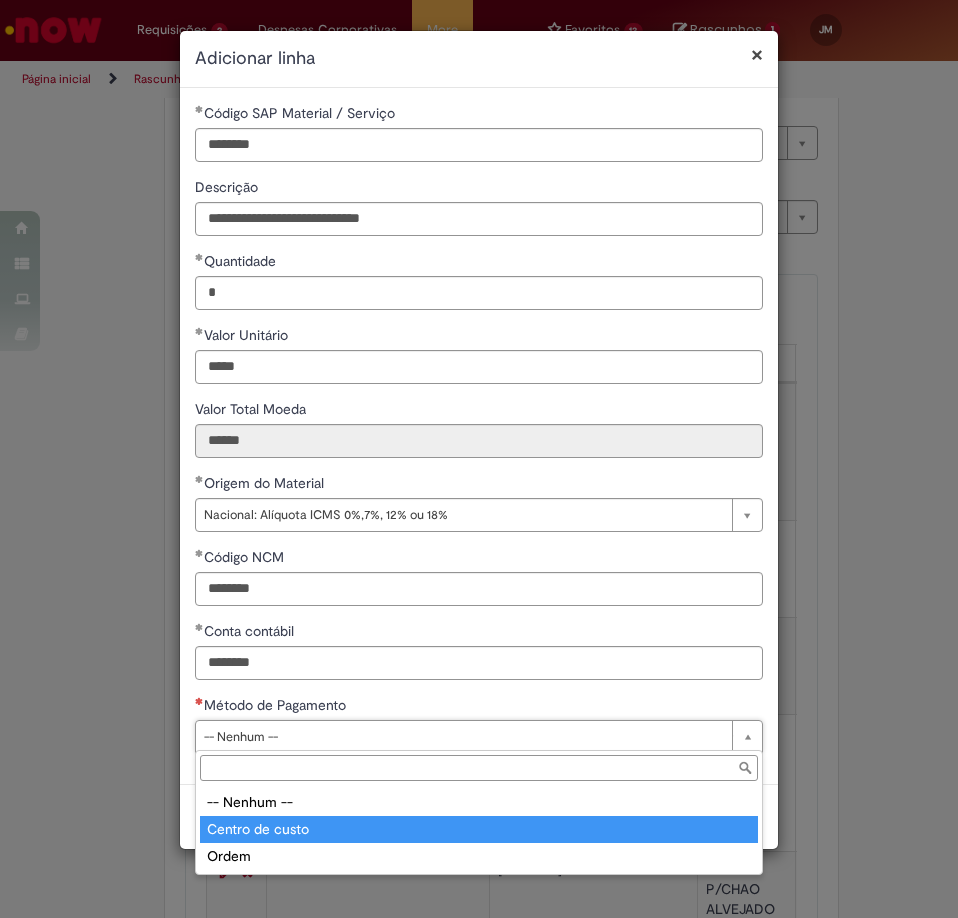 type on "**********" 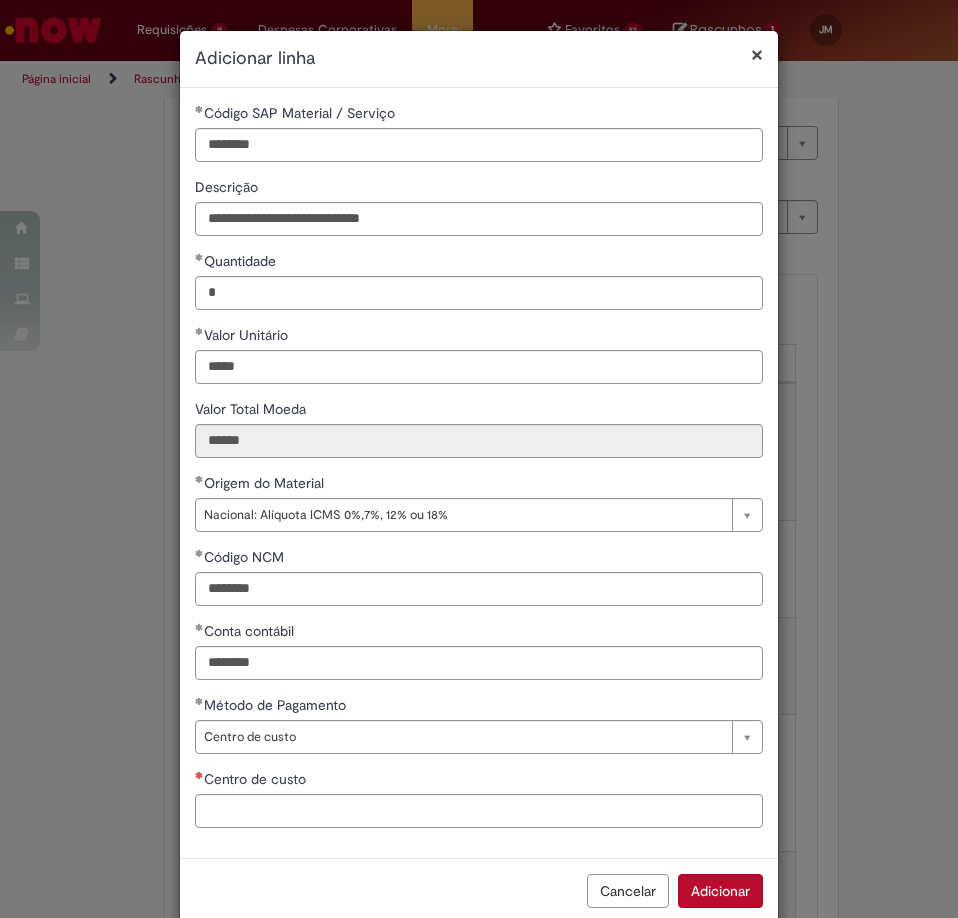 drag, startPoint x: 224, startPoint y: 835, endPoint x: 223, endPoint y: 819, distance: 16.03122 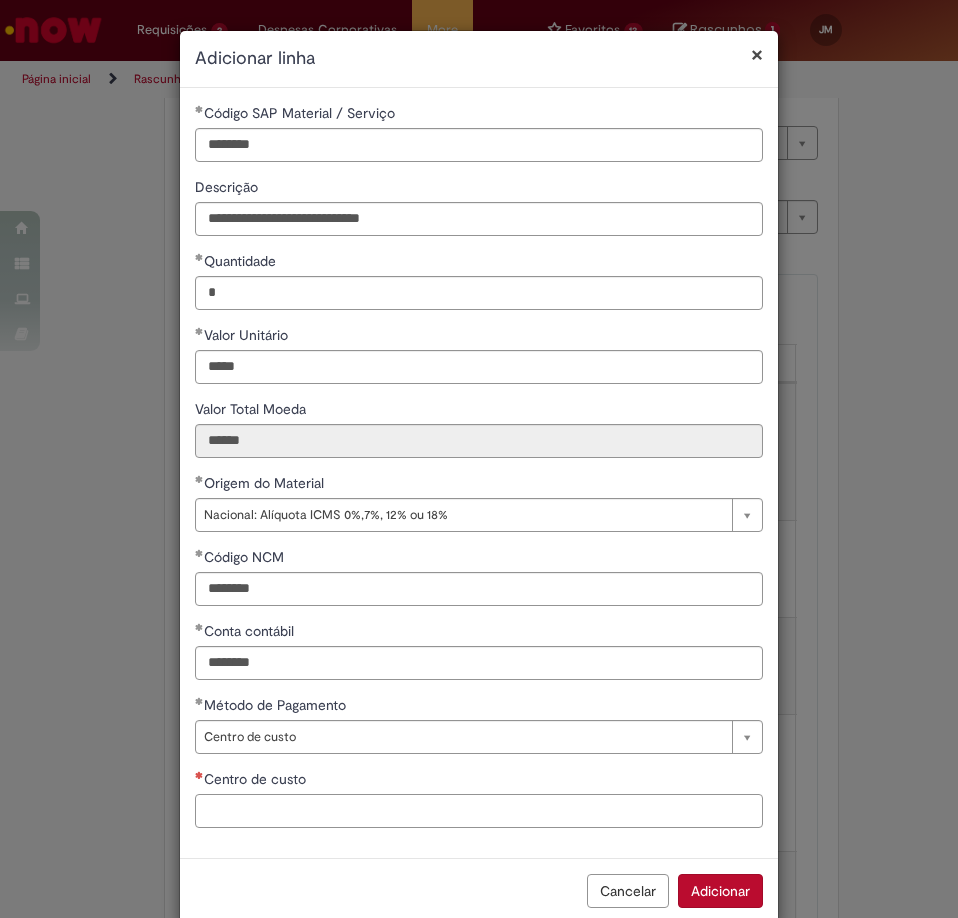 click on "Centro de custo" at bounding box center (479, 811) 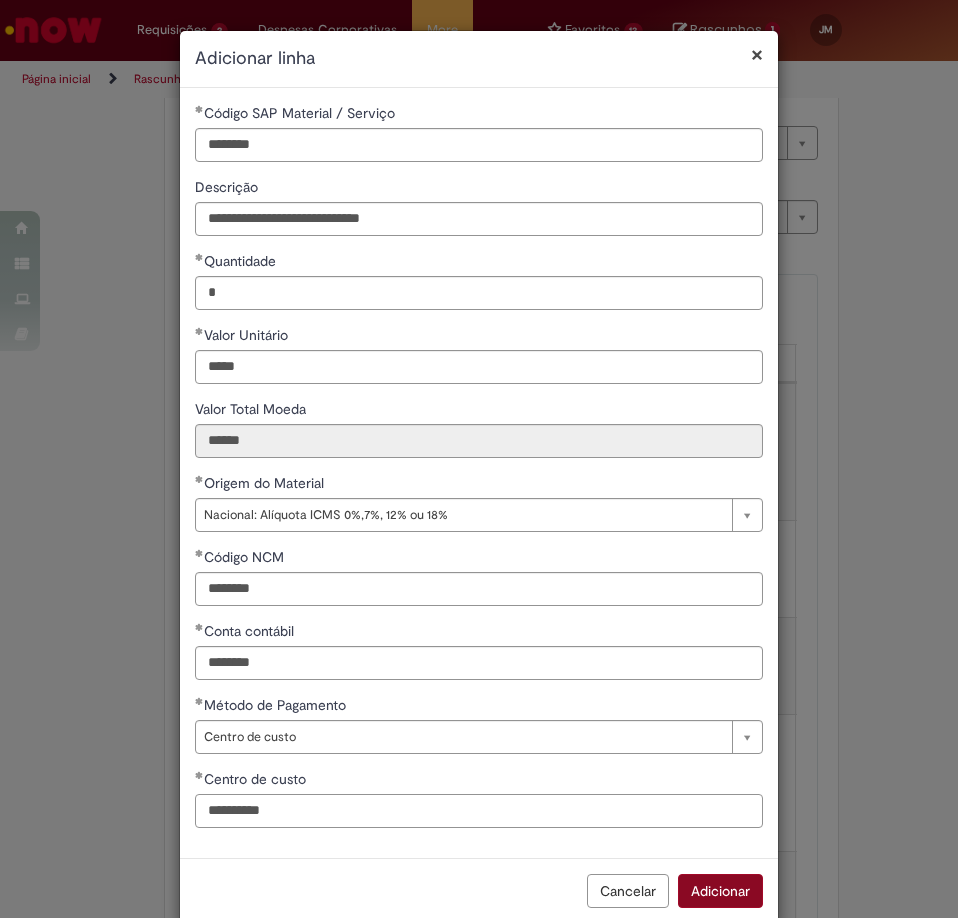 type on "**********" 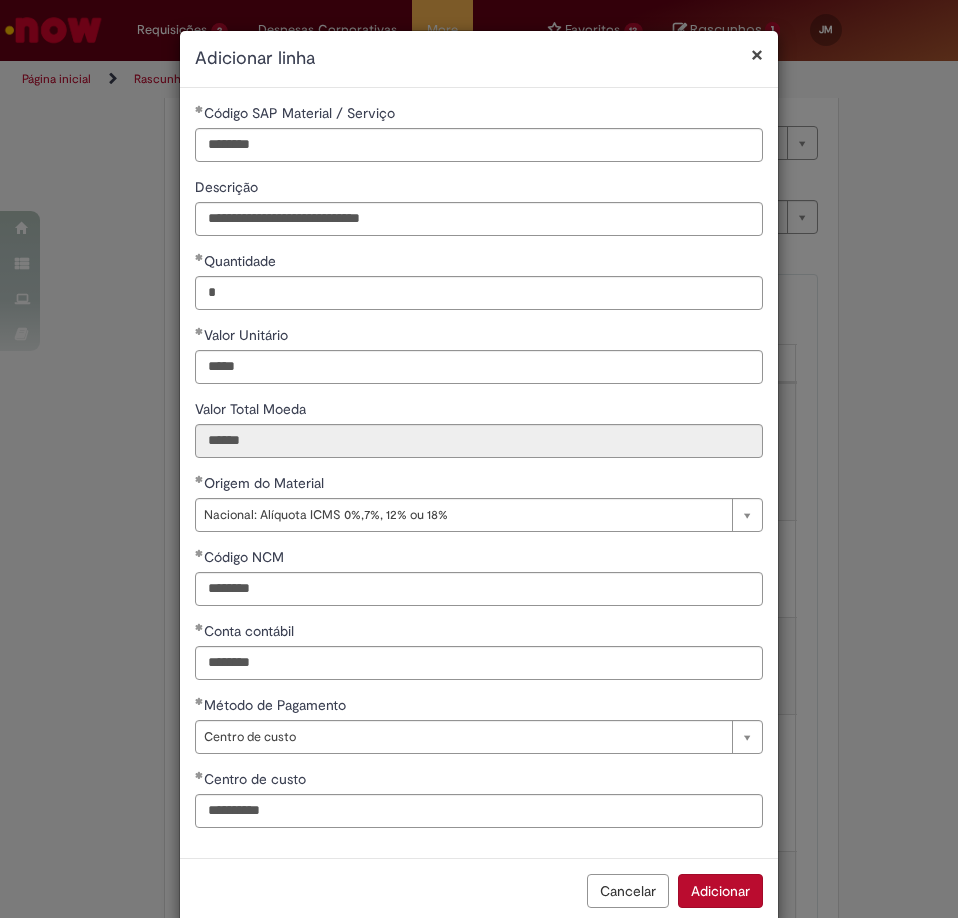 click on "Adicionar" at bounding box center [720, 891] 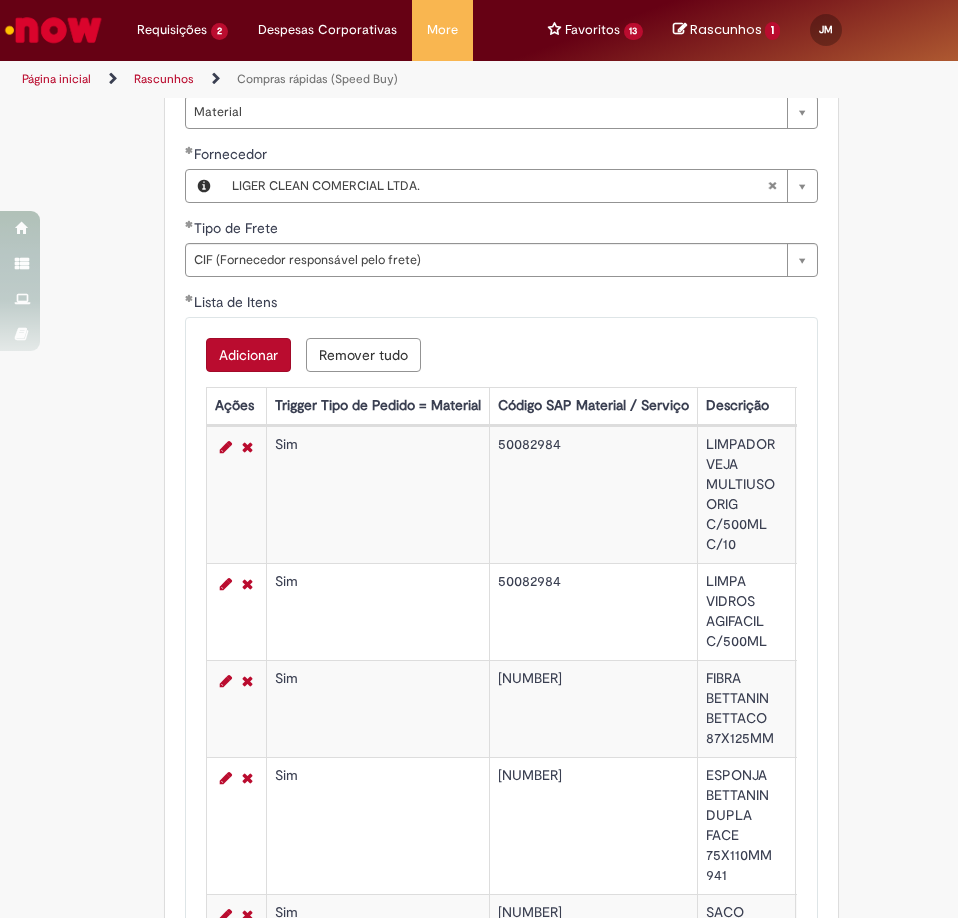 scroll, scrollTop: 3596, scrollLeft: 0, axis: vertical 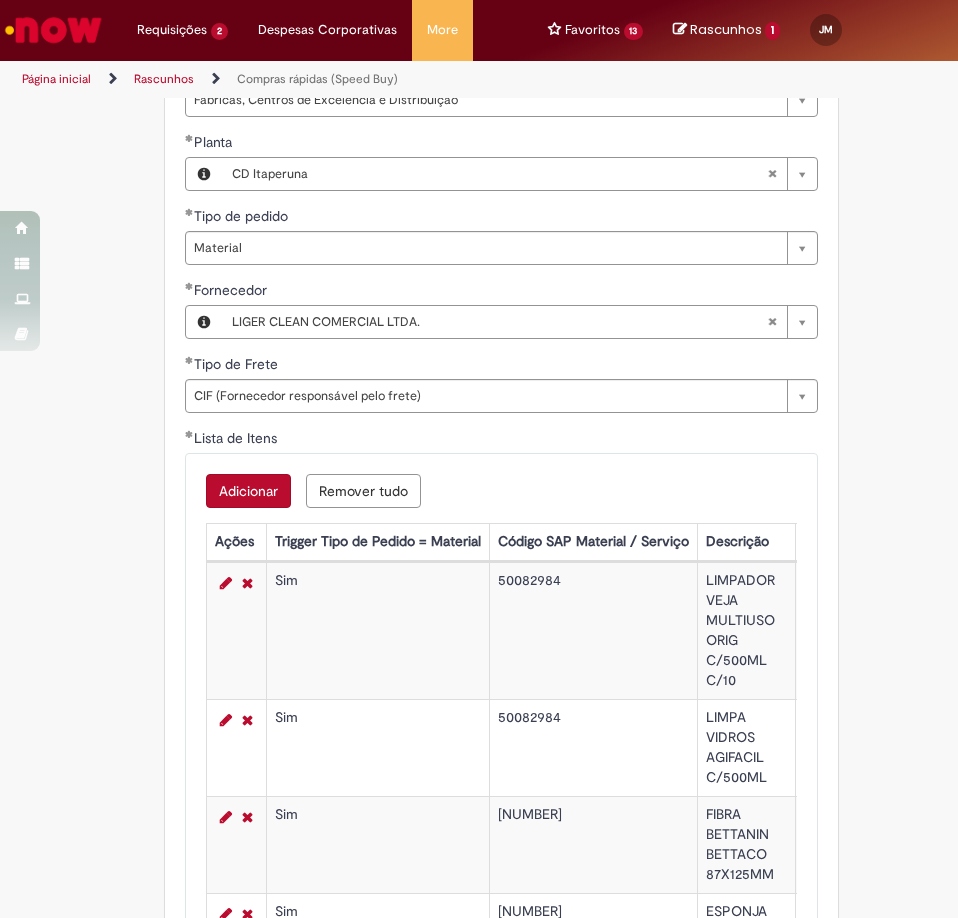 click on "Adicionar" at bounding box center [248, 491] 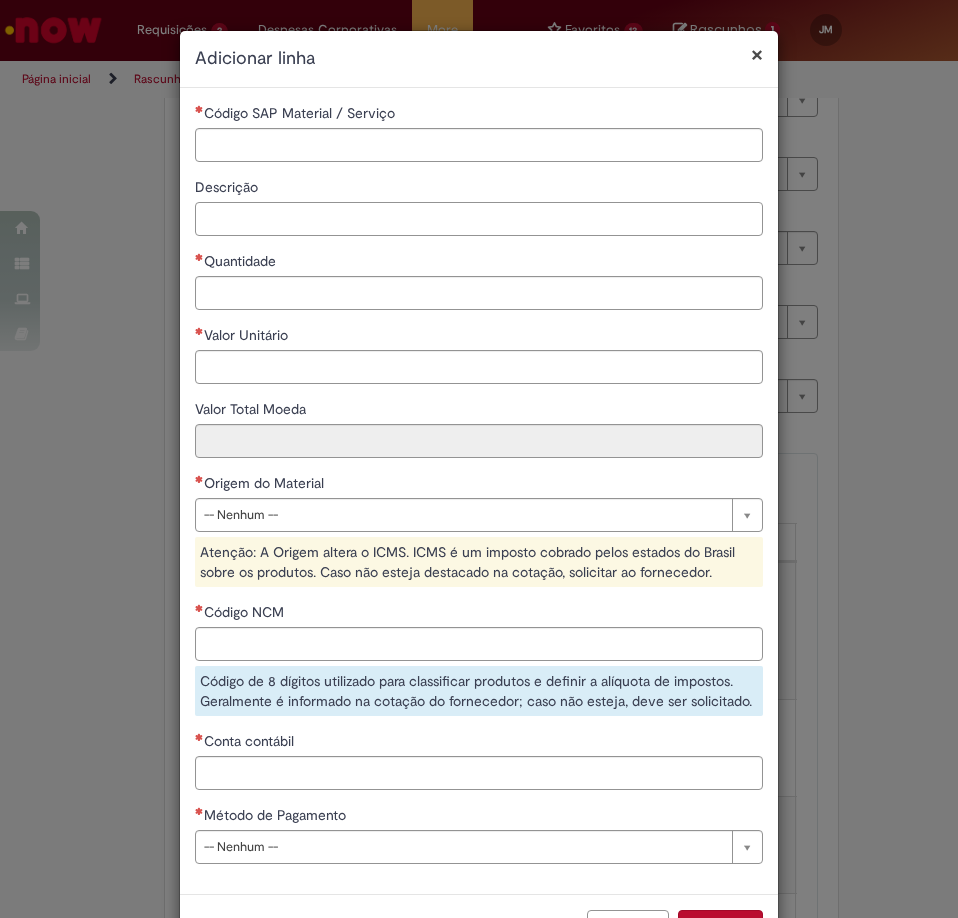 click on "Descrição" at bounding box center (479, 219) 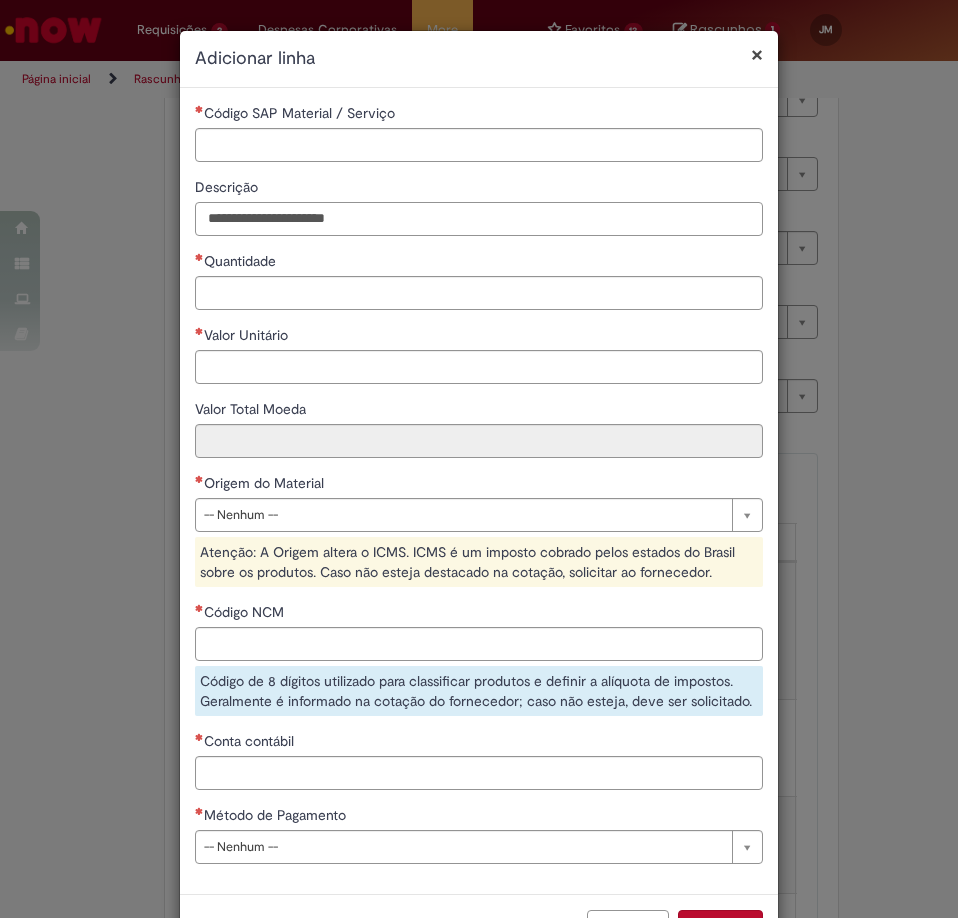 type on "**********" 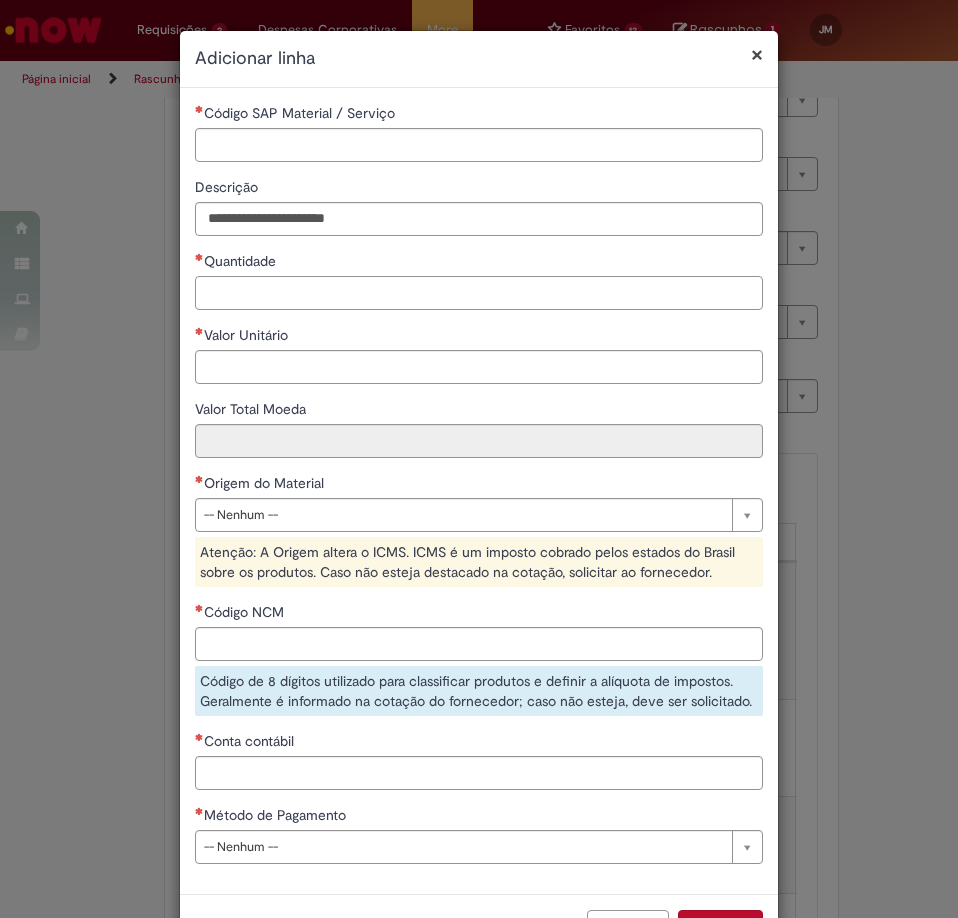 click on "Quantidade" at bounding box center (479, 293) 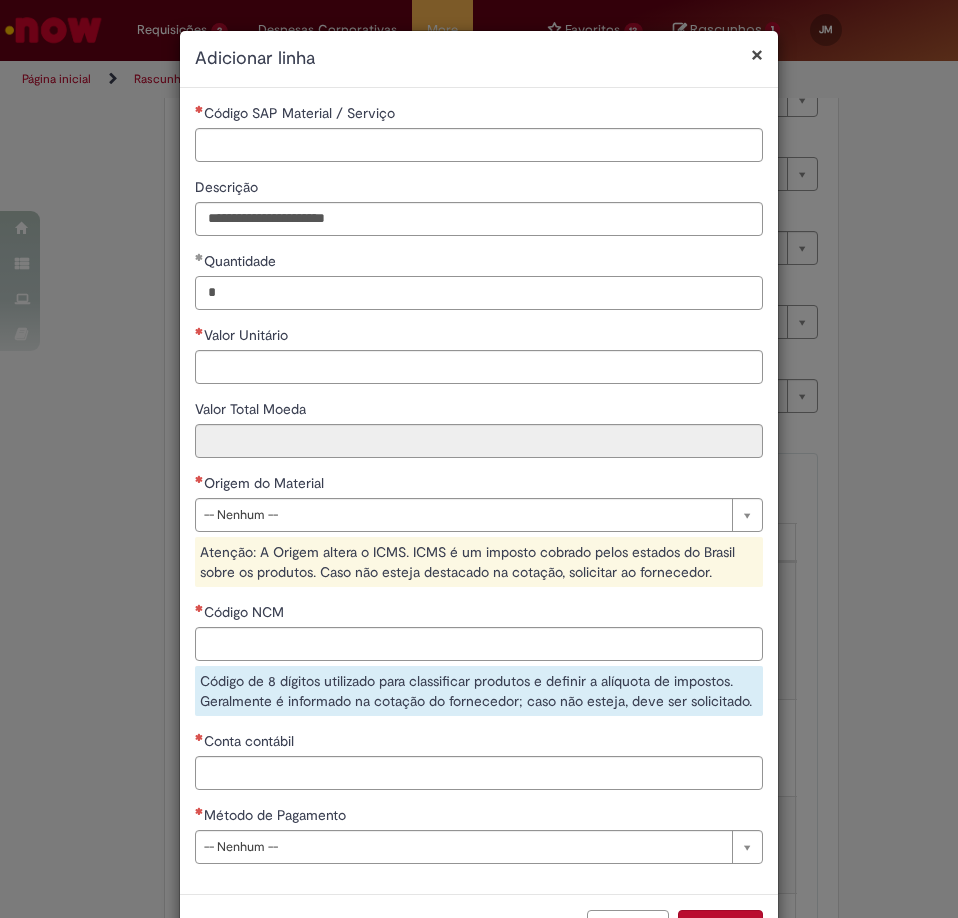 type on "*" 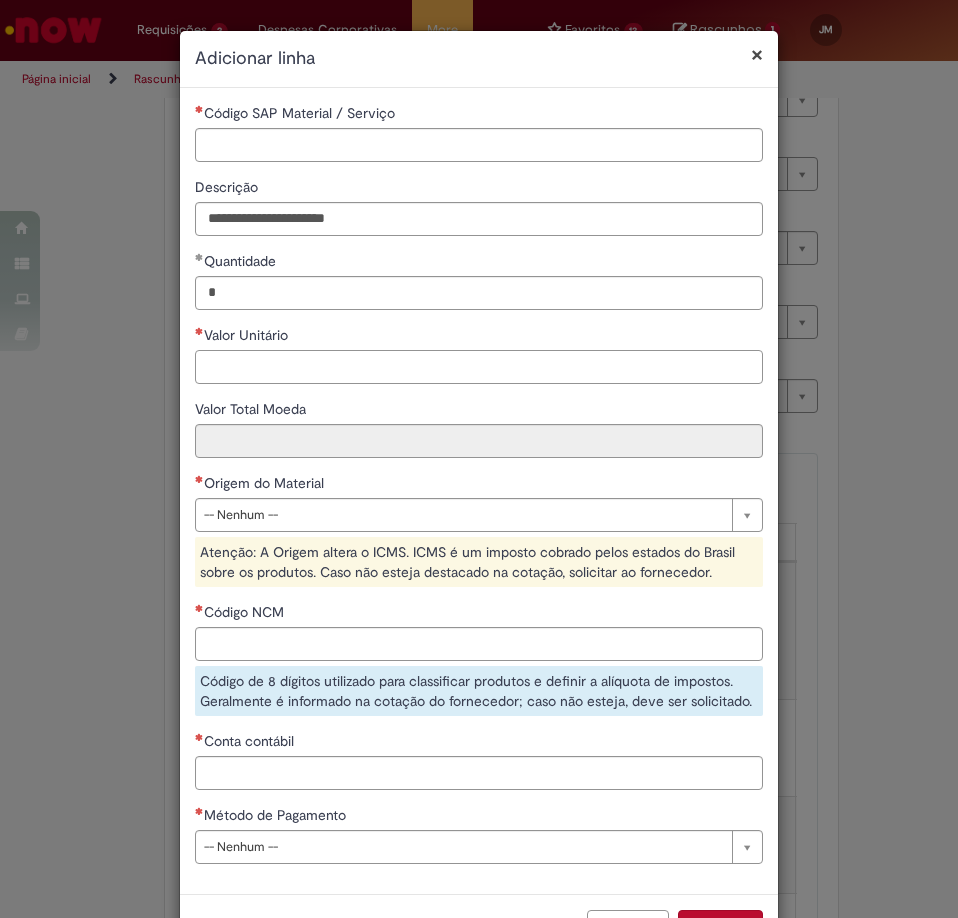 click on "Valor Unitário" at bounding box center [479, 367] 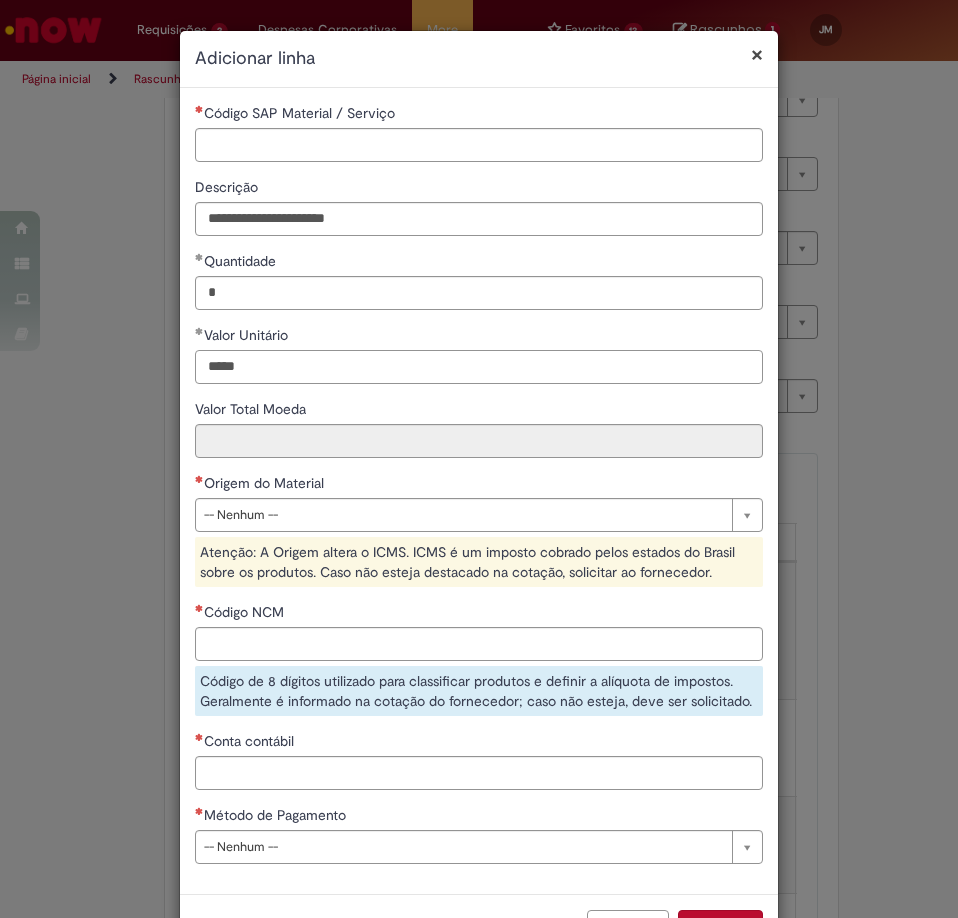 type on "*****" 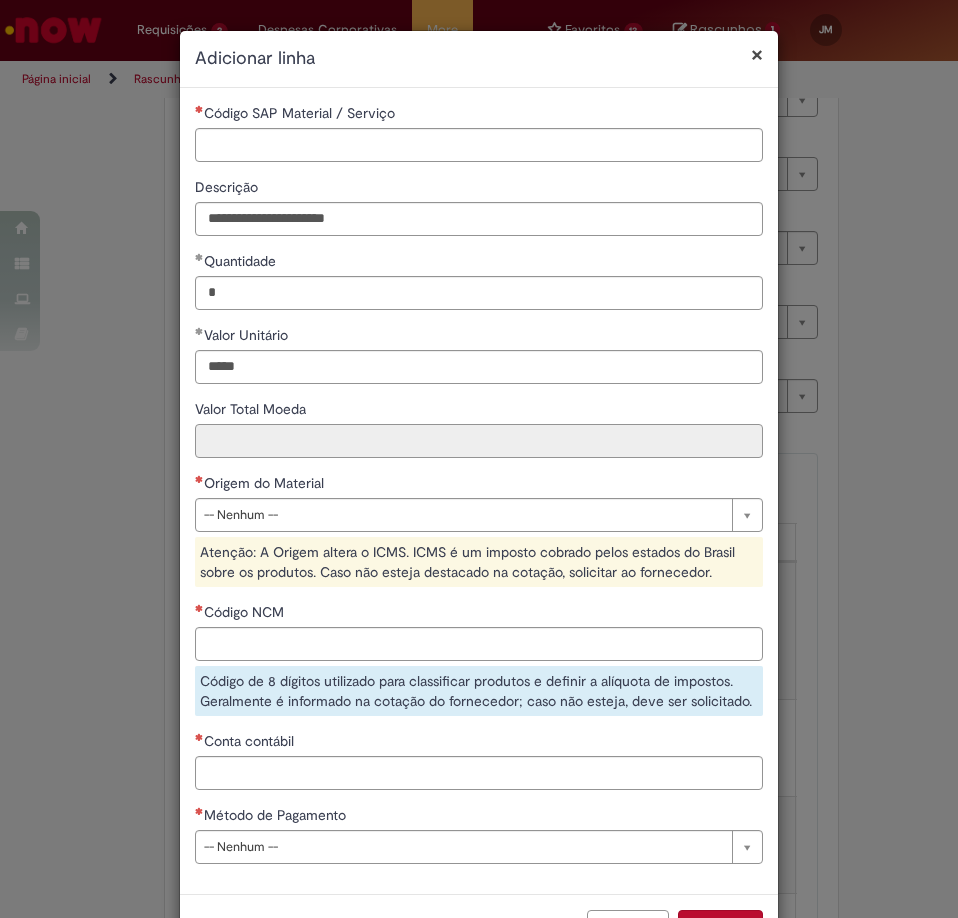 type on "******" 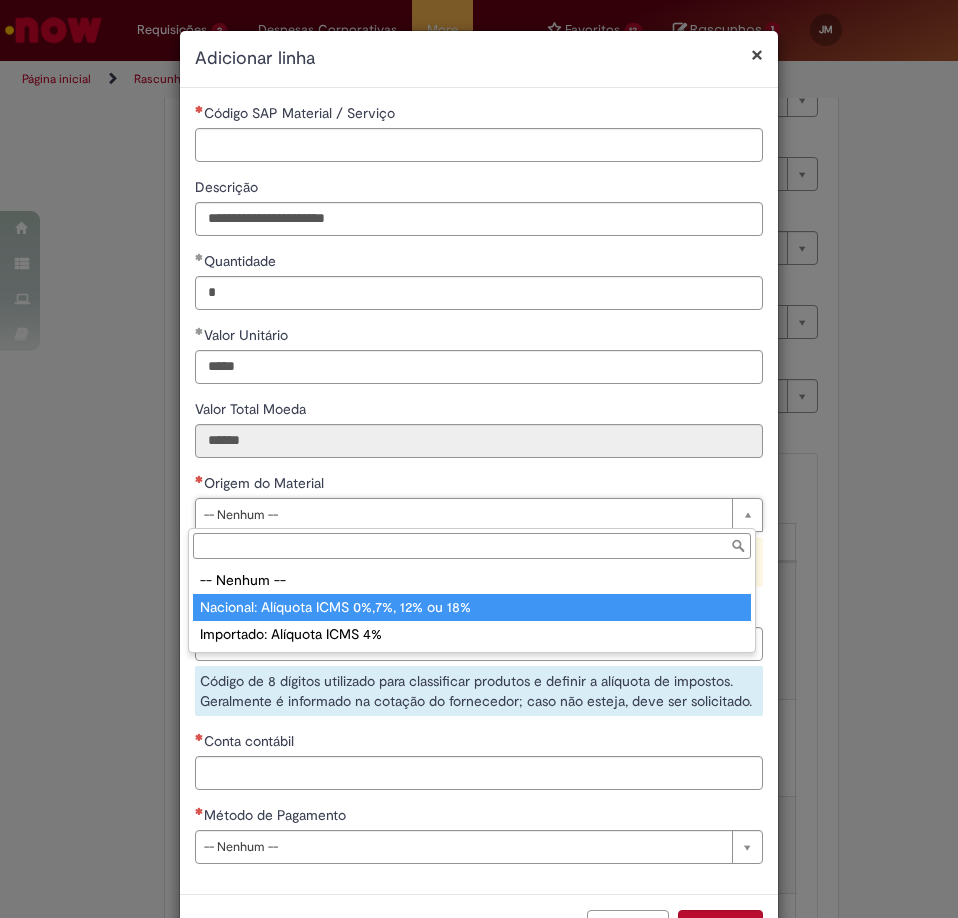 type on "**********" 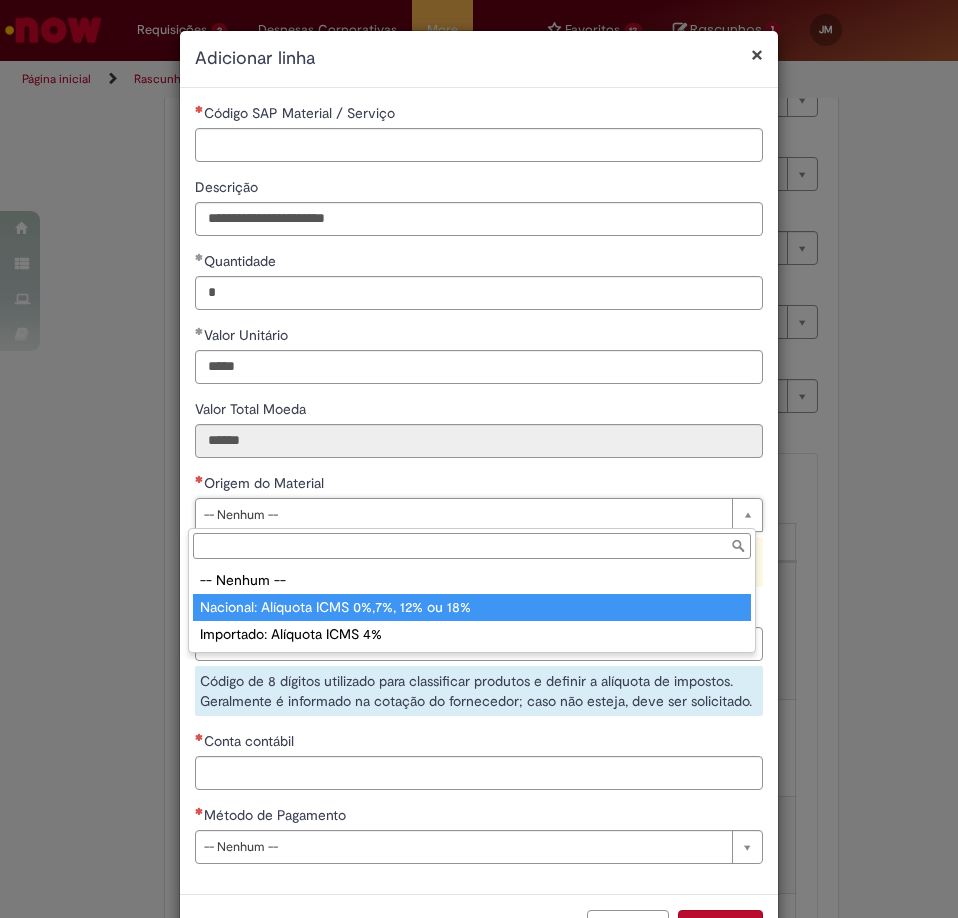 select on "*" 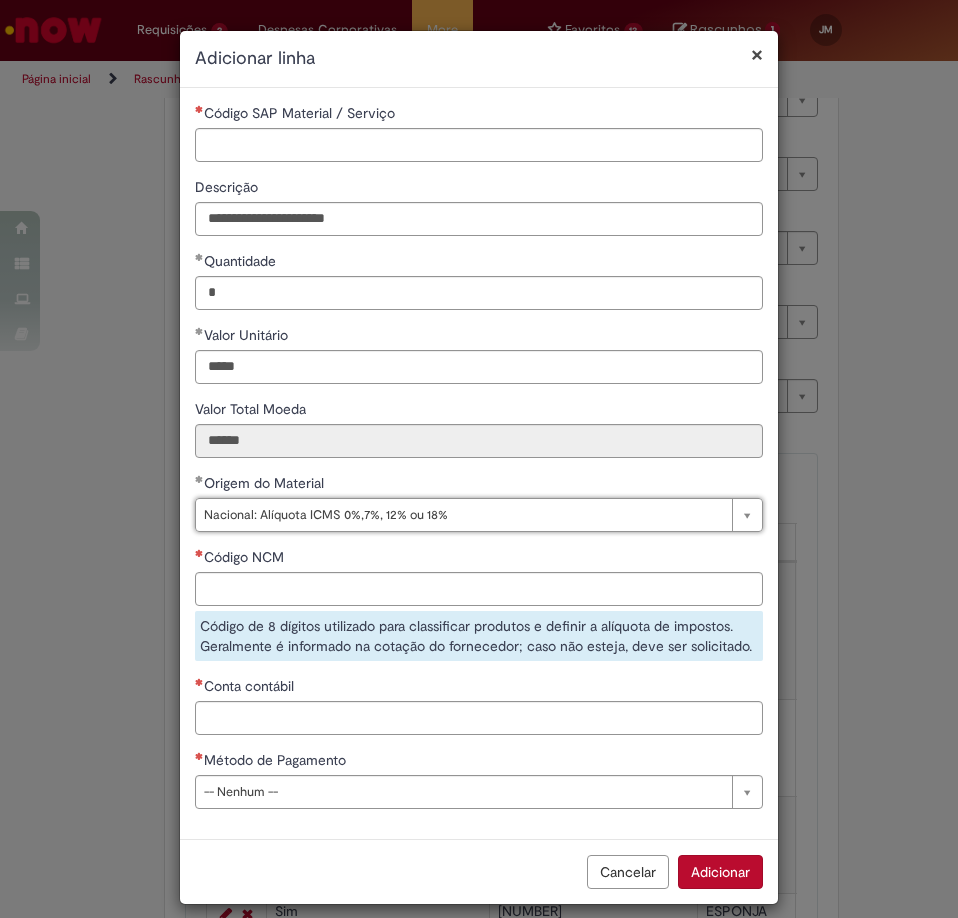click on "Código NCM Código de 8 dígitos utilizado para classificar produtos e definir a alíquota de impostos. Geralmente é informado na cotação do fornecedor; caso não esteja, deve ser solicitado." at bounding box center [479, 604] 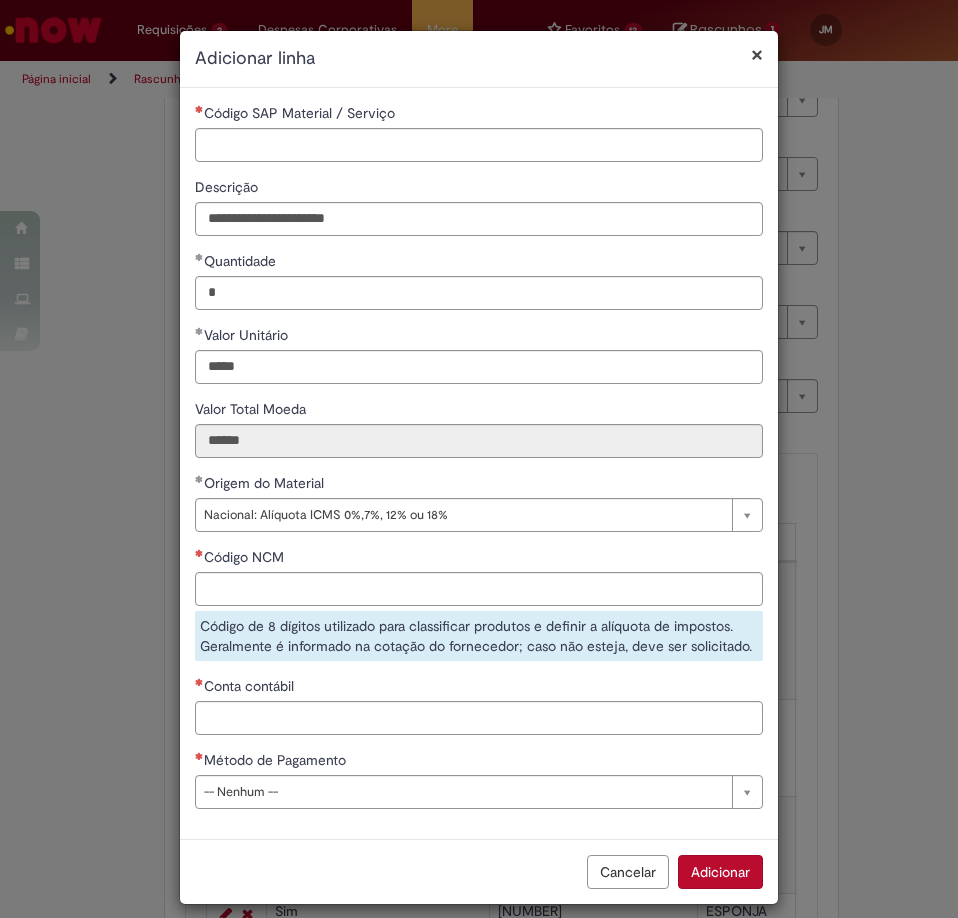 click on "Código NCM Código de 8 dígitos utilizado para classificar produtos e definir a alíquota de impostos. Geralmente é informado na cotação do fornecedor; caso não esteja, deve ser solicitado." at bounding box center (479, 604) 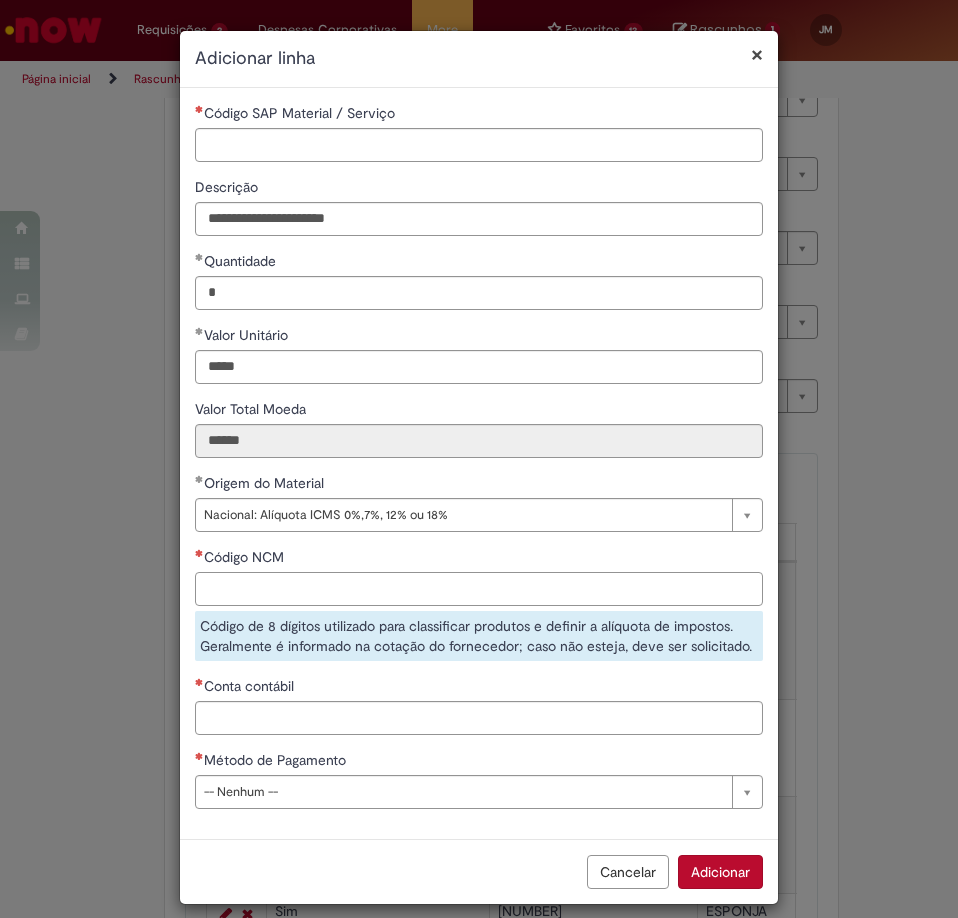click on "Código NCM" at bounding box center (479, 589) 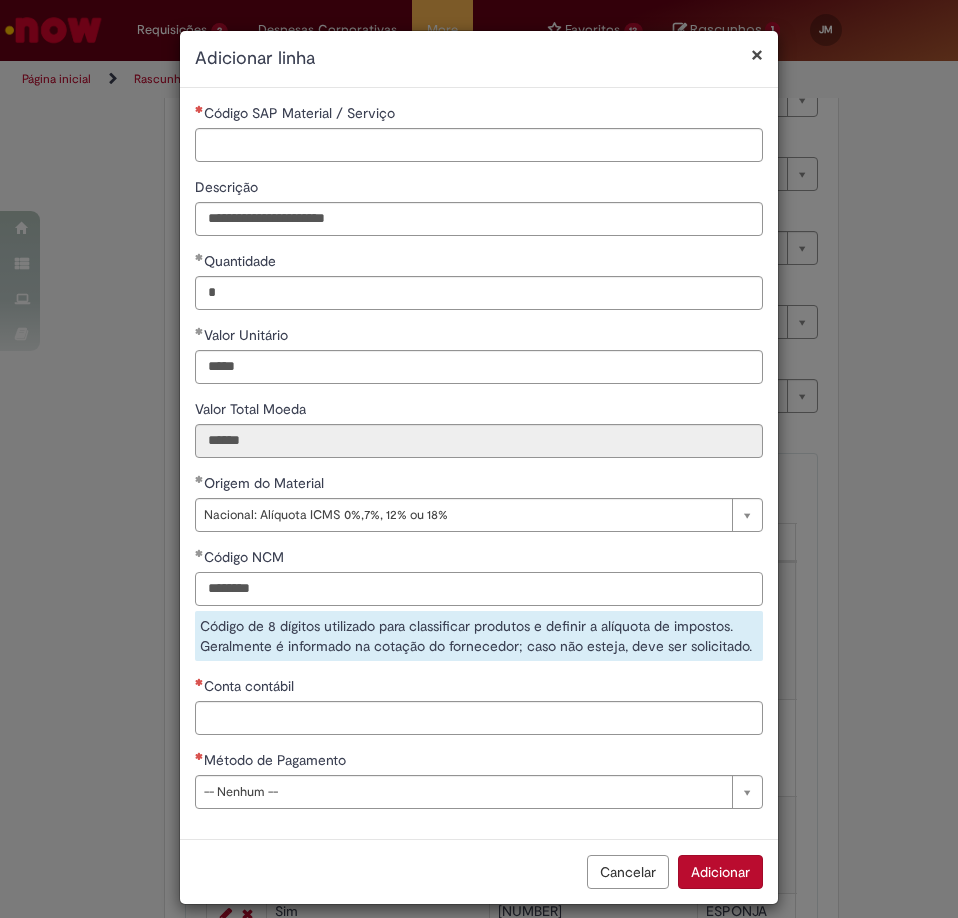 type on "********" 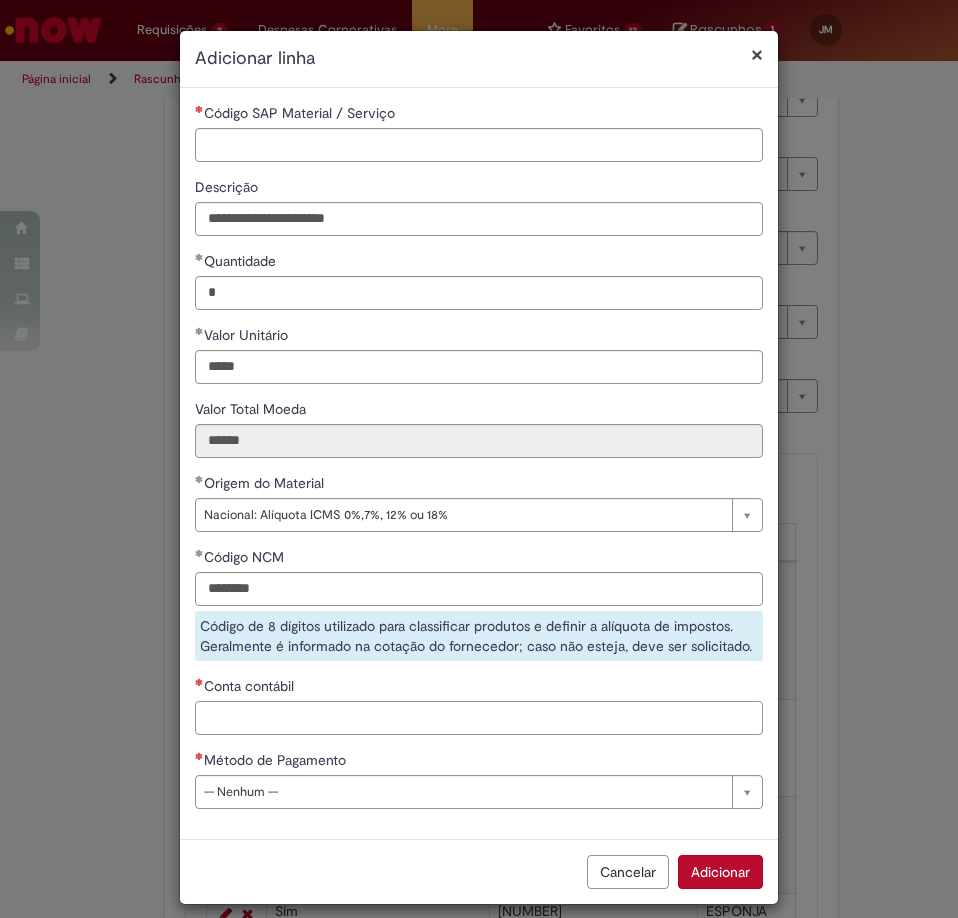 click on "**********" at bounding box center [479, 456] 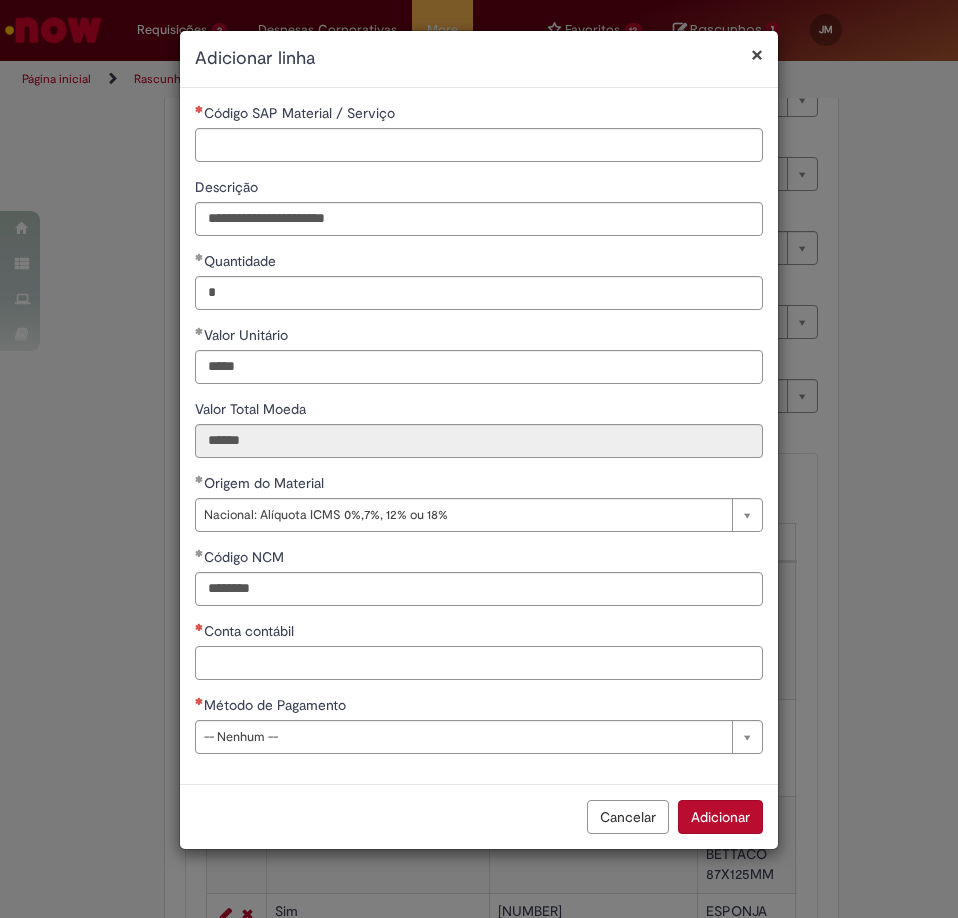 click on "Conta contábil" at bounding box center [479, 663] 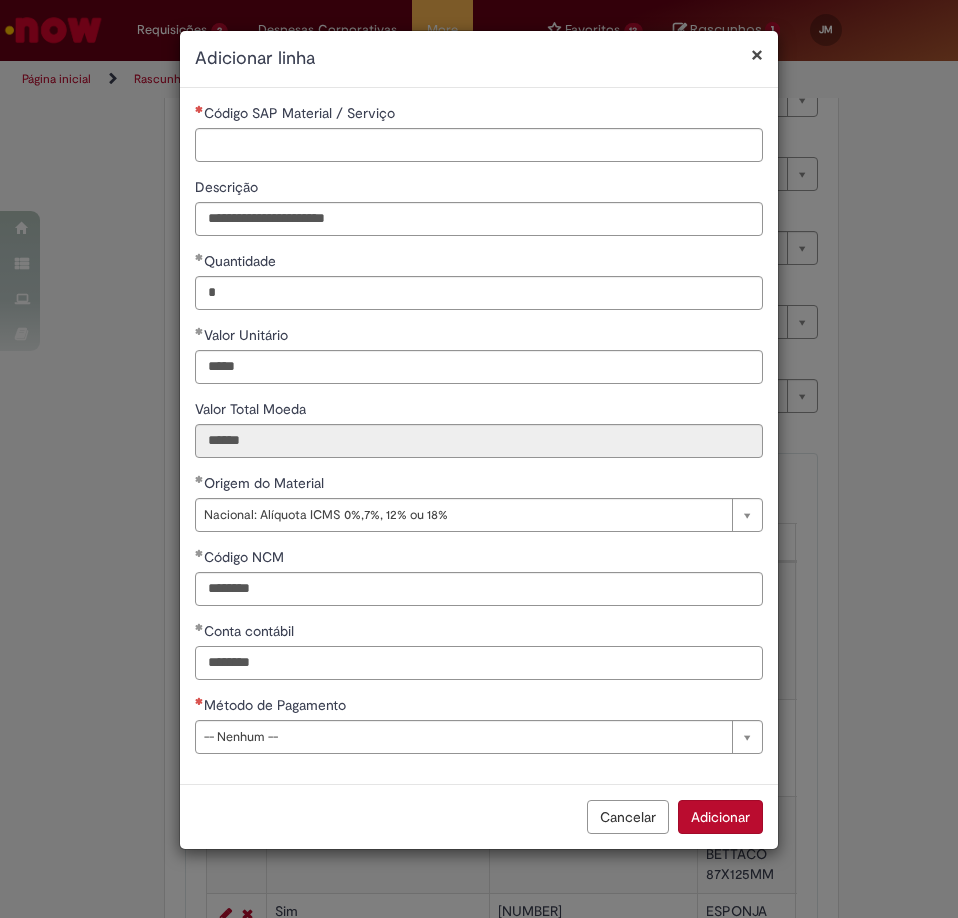 type on "********" 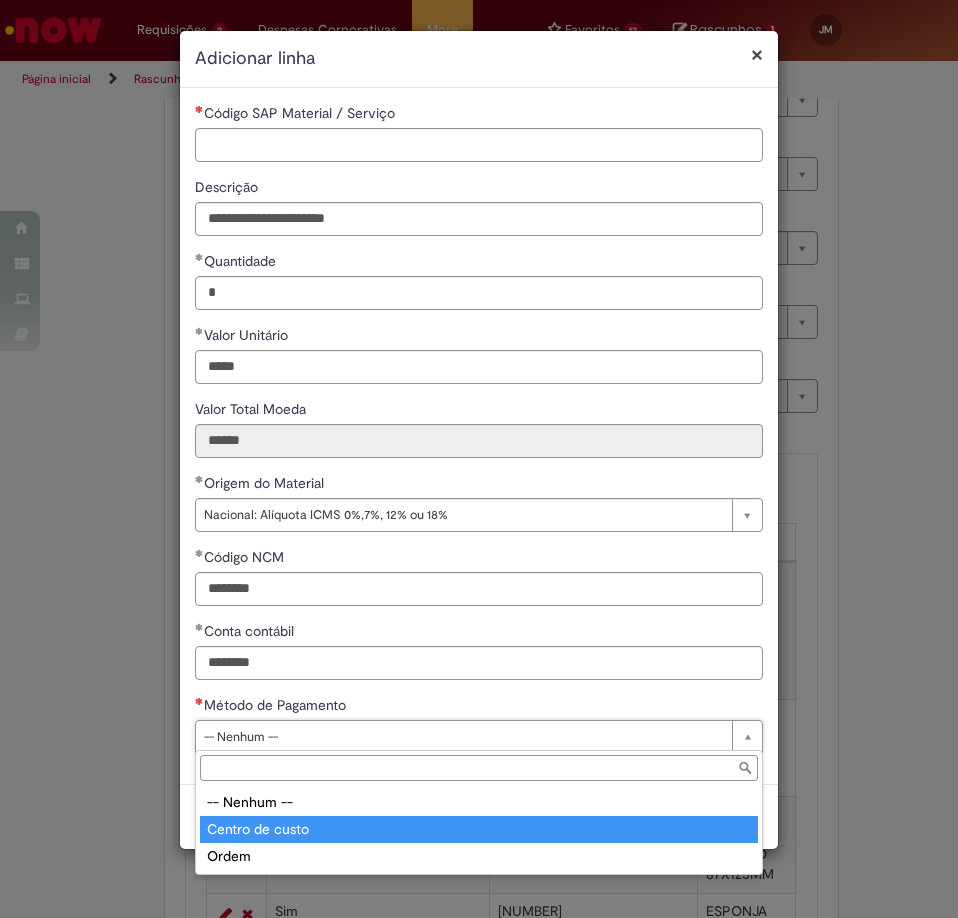 type on "**********" 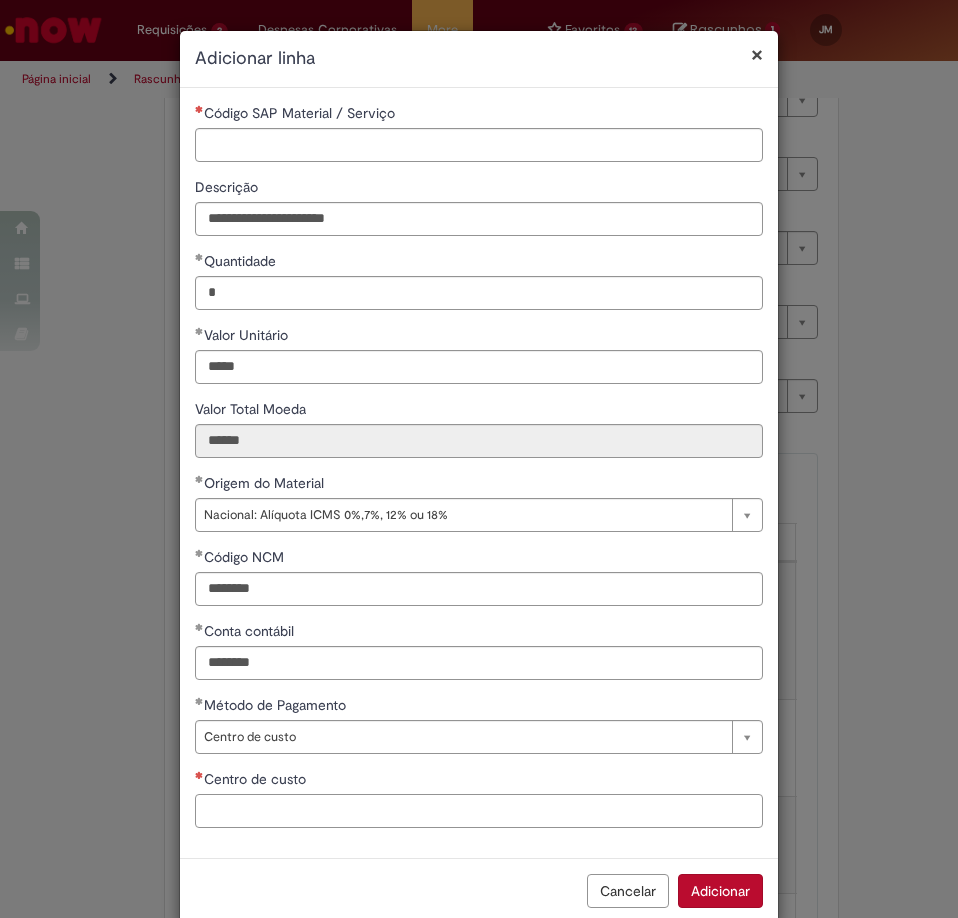 click on "Centro de custo" at bounding box center (479, 811) 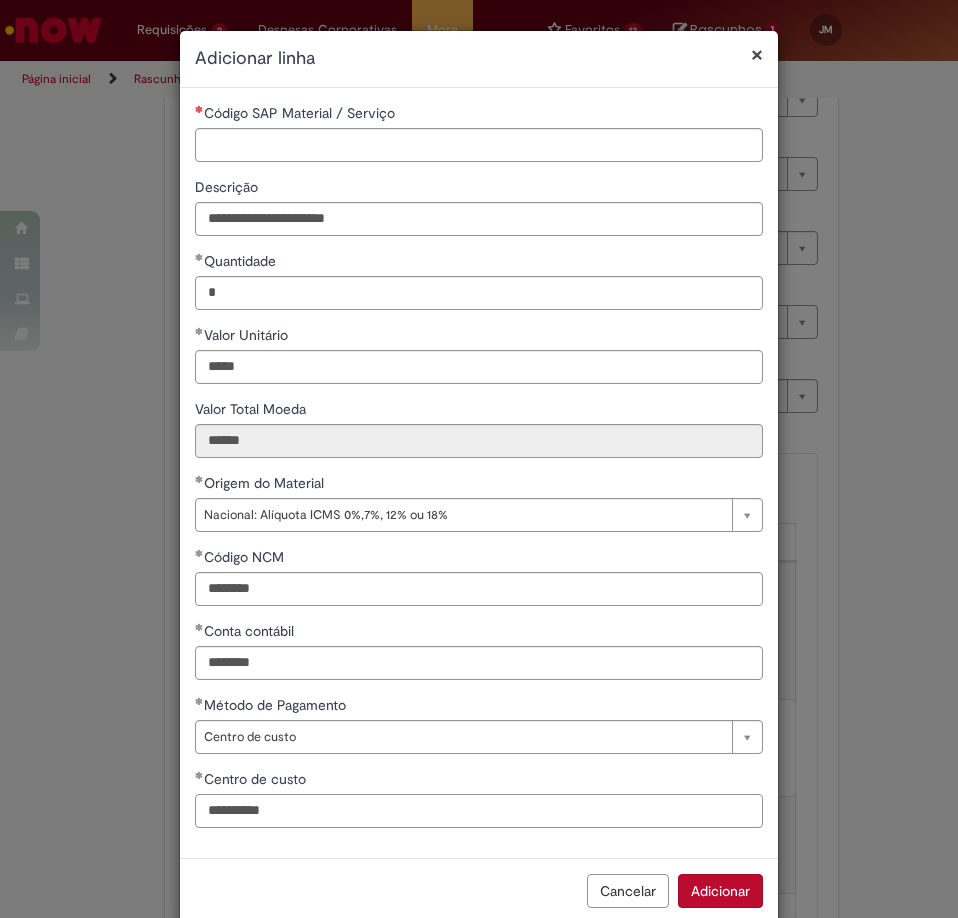 type on "**********" 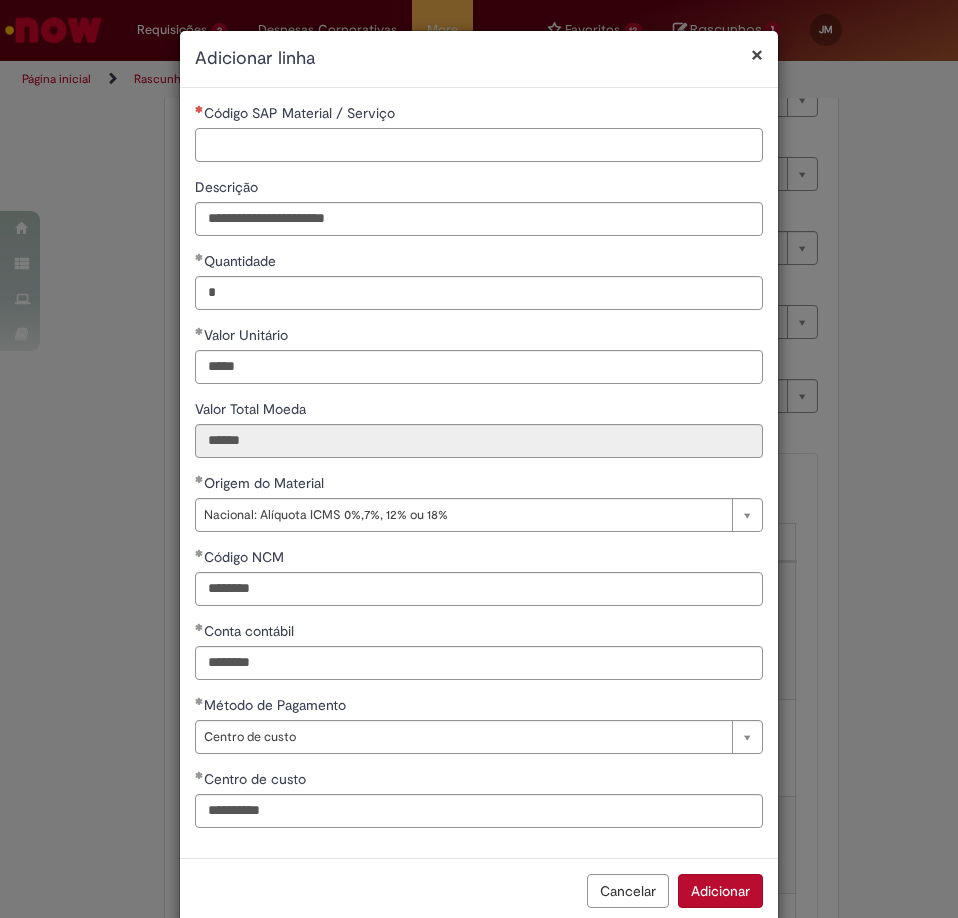 click on "Código SAP Material / Serviço" at bounding box center (479, 145) 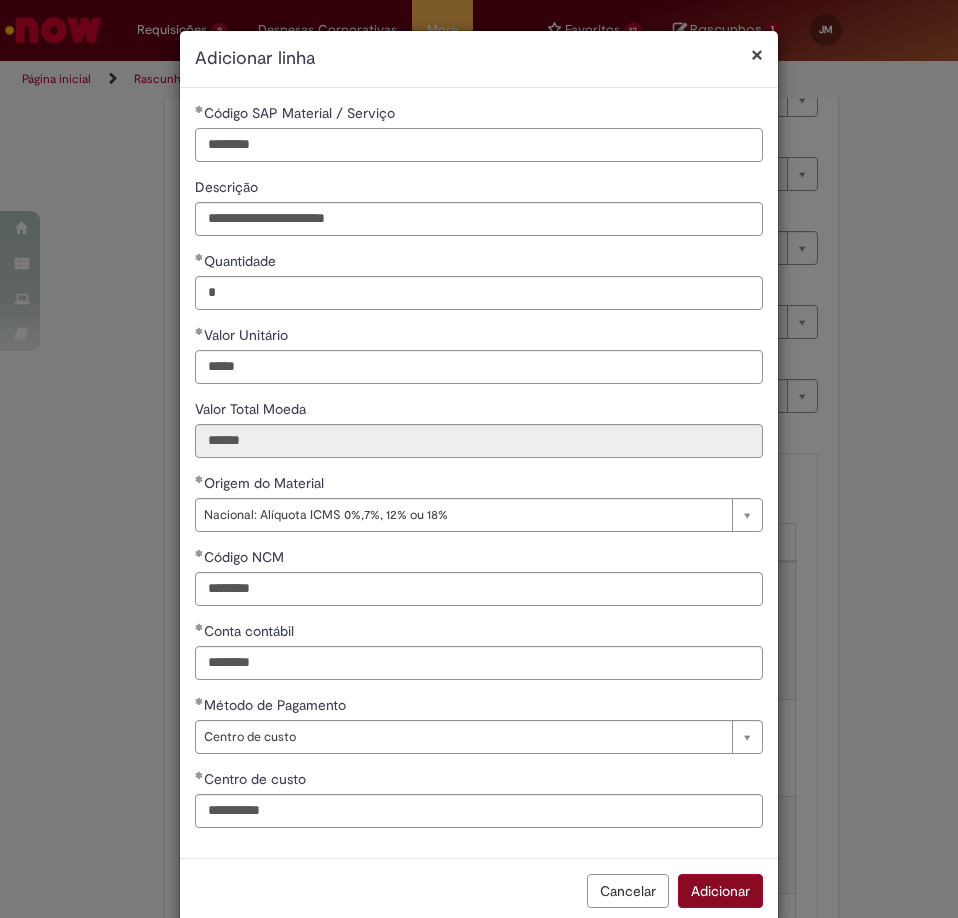 type on "********" 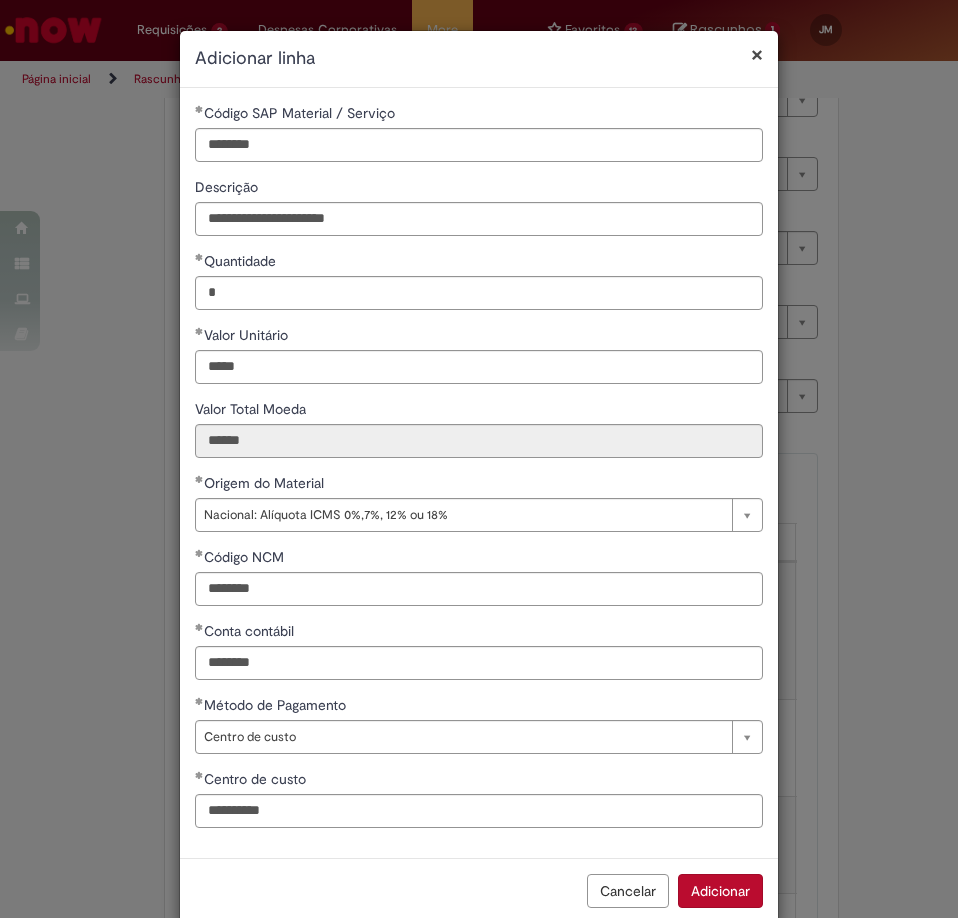 click on "Adicionar" at bounding box center (720, 891) 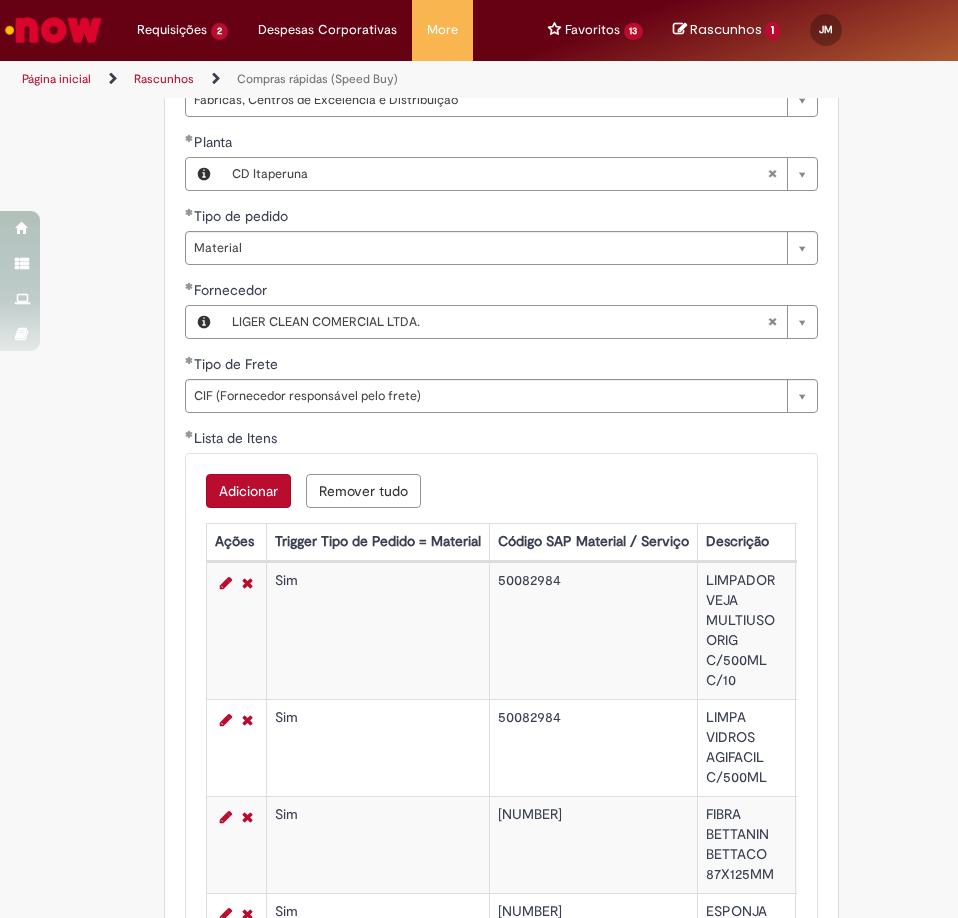 click on "Adicionar" at bounding box center (248, 491) 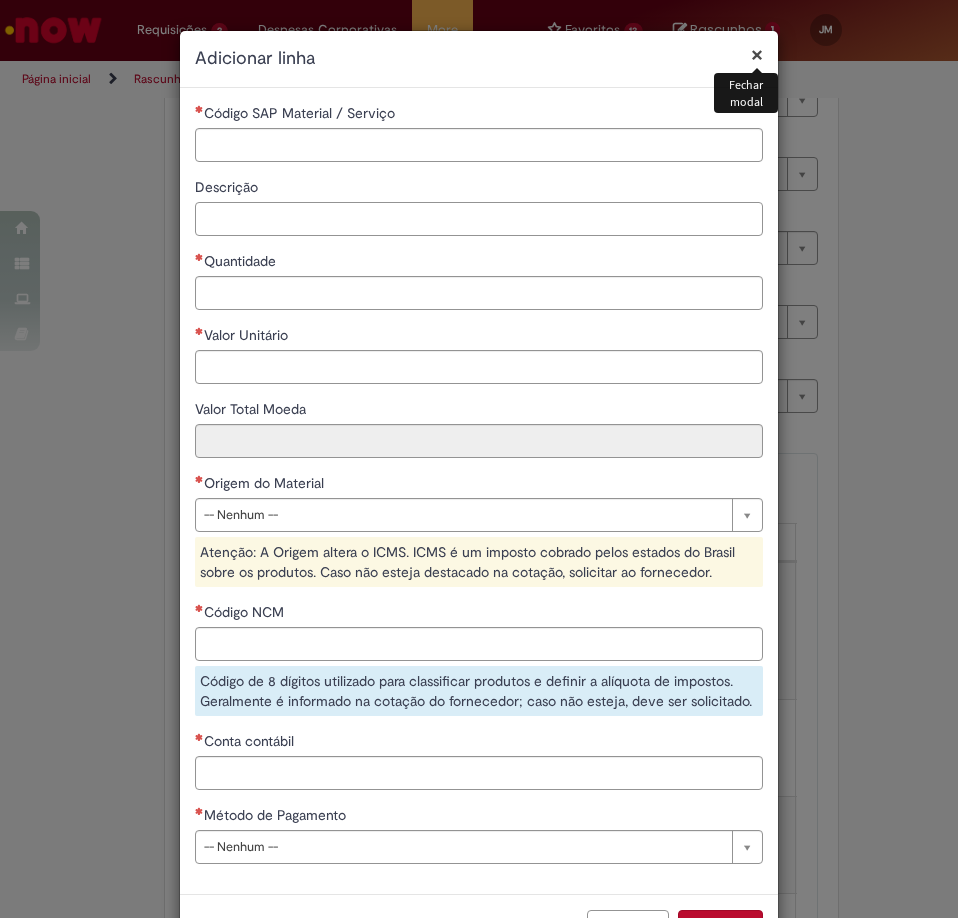 click on "Descrição" at bounding box center (479, 219) 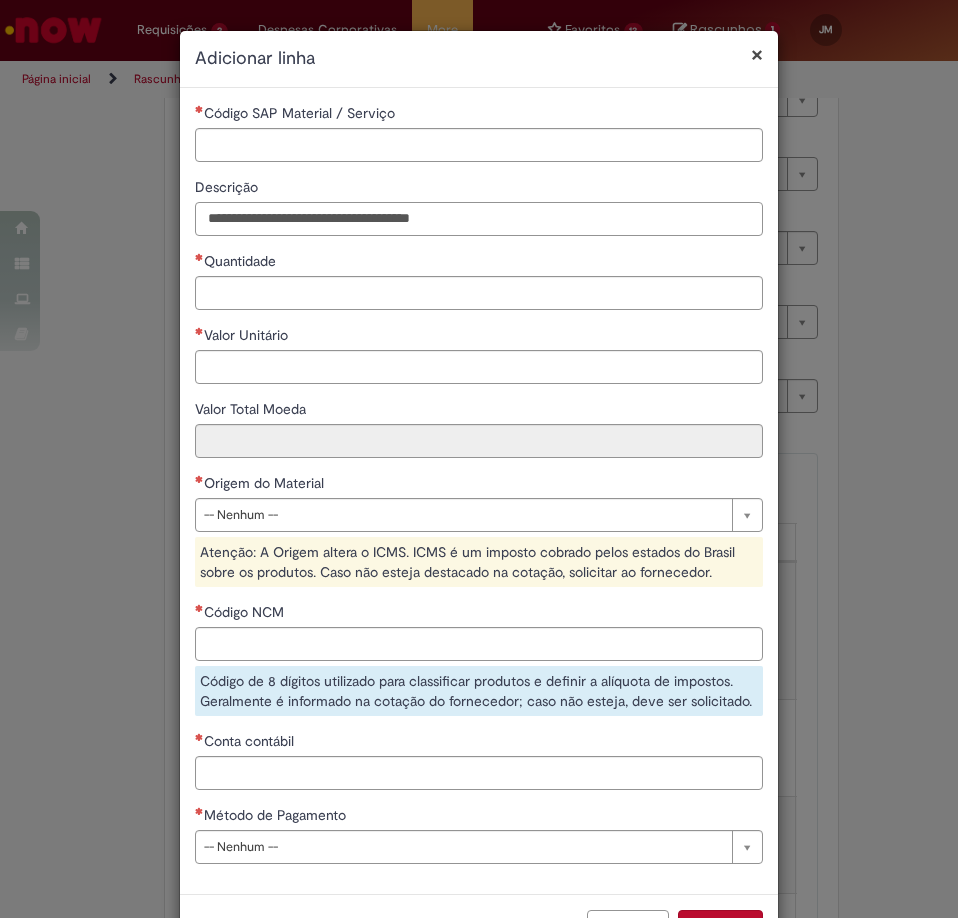 type on "**********" 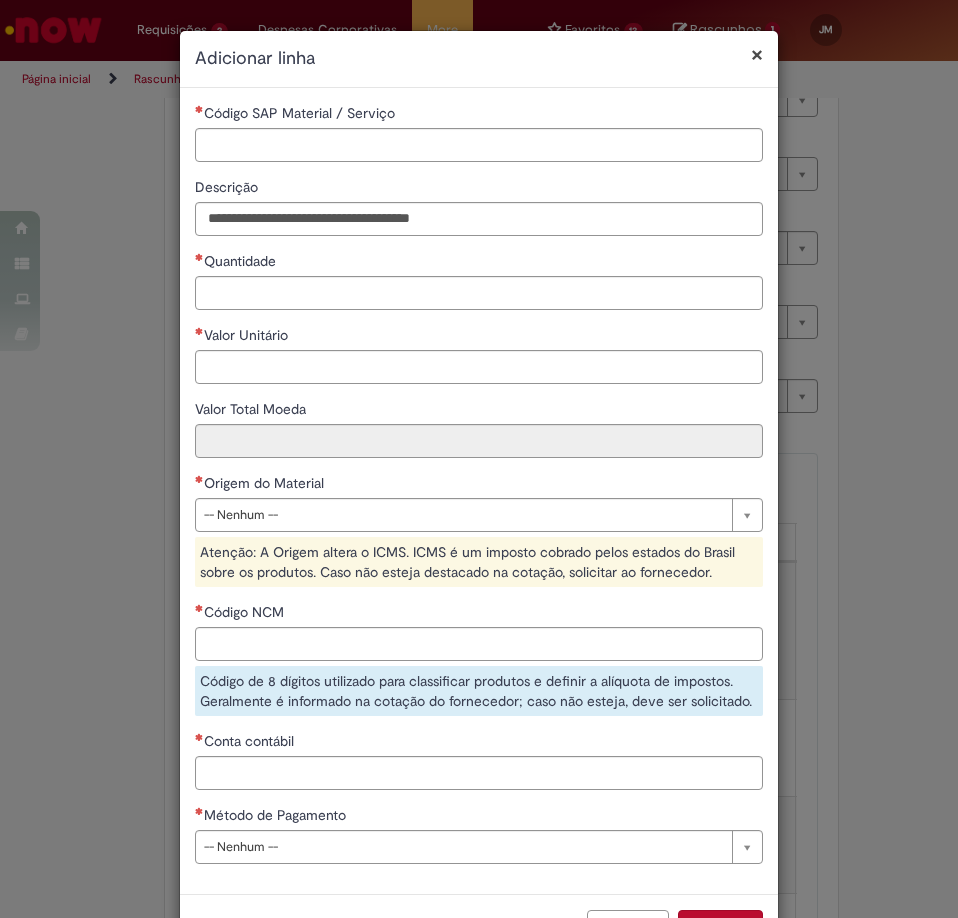 drag, startPoint x: 676, startPoint y: 166, endPoint x: 658, endPoint y: 149, distance: 24.758837 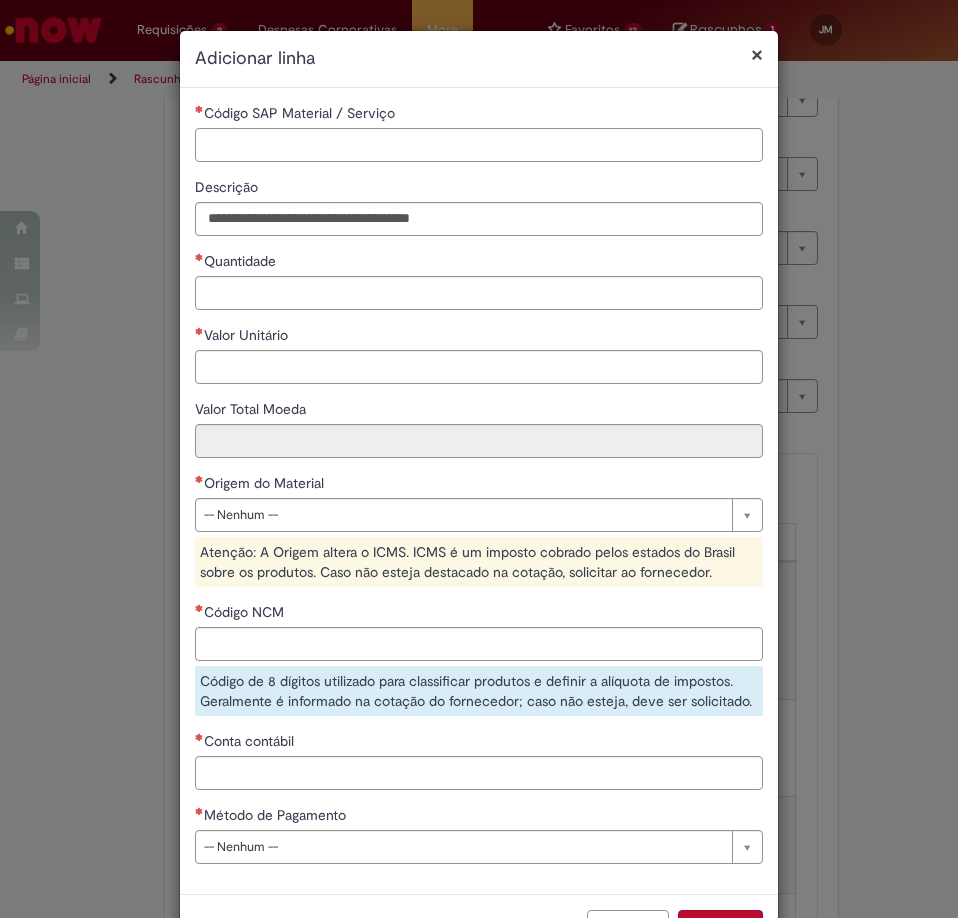 click on "Código SAP Material / Serviço" at bounding box center (479, 145) 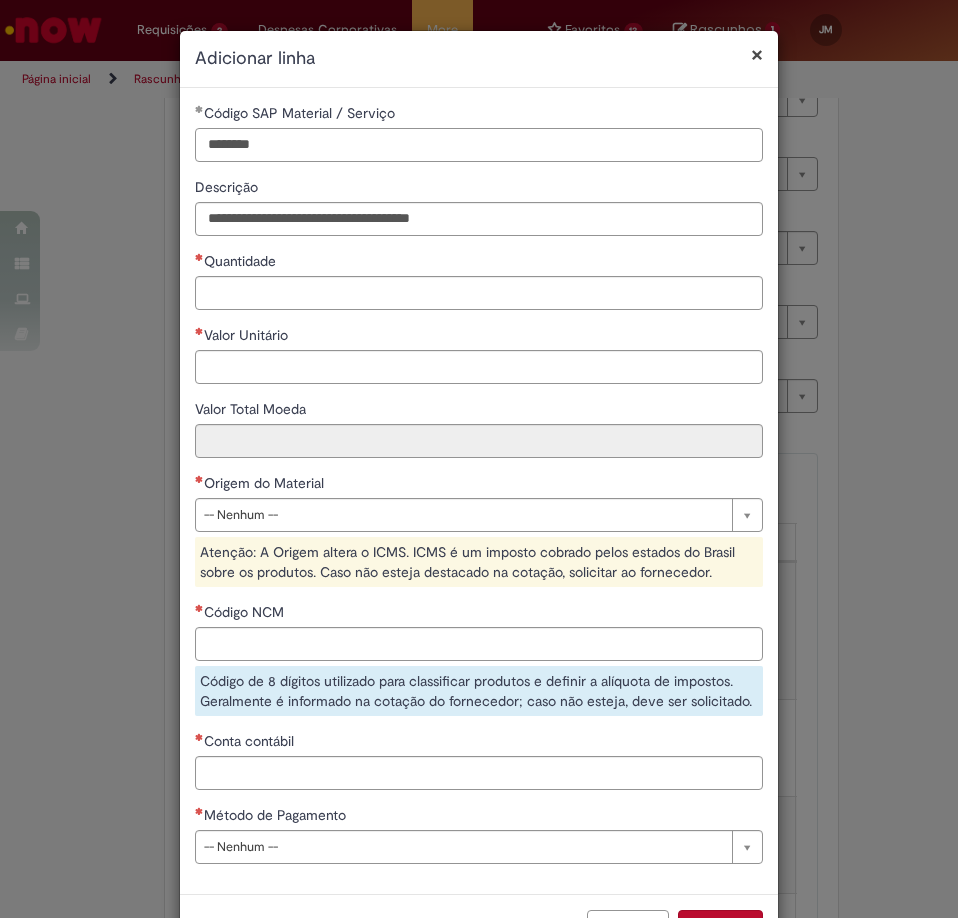 type on "********" 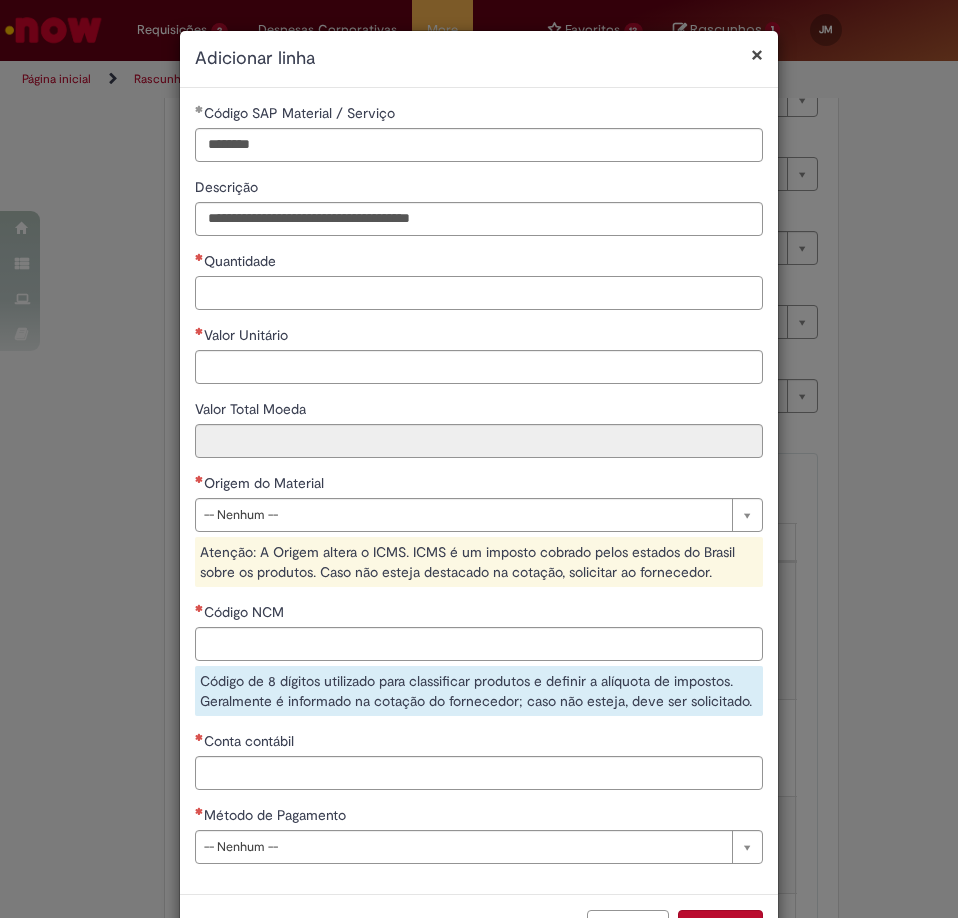 click on "Quantidade" at bounding box center (479, 293) 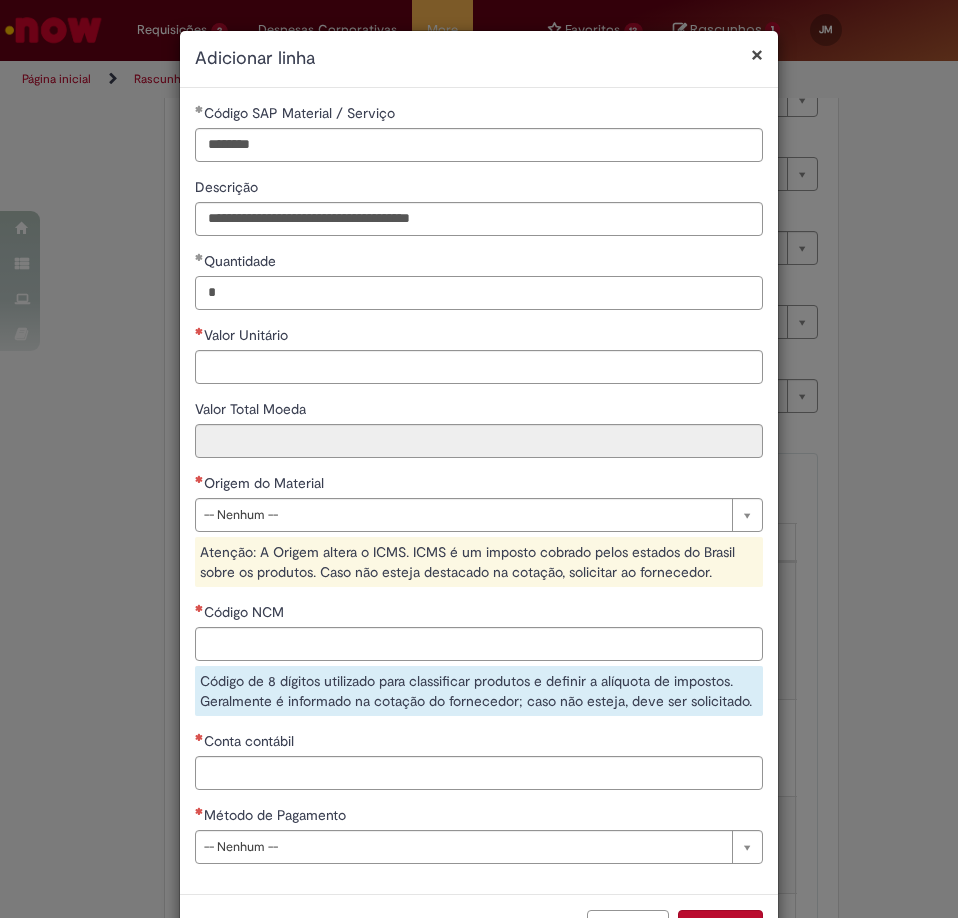 type on "*" 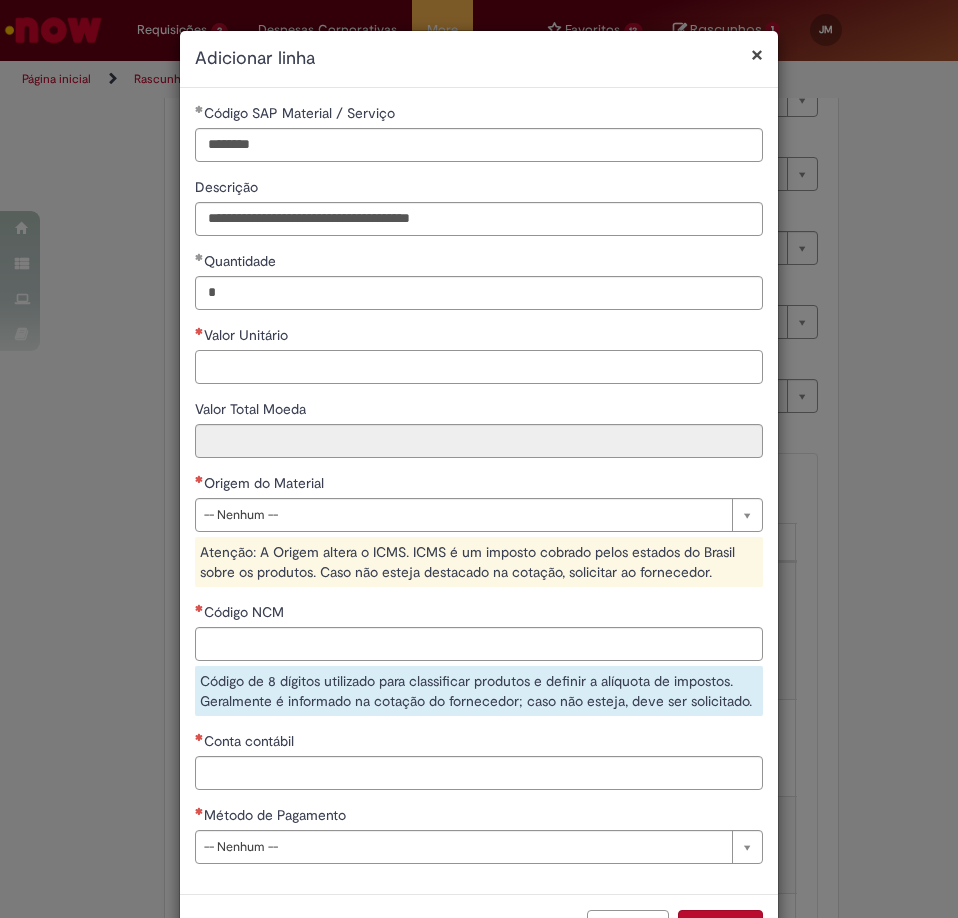 click on "Valor Unitário" at bounding box center (479, 367) 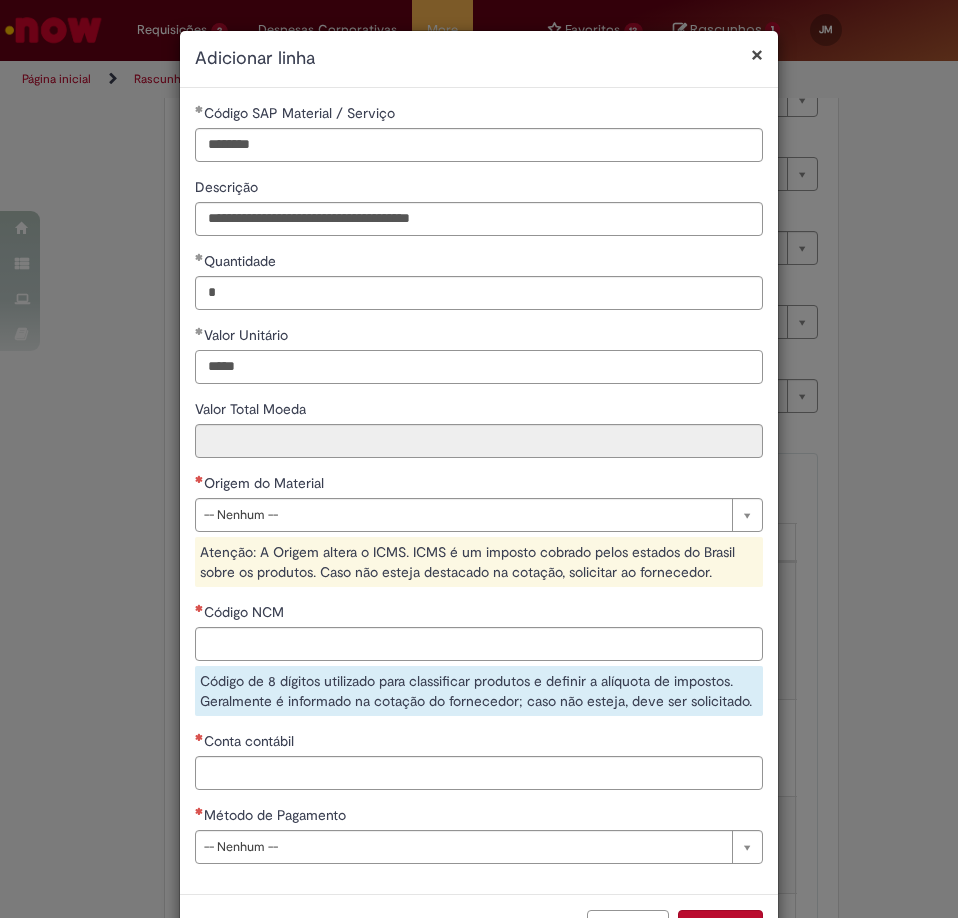 type on "*****" 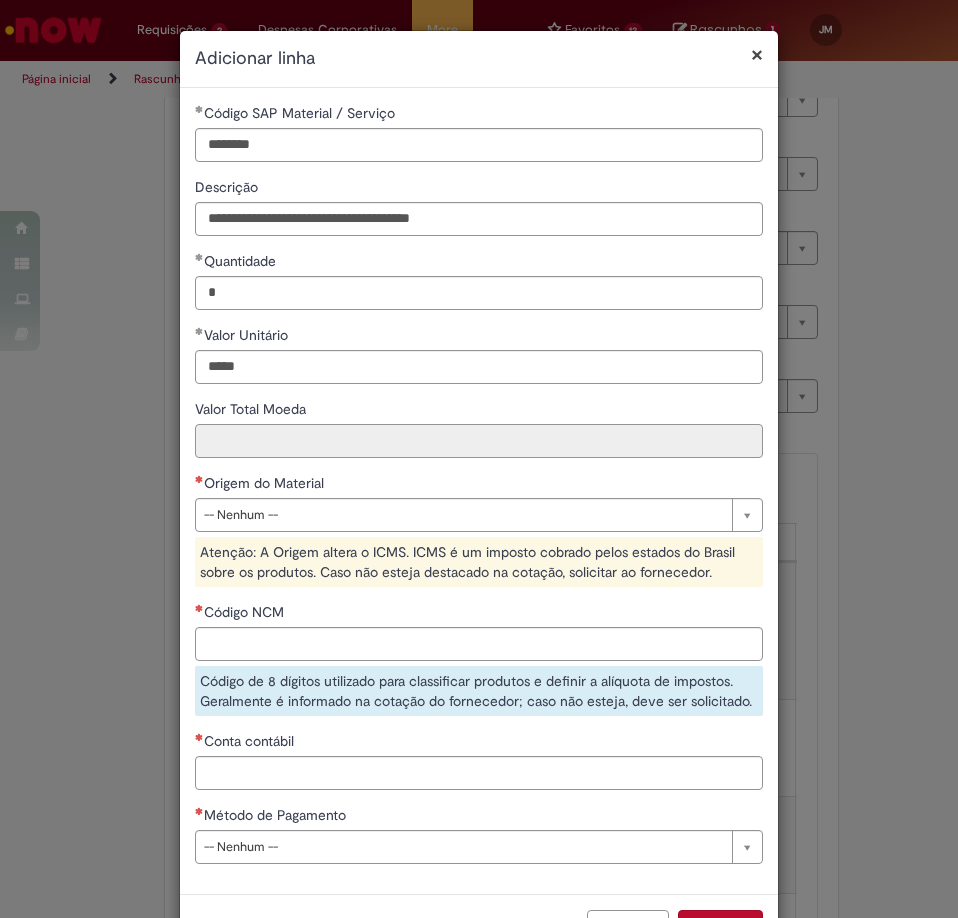 type on "*****" 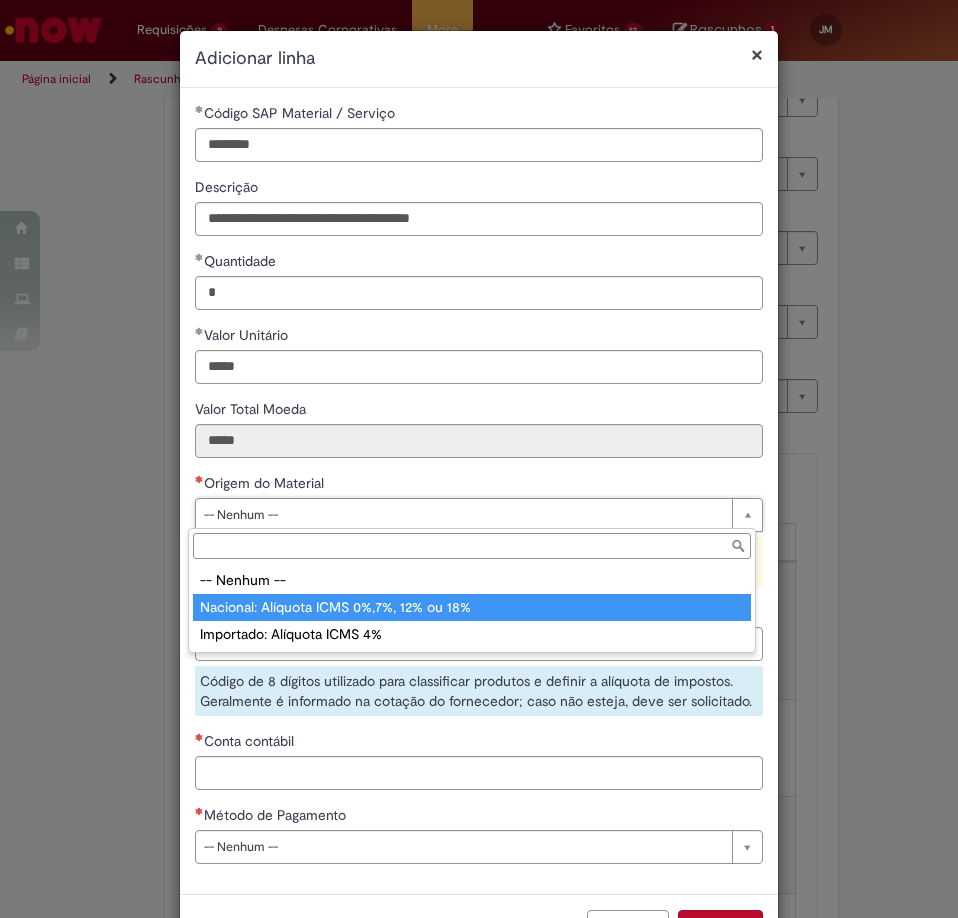 type on "**********" 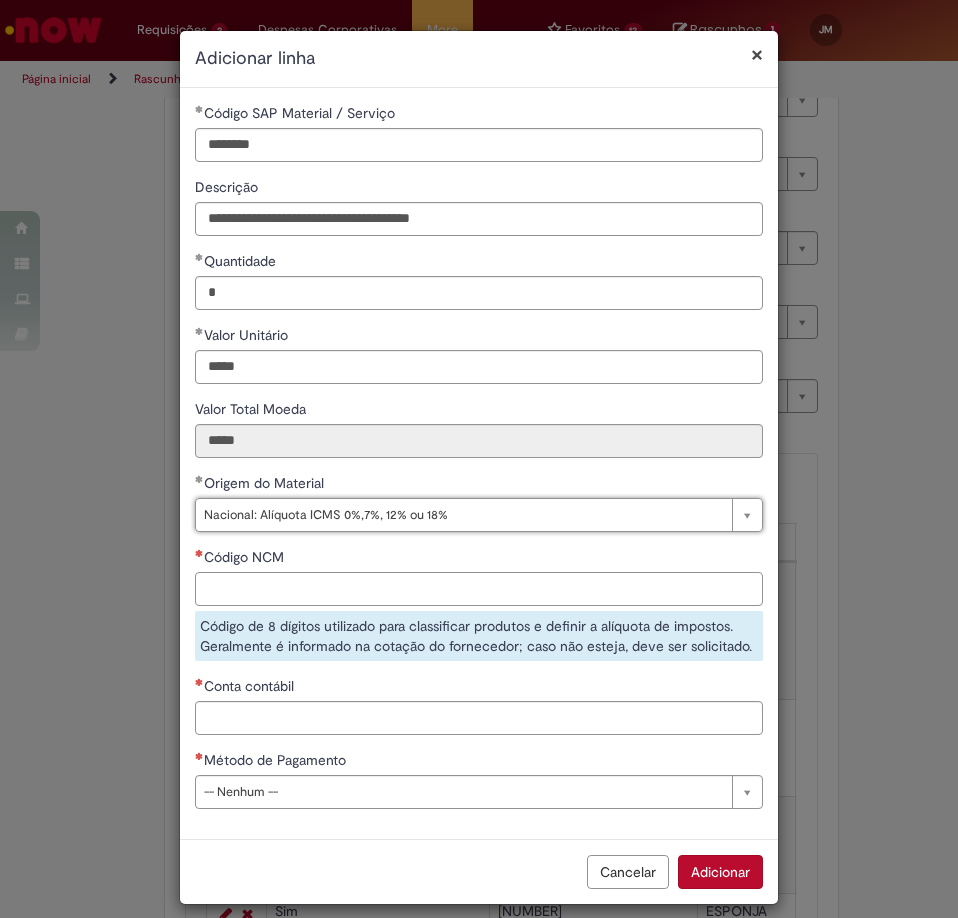 click on "Código NCM" at bounding box center [479, 589] 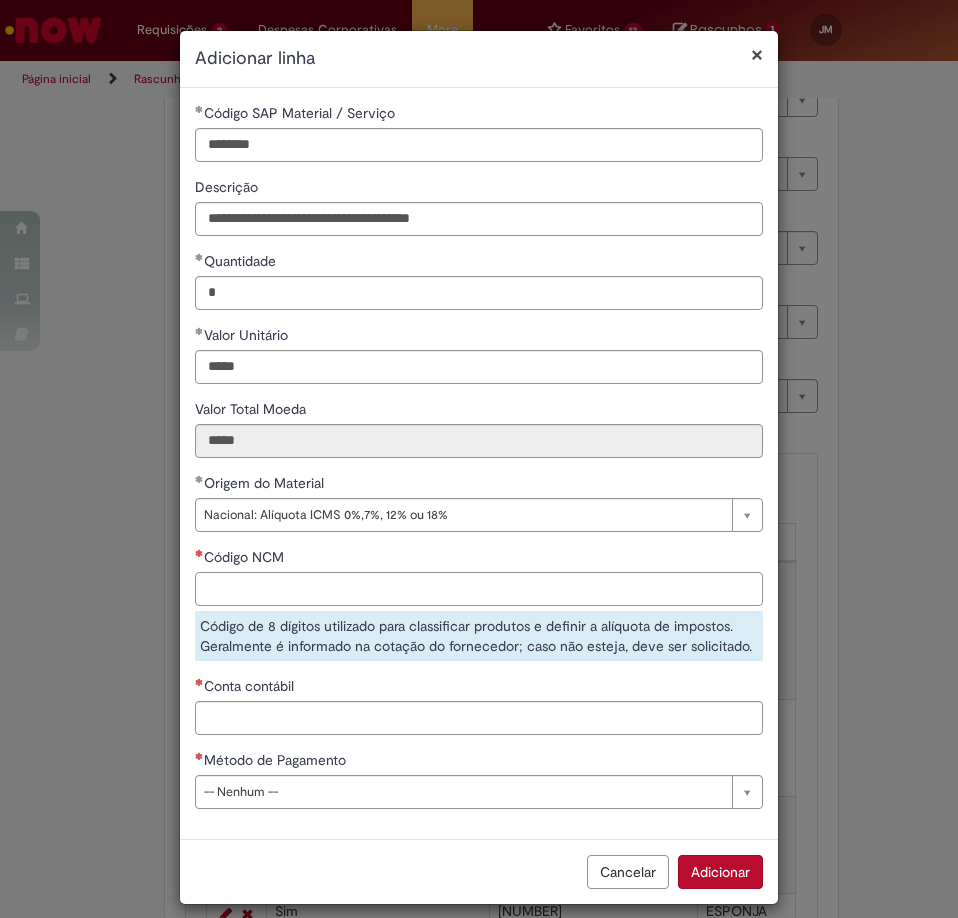 click on "Código NCM" at bounding box center [479, 589] 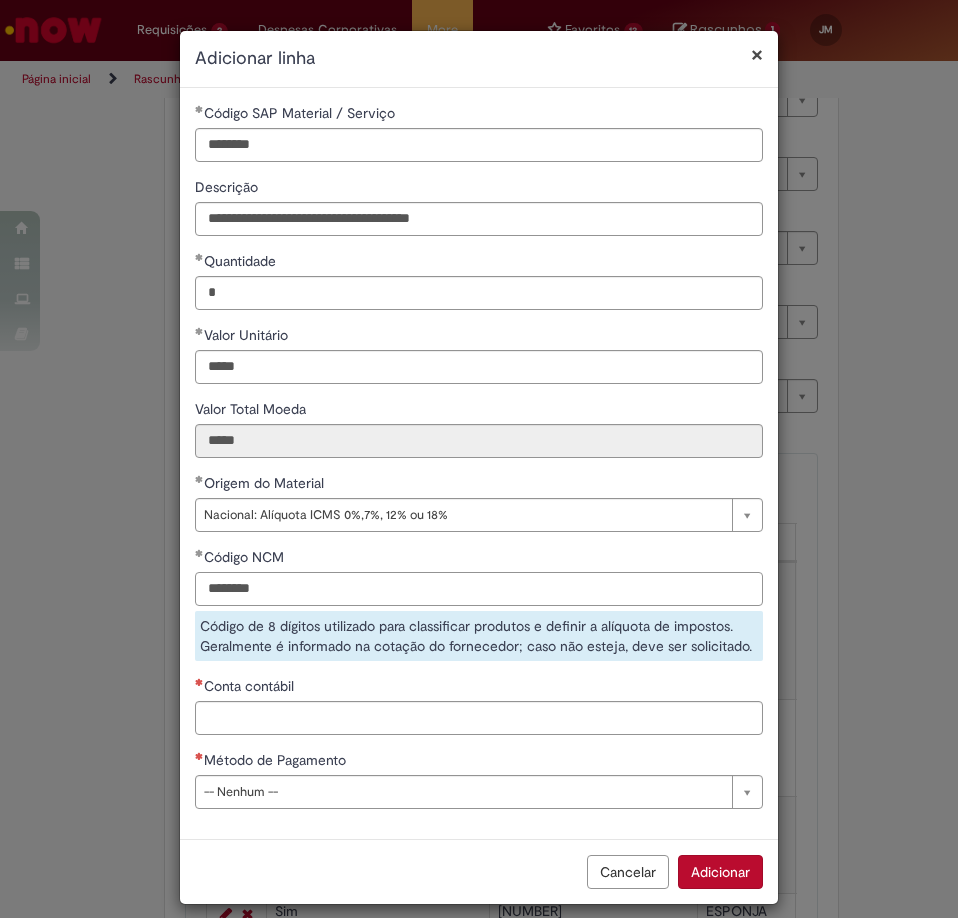 type on "********" 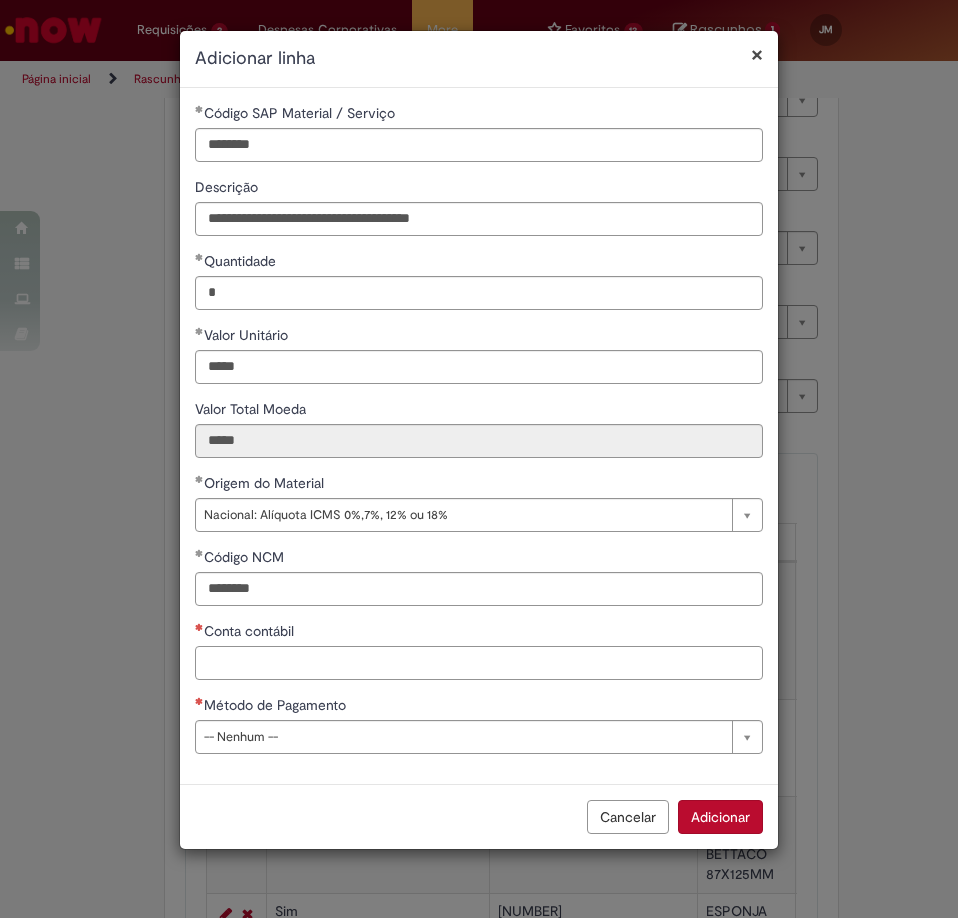 click on "Conta contábil" at bounding box center (479, 663) 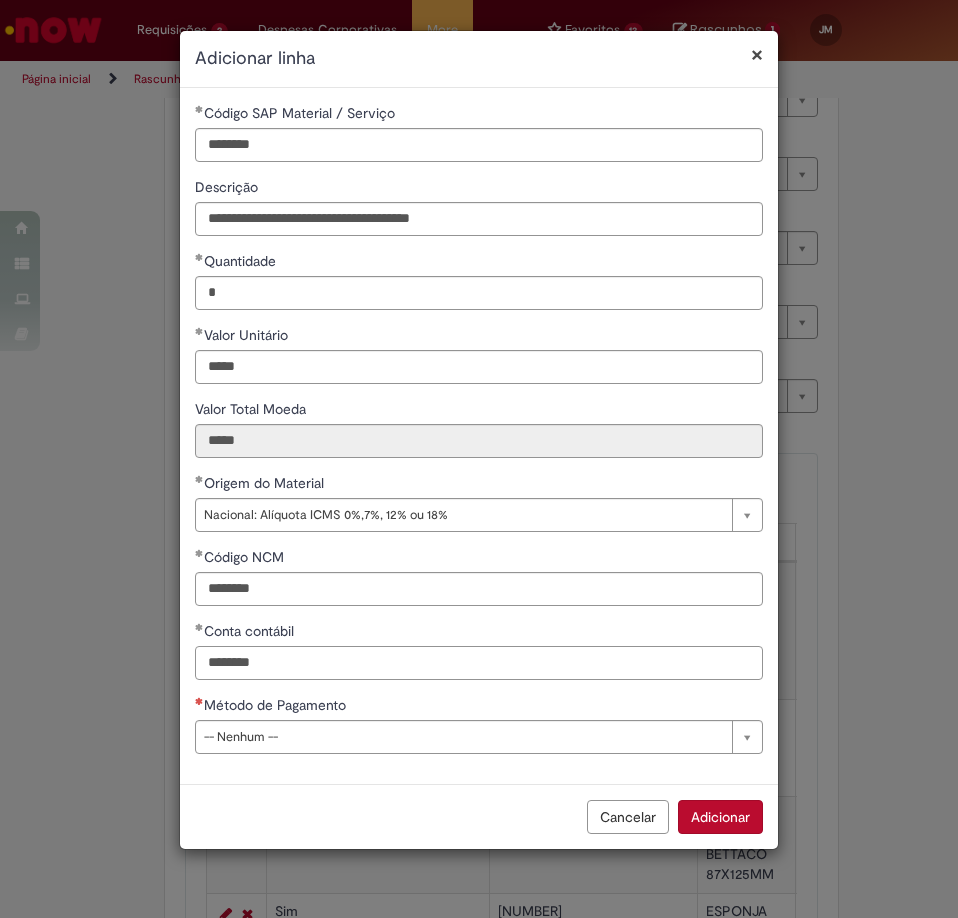 type on "********" 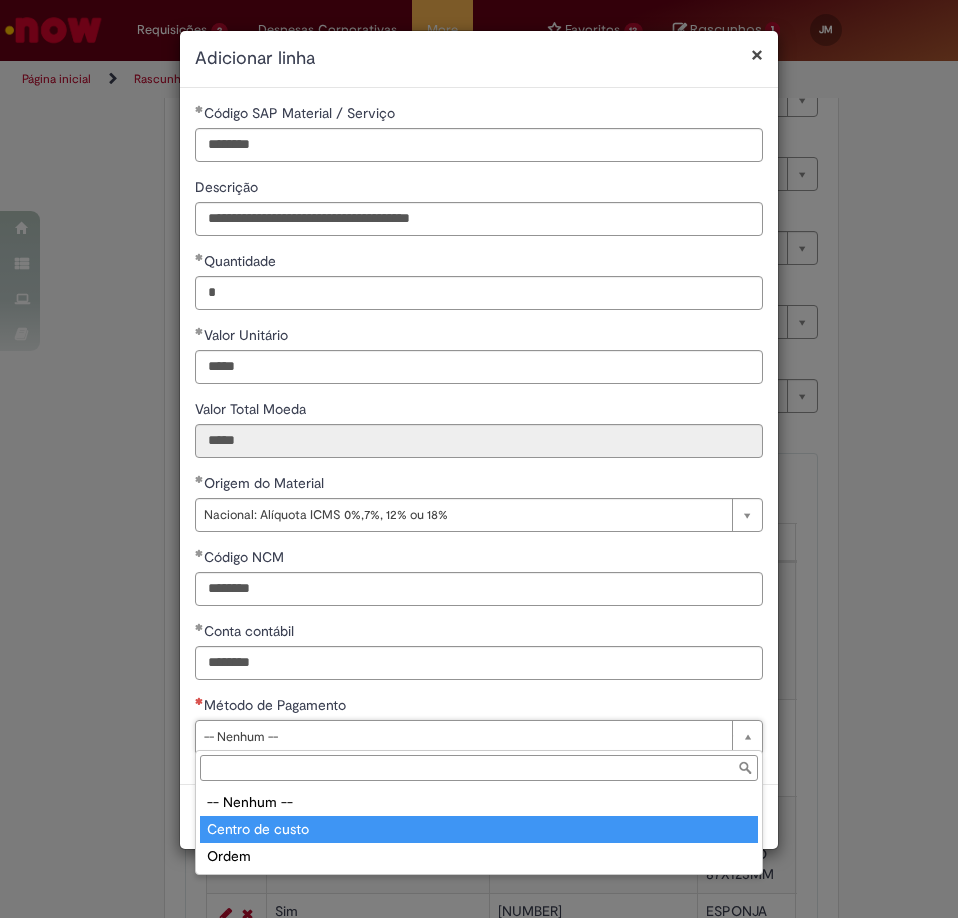 type on "**********" 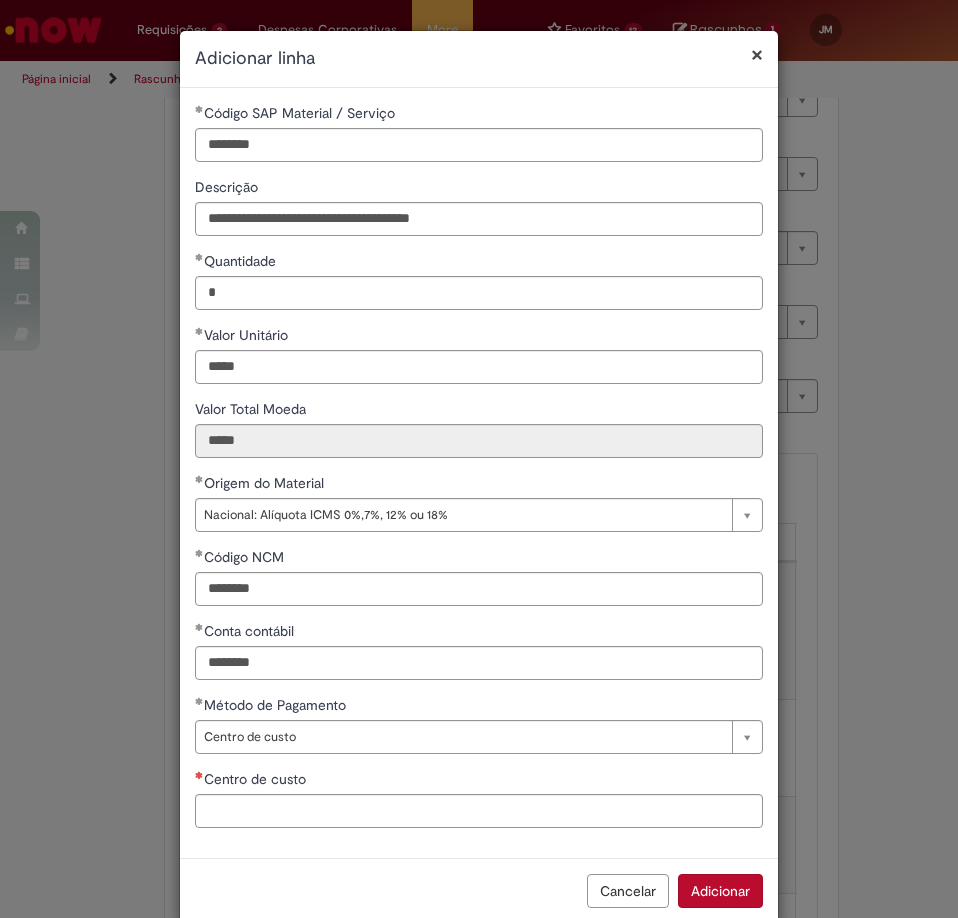 click on "Centro de custo" at bounding box center [479, 781] 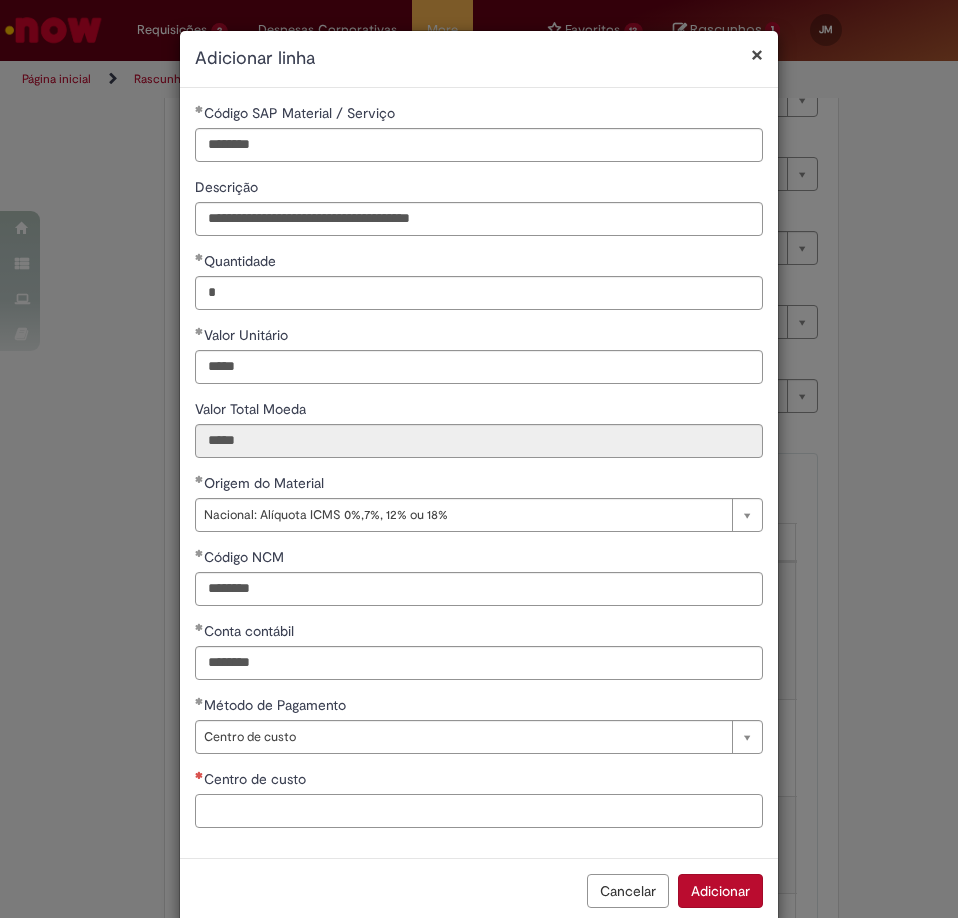 click on "Centro de custo" at bounding box center [479, 811] 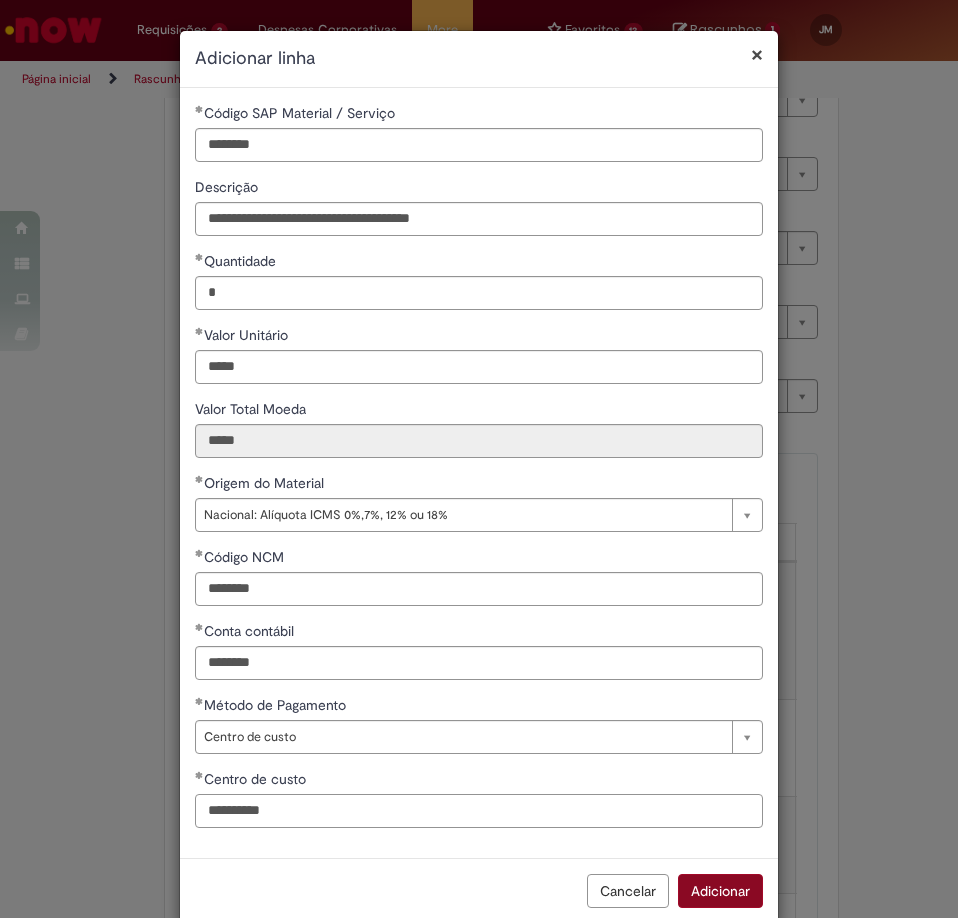 type on "**********" 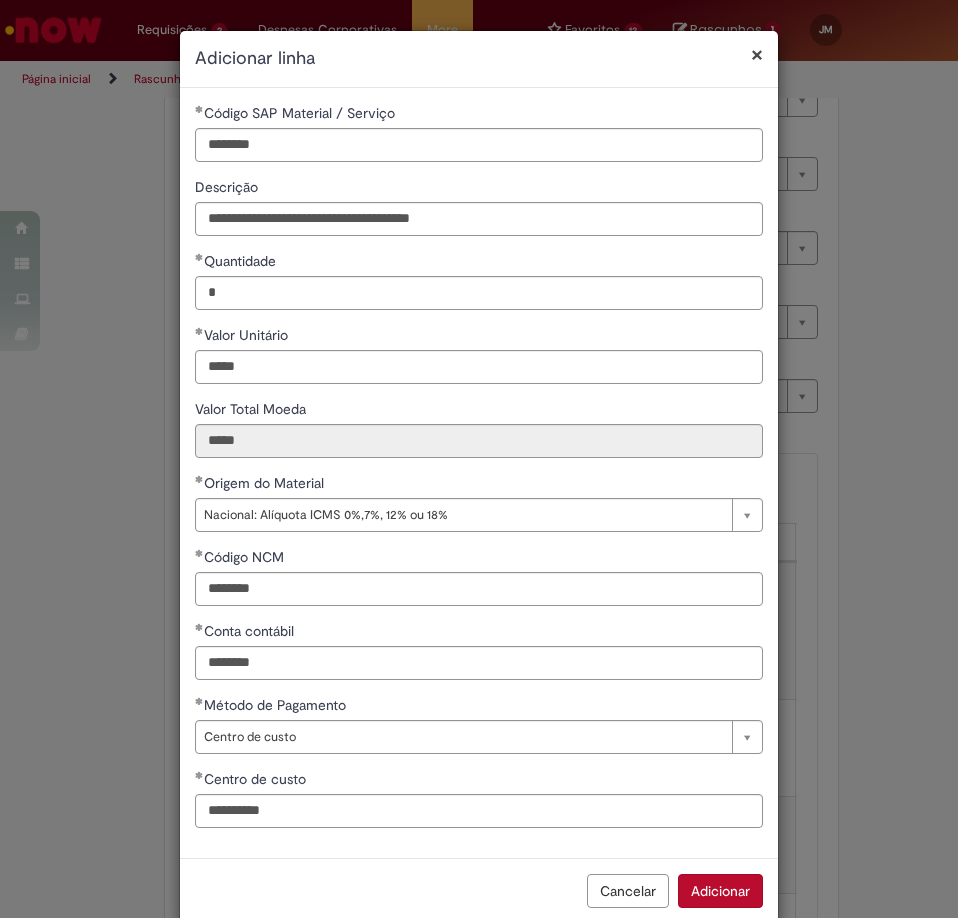 click on "Adicionar" at bounding box center [720, 891] 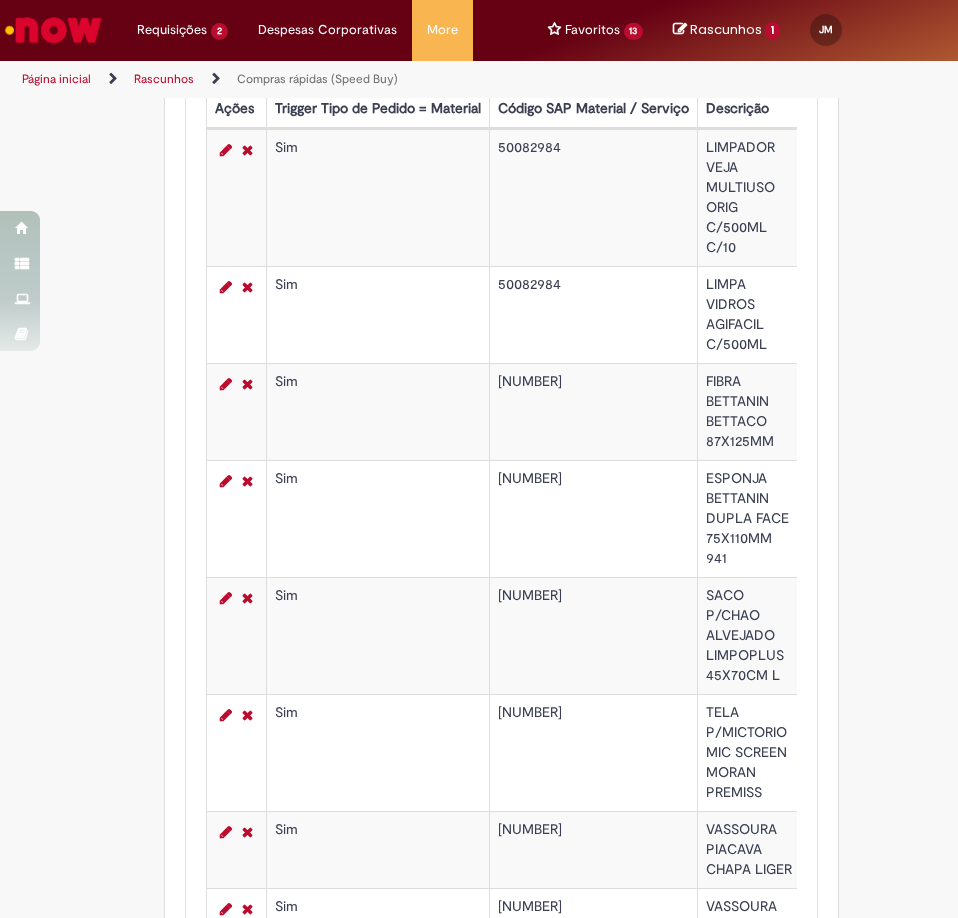 scroll, scrollTop: 3655, scrollLeft: 0, axis: vertical 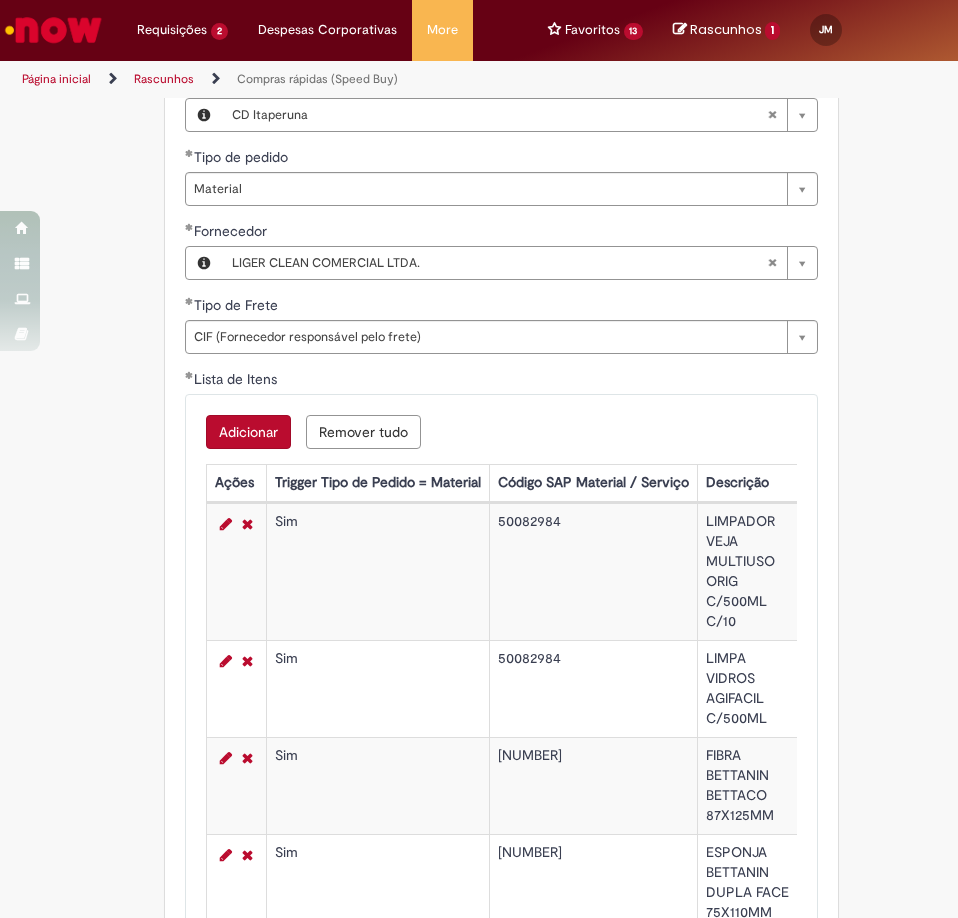 click on "Adicionar" at bounding box center [248, 432] 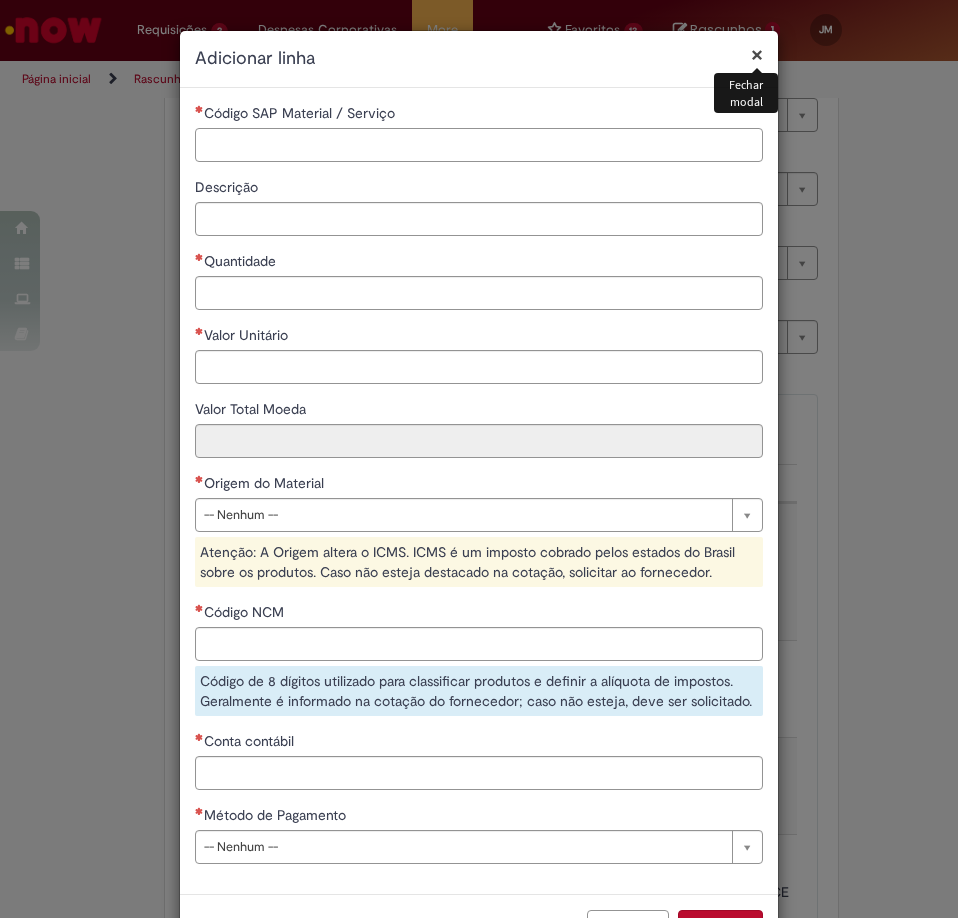 click on "Código SAP Material / Serviço" at bounding box center [479, 145] 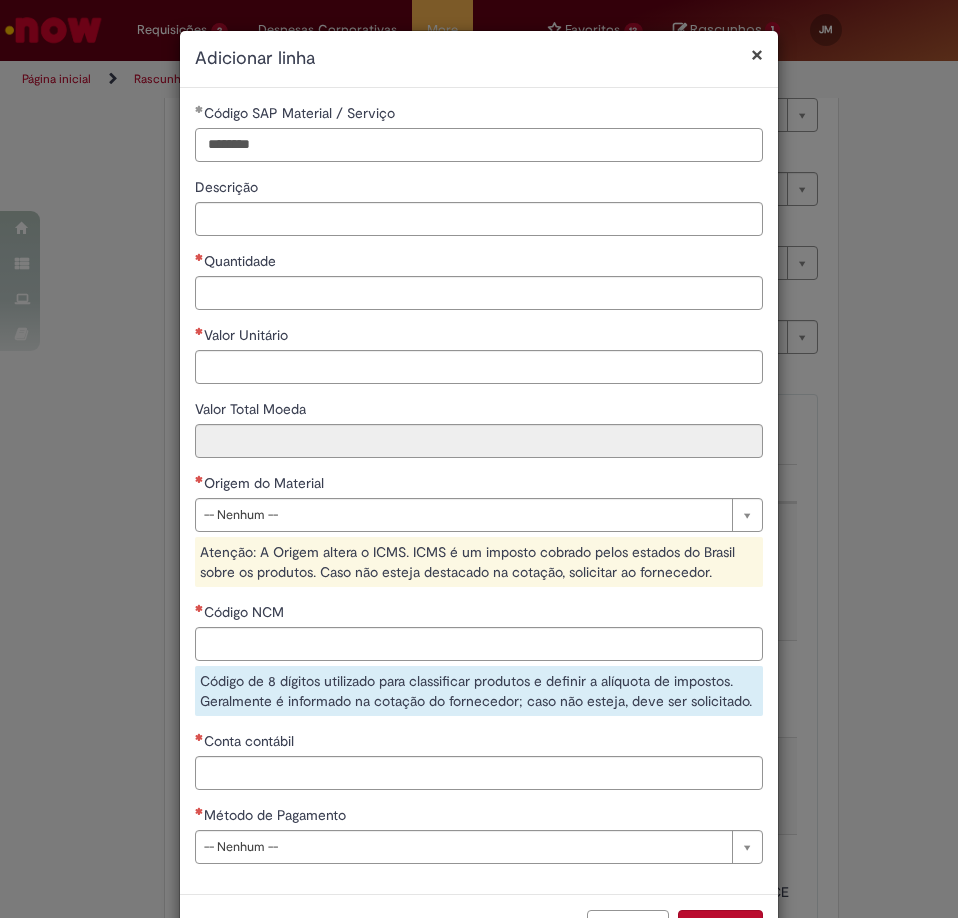 type on "********" 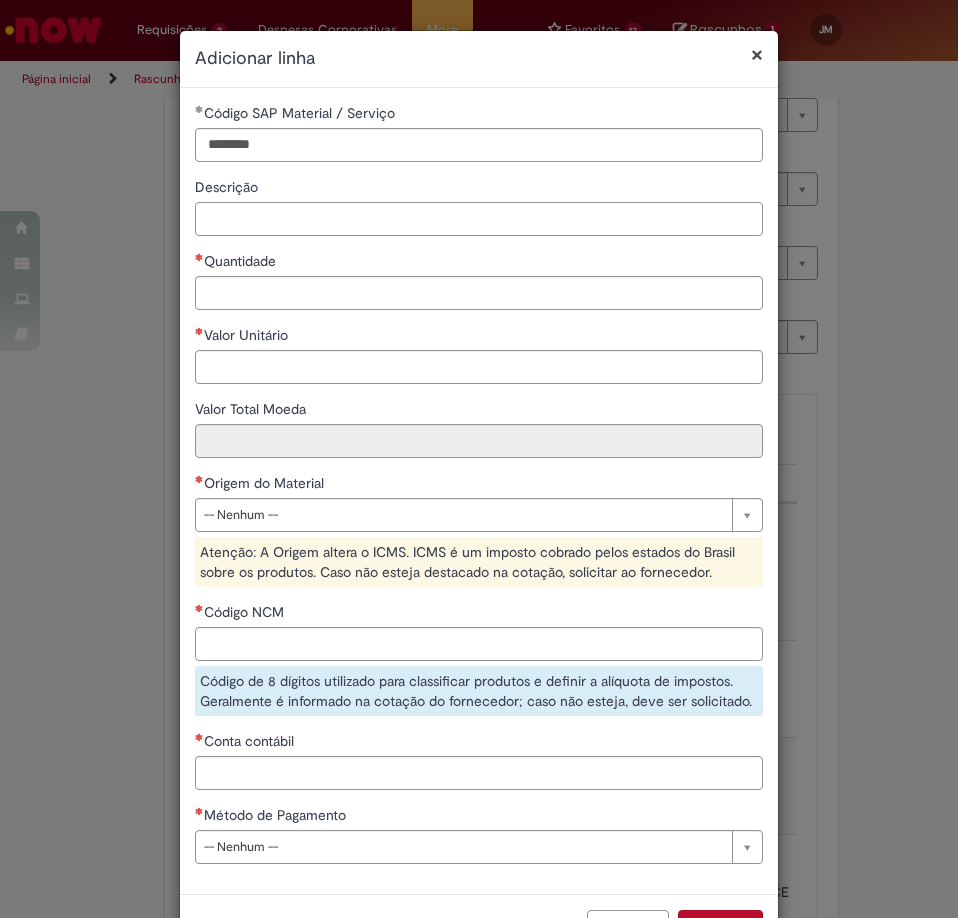 click on "Descrição" at bounding box center [479, 219] 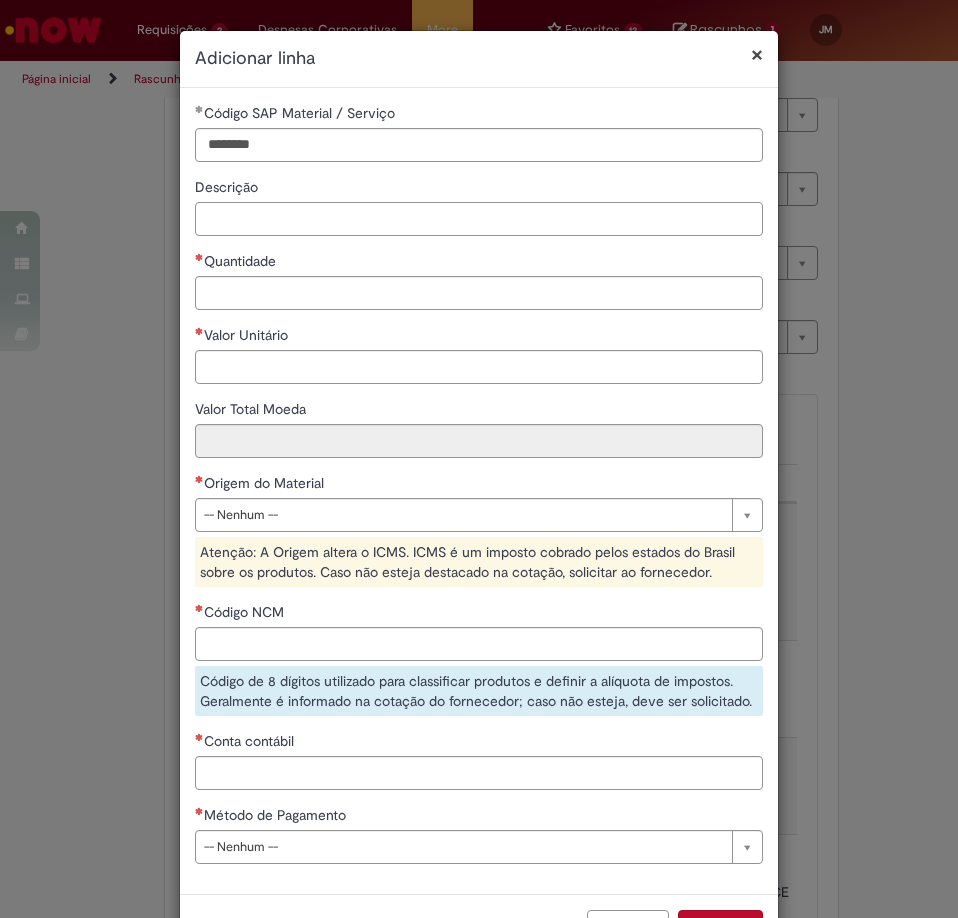 click on "Descrição" at bounding box center [479, 219] 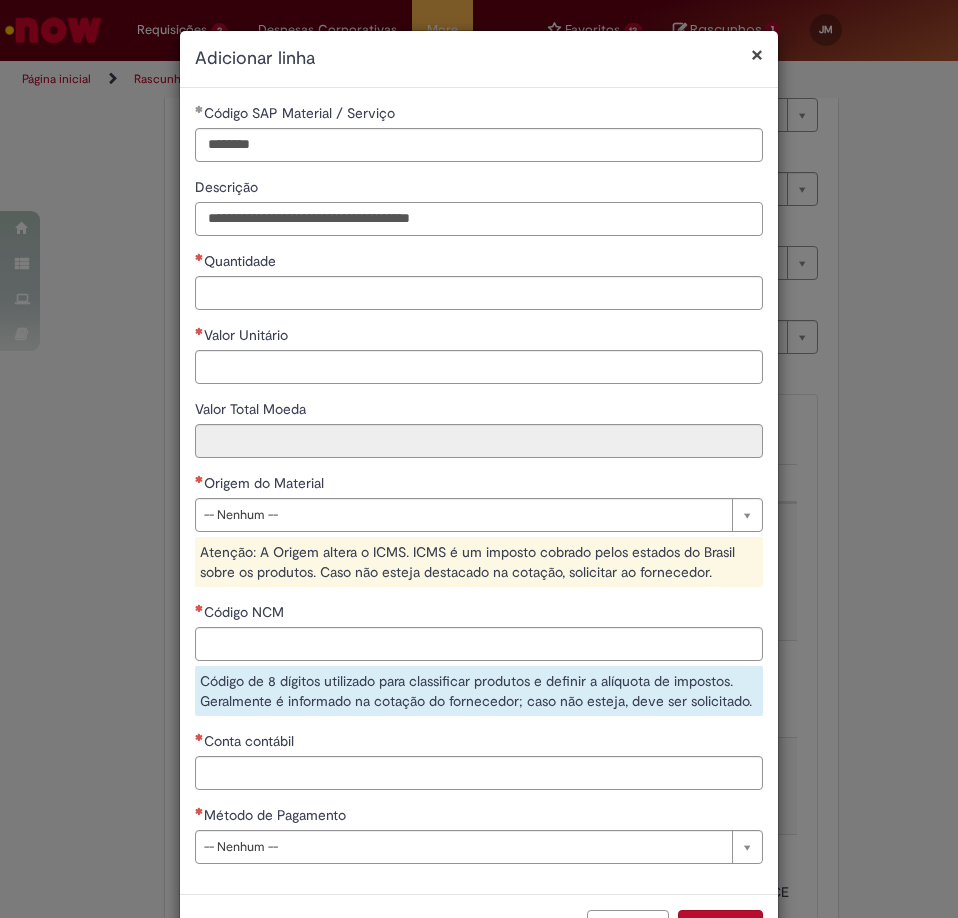 type on "**********" 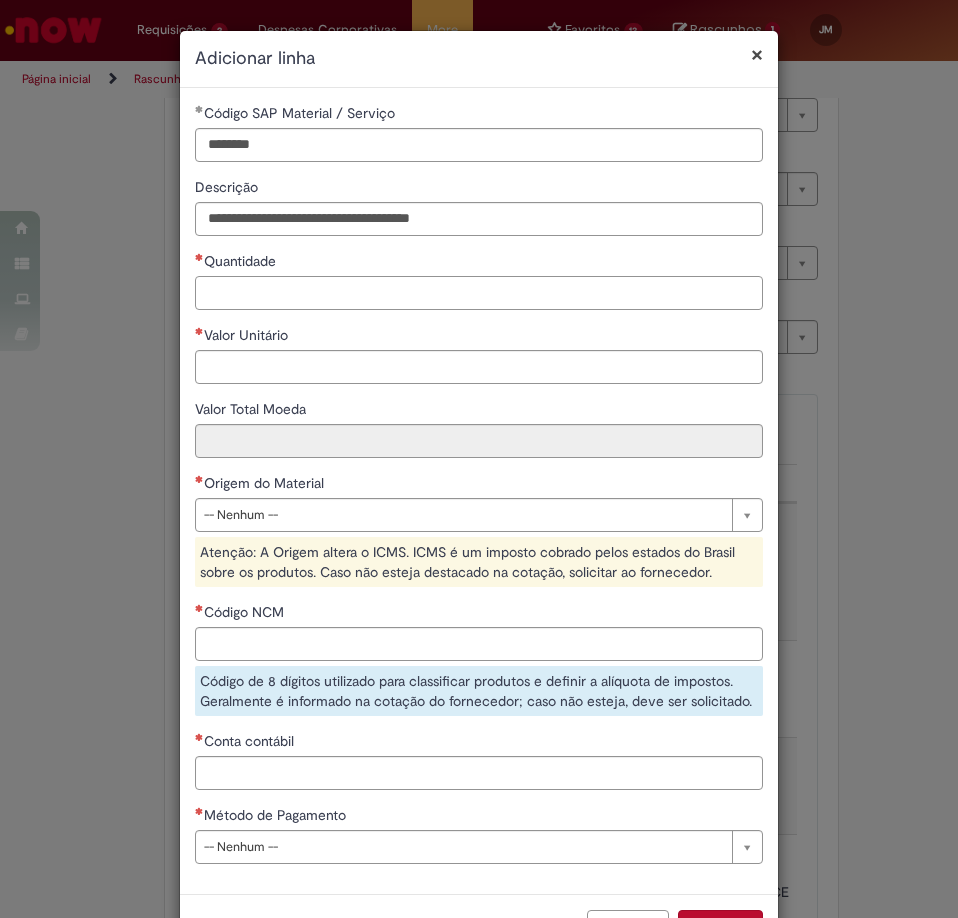 click on "Quantidade" at bounding box center (479, 293) 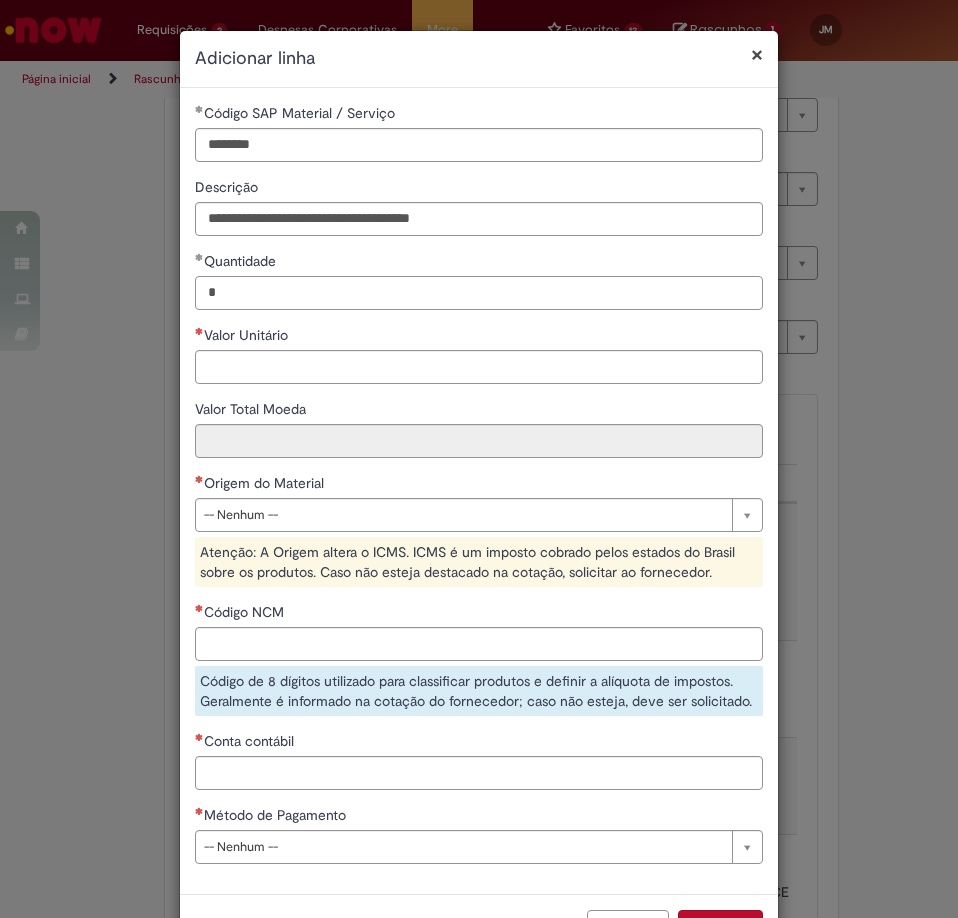 type on "*" 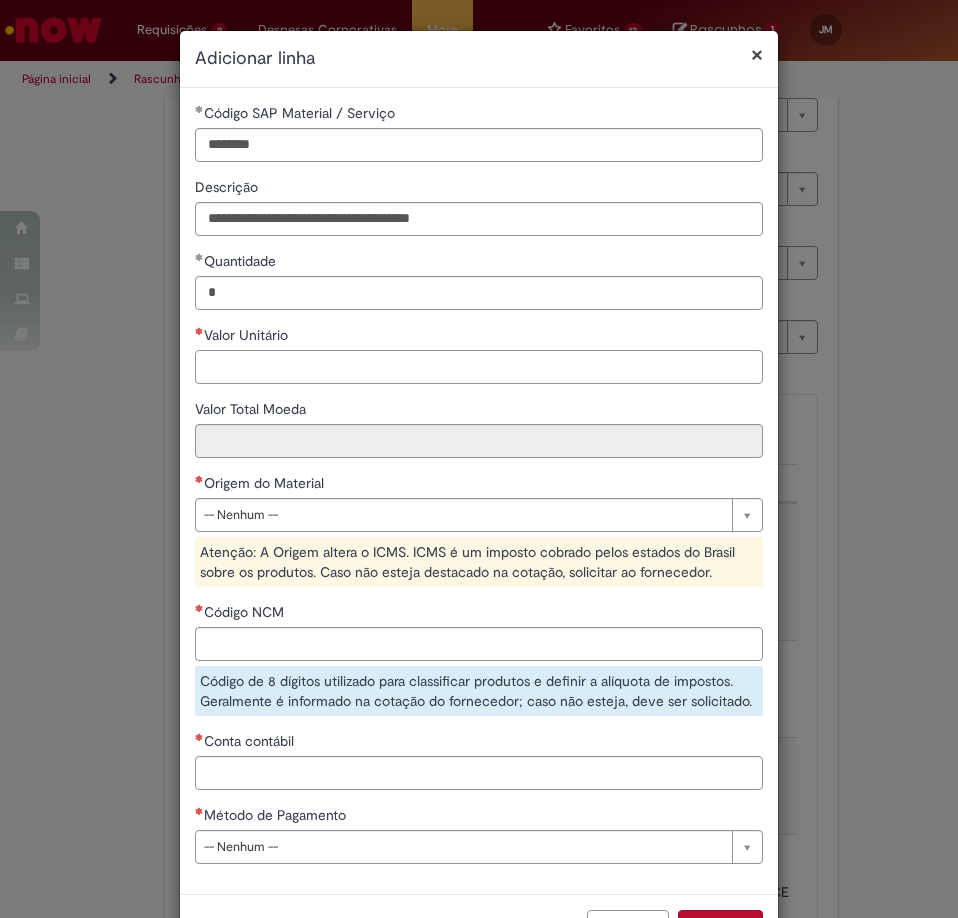 click on "Valor Unitário" at bounding box center (479, 367) 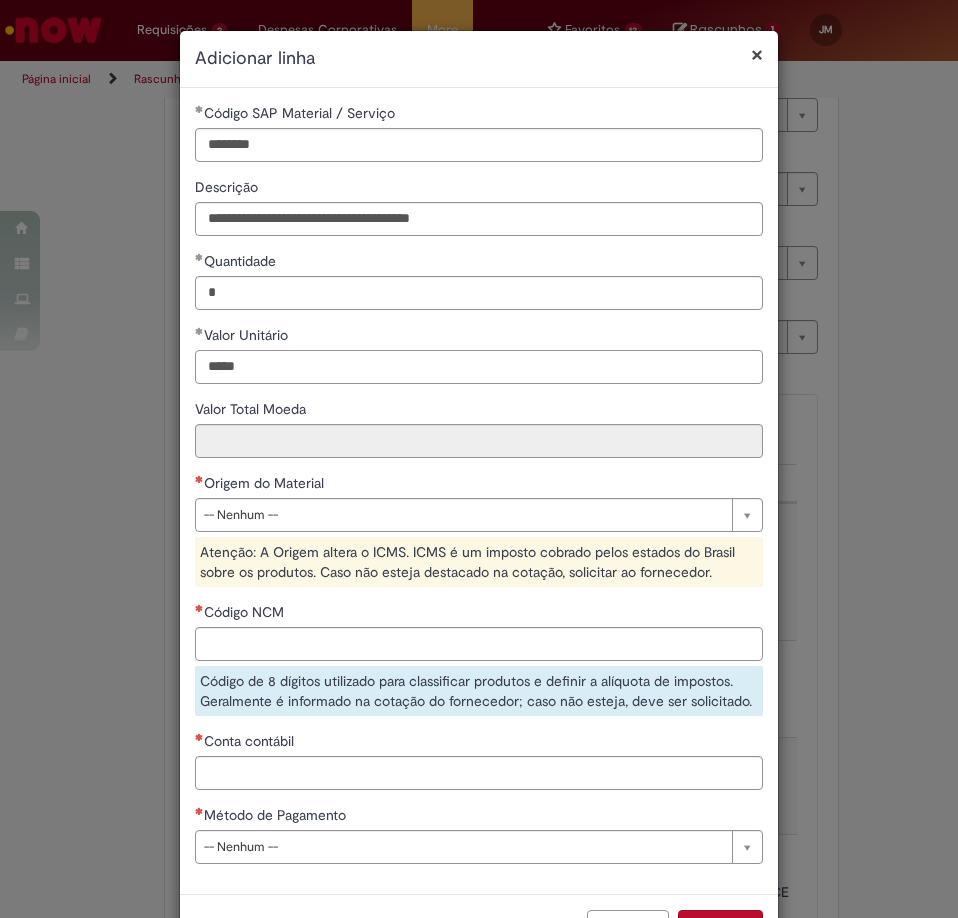 type on "*****" 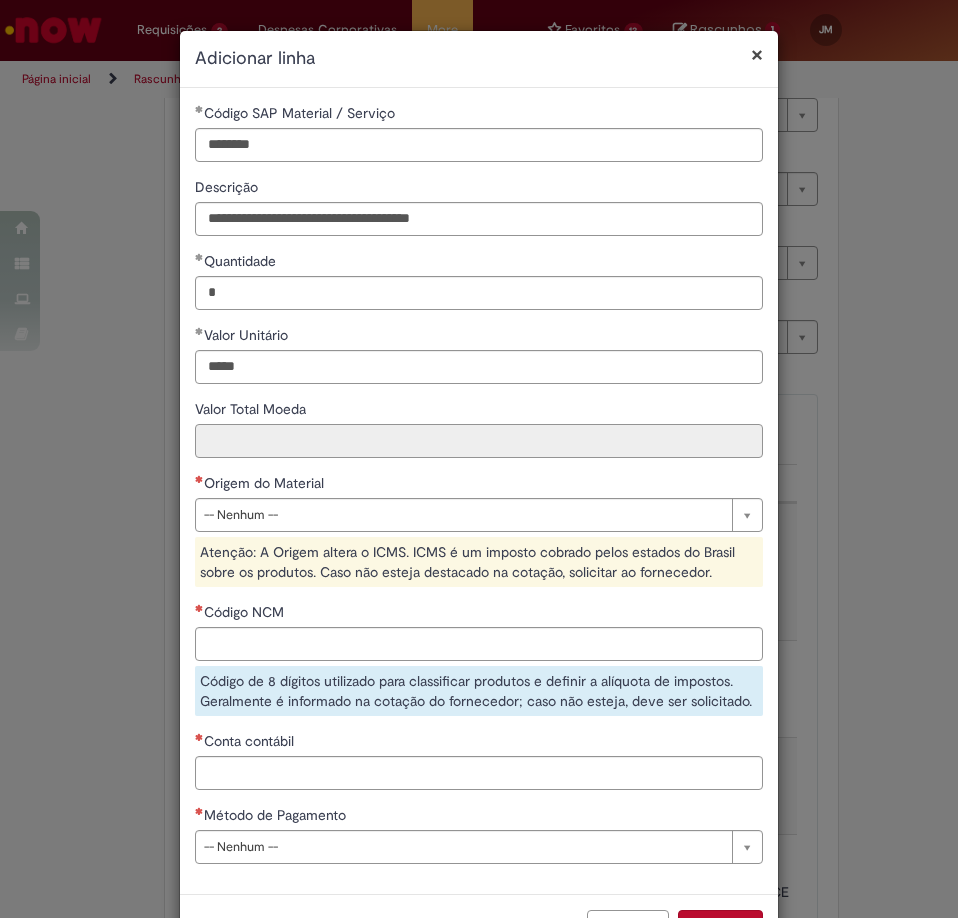 type on "******" 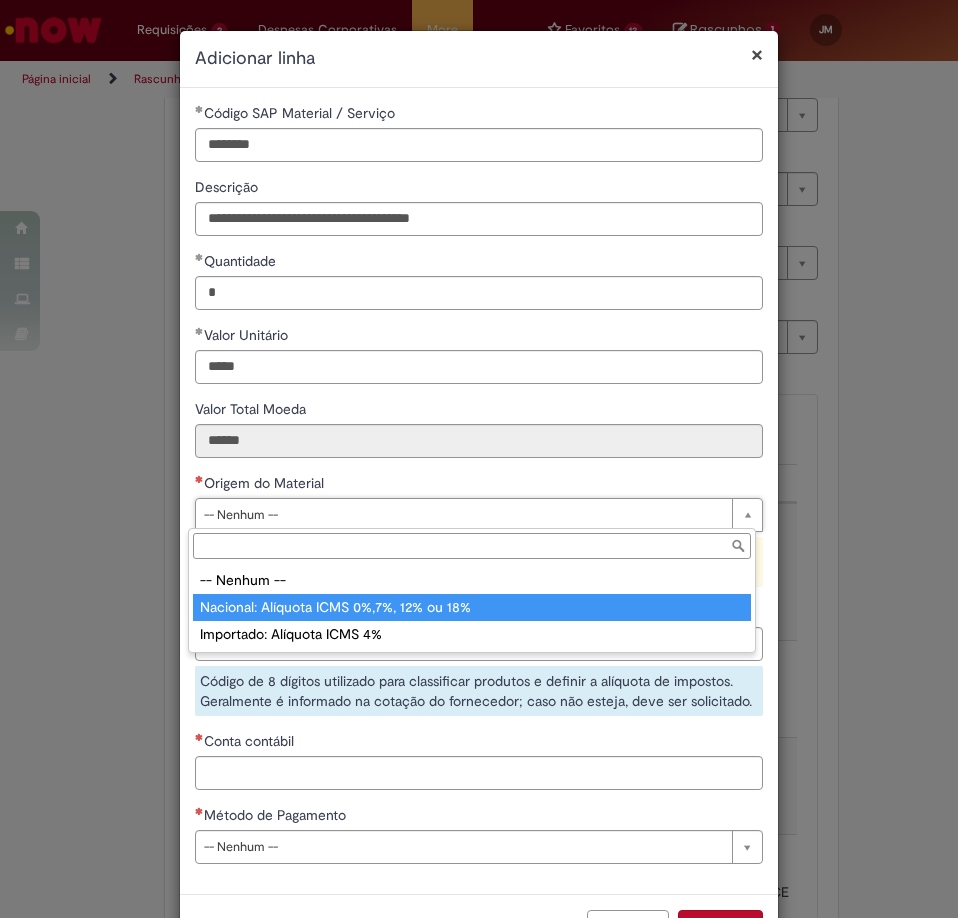type on "**********" 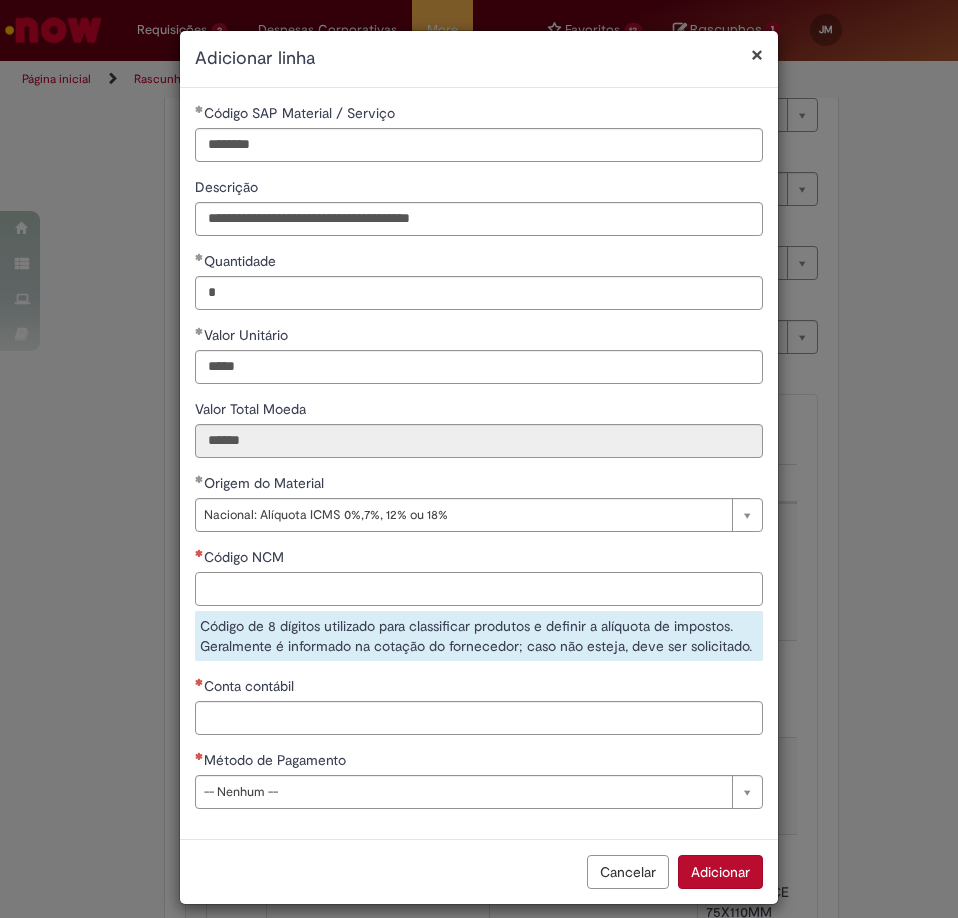 click on "Código NCM" at bounding box center [479, 589] 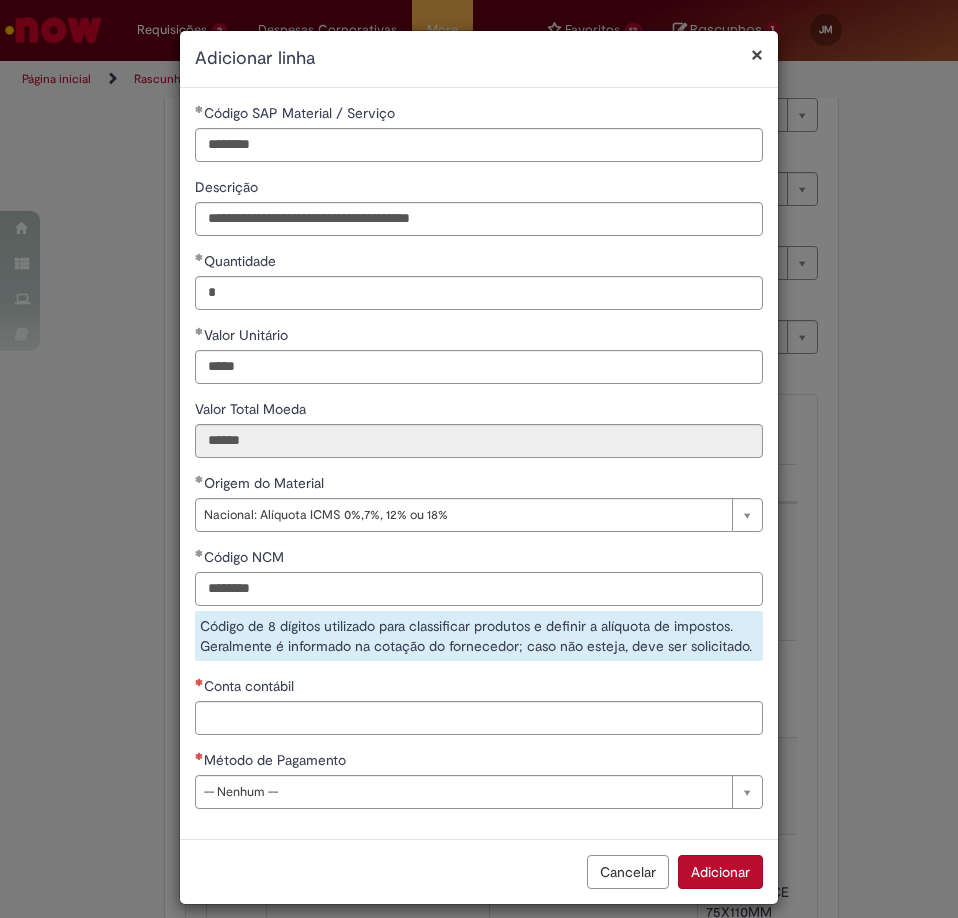 type on "********" 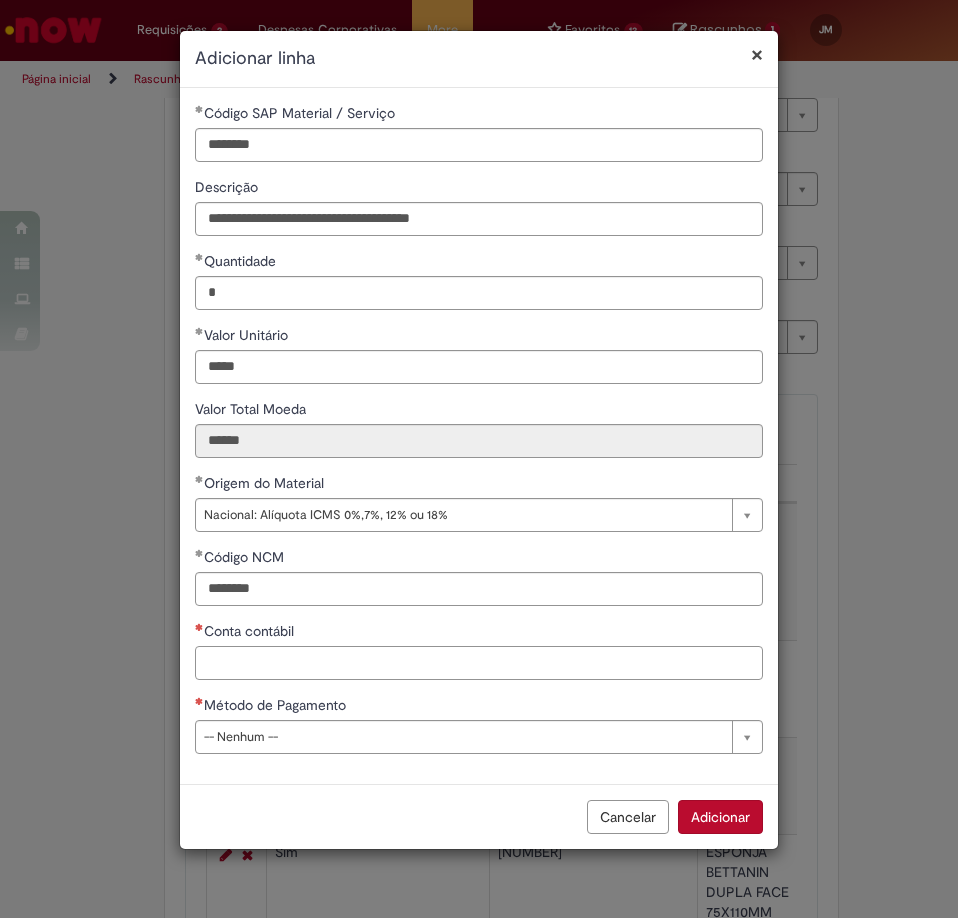 click on "Conta contábil" at bounding box center (479, 663) 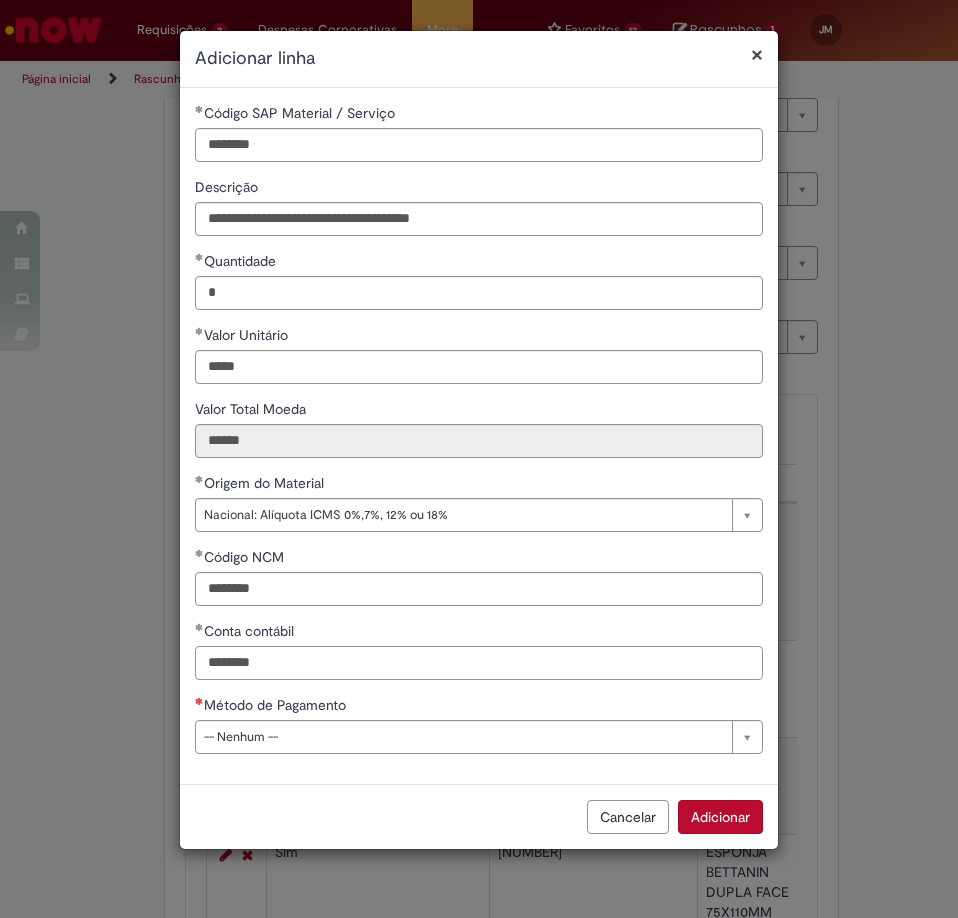 type on "********" 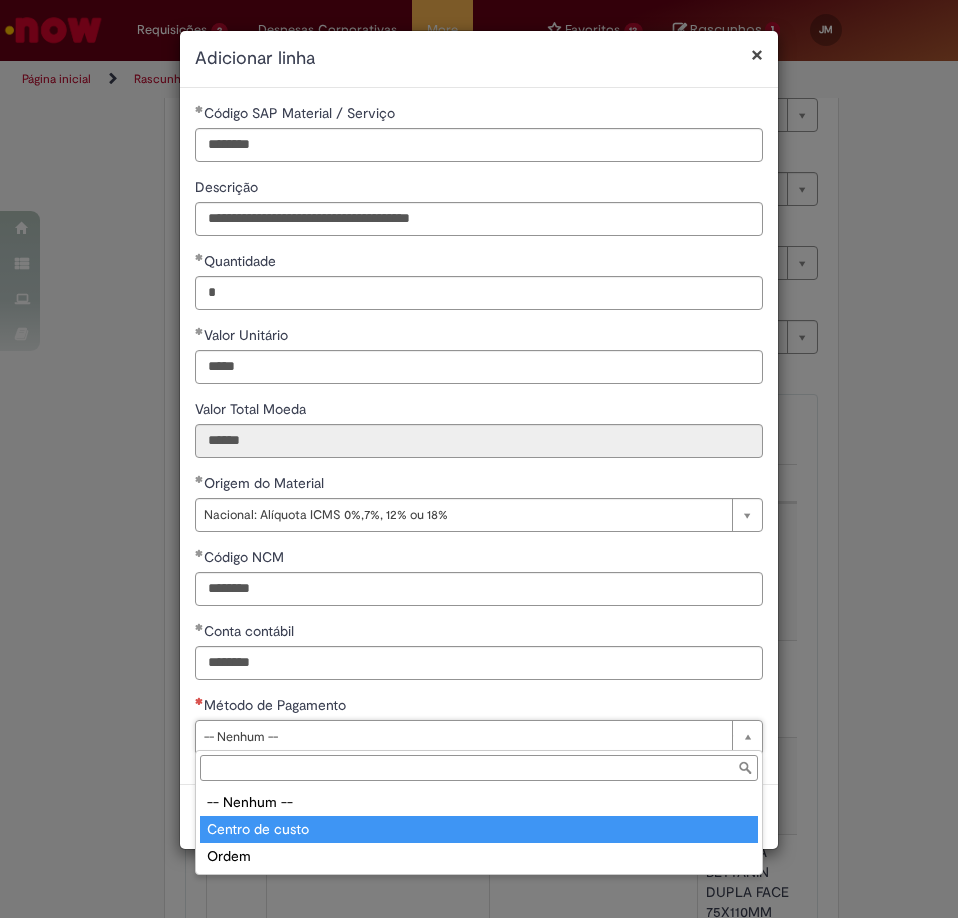 type on "**********" 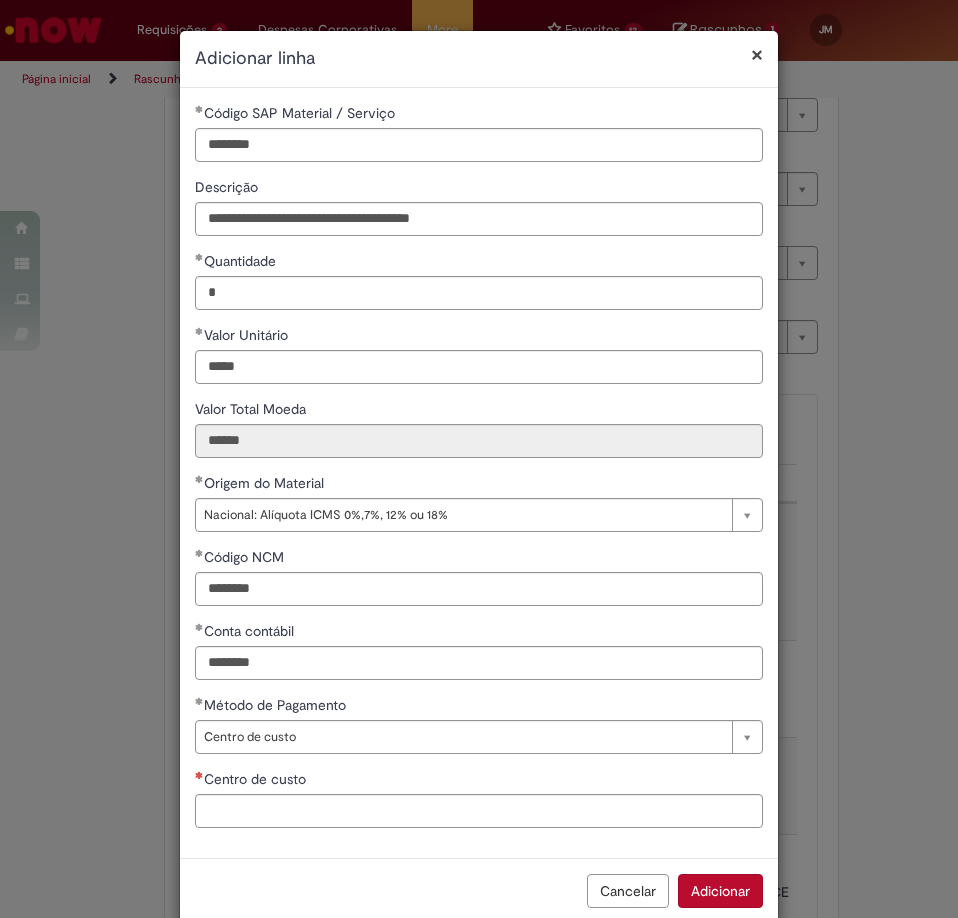 drag, startPoint x: 378, startPoint y: 789, endPoint x: 383, endPoint y: 802, distance: 13.928389 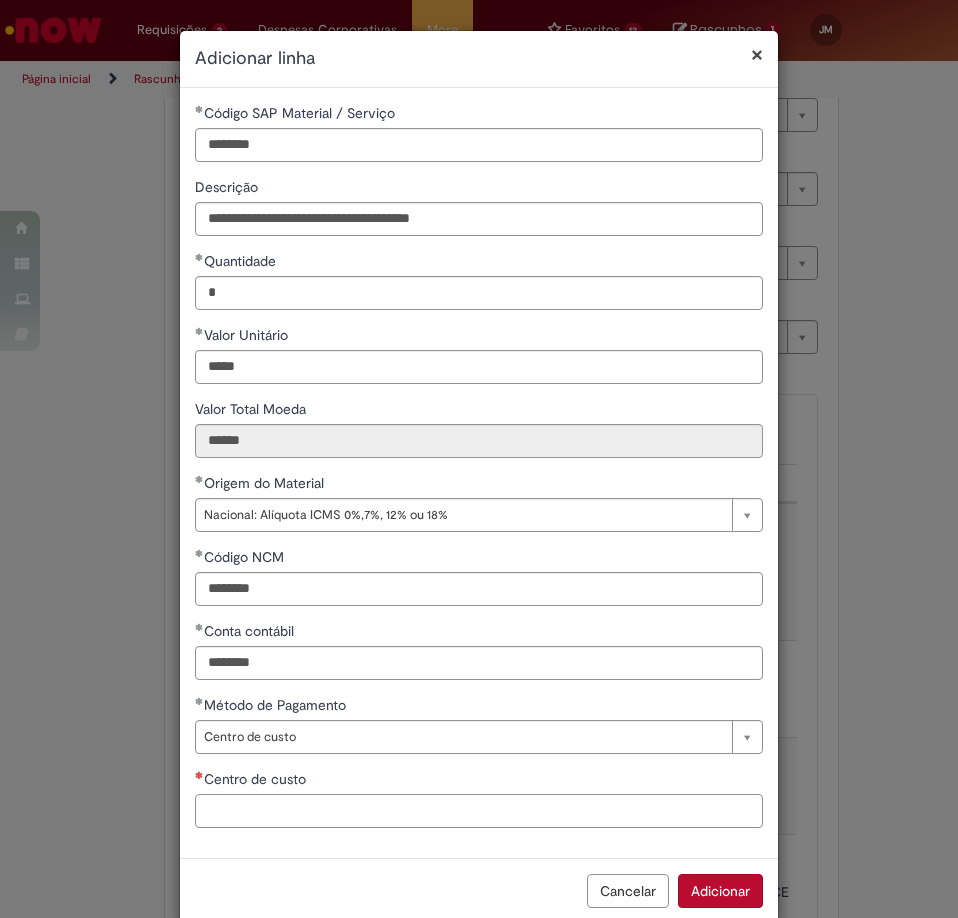 click on "Centro de custo" at bounding box center (479, 811) 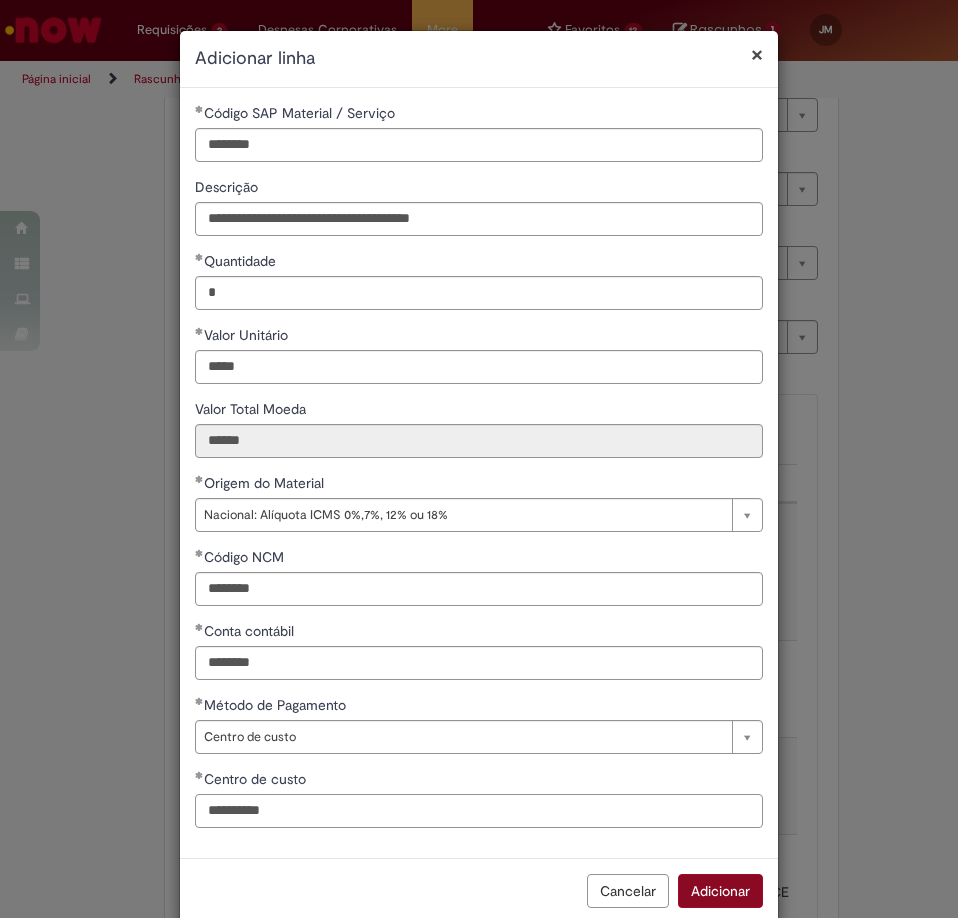 type on "**********" 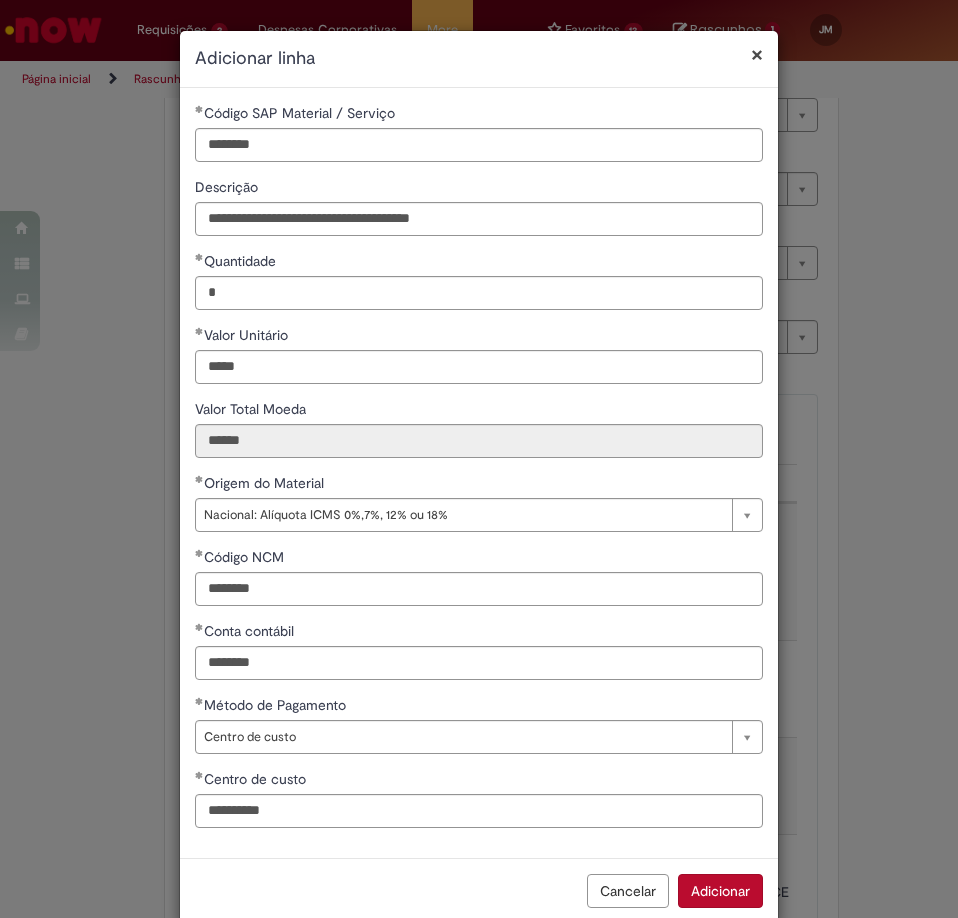 click on "Adicionar" at bounding box center [720, 891] 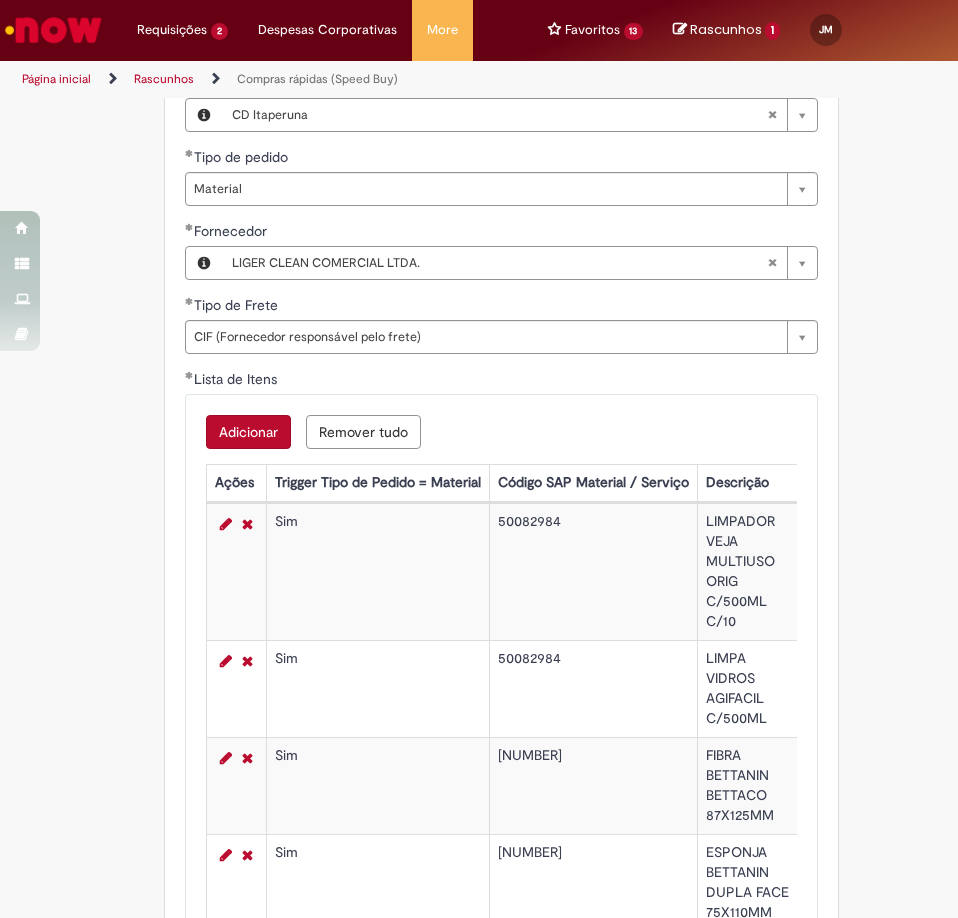 click on "Adicionar" at bounding box center (248, 432) 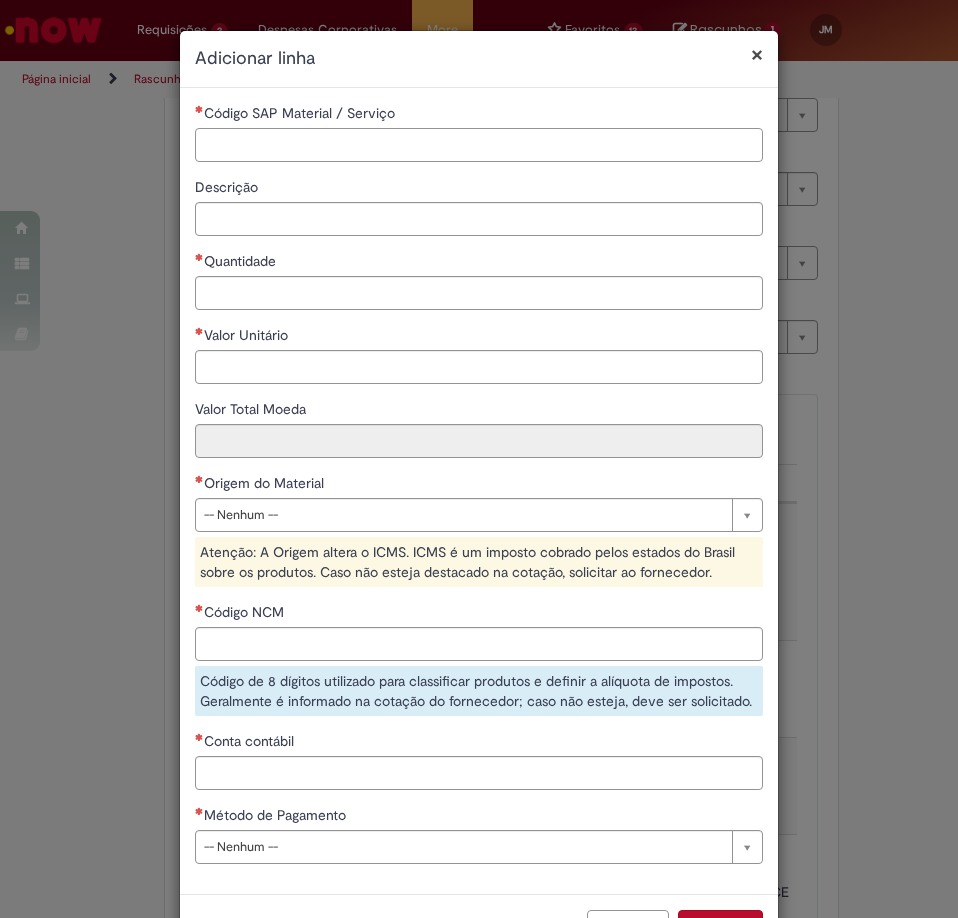 click on "Código SAP Material / Serviço" at bounding box center (479, 145) 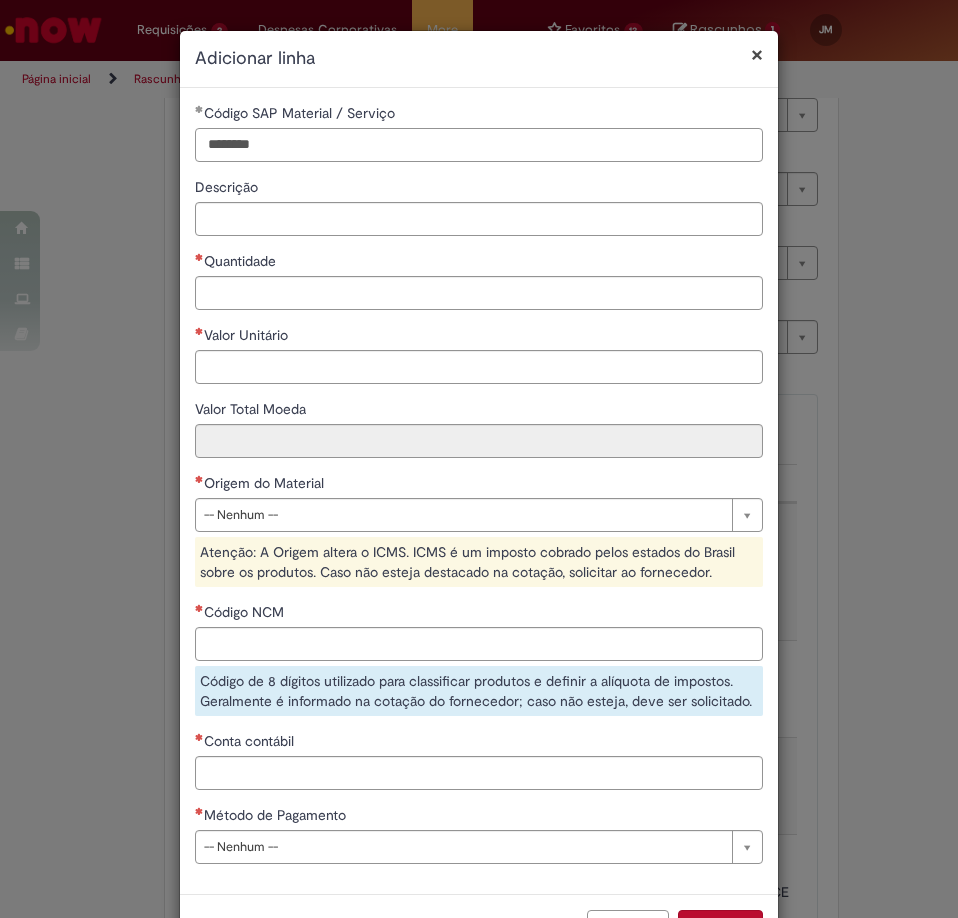 type on "********" 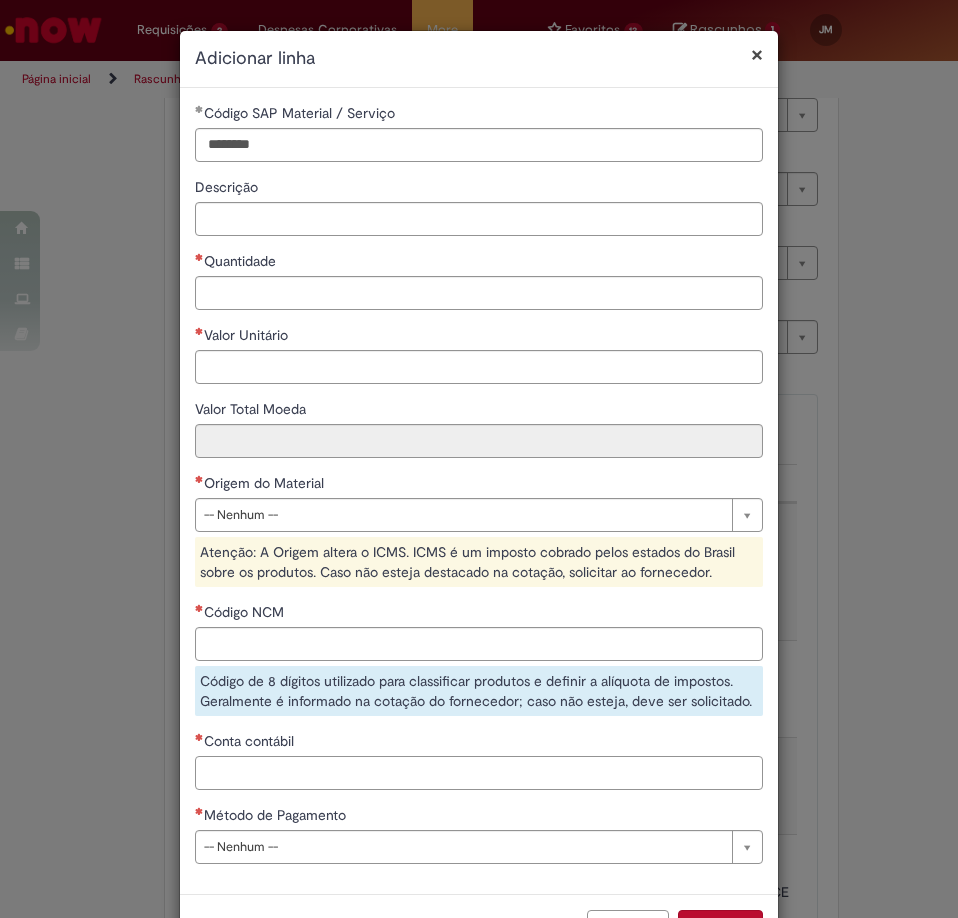 click on "Conta contábil" at bounding box center [479, 773] 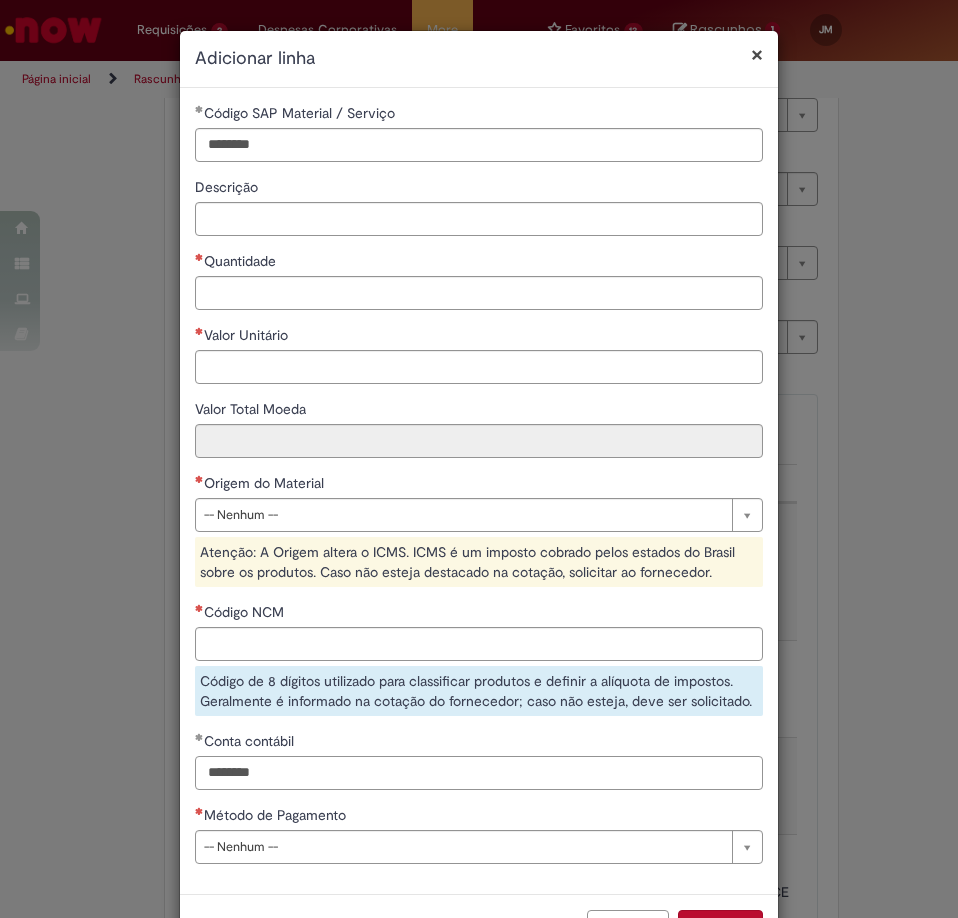 type on "********" 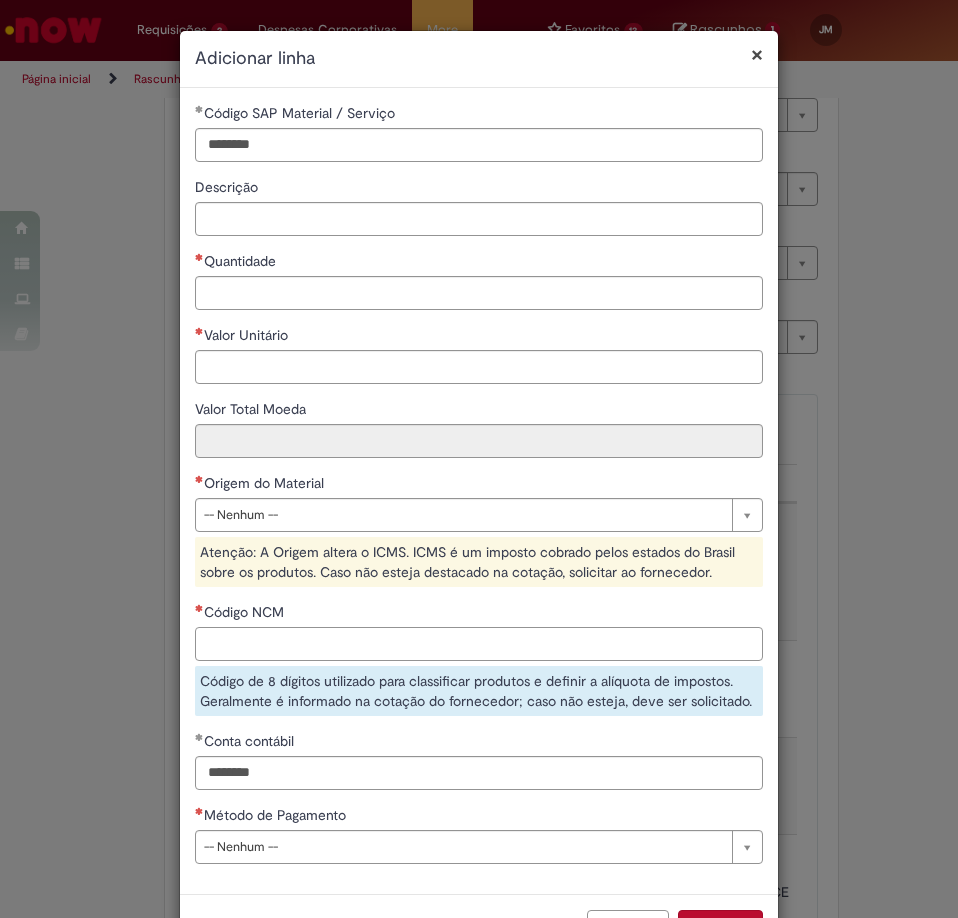 click on "Código NCM" at bounding box center (479, 644) 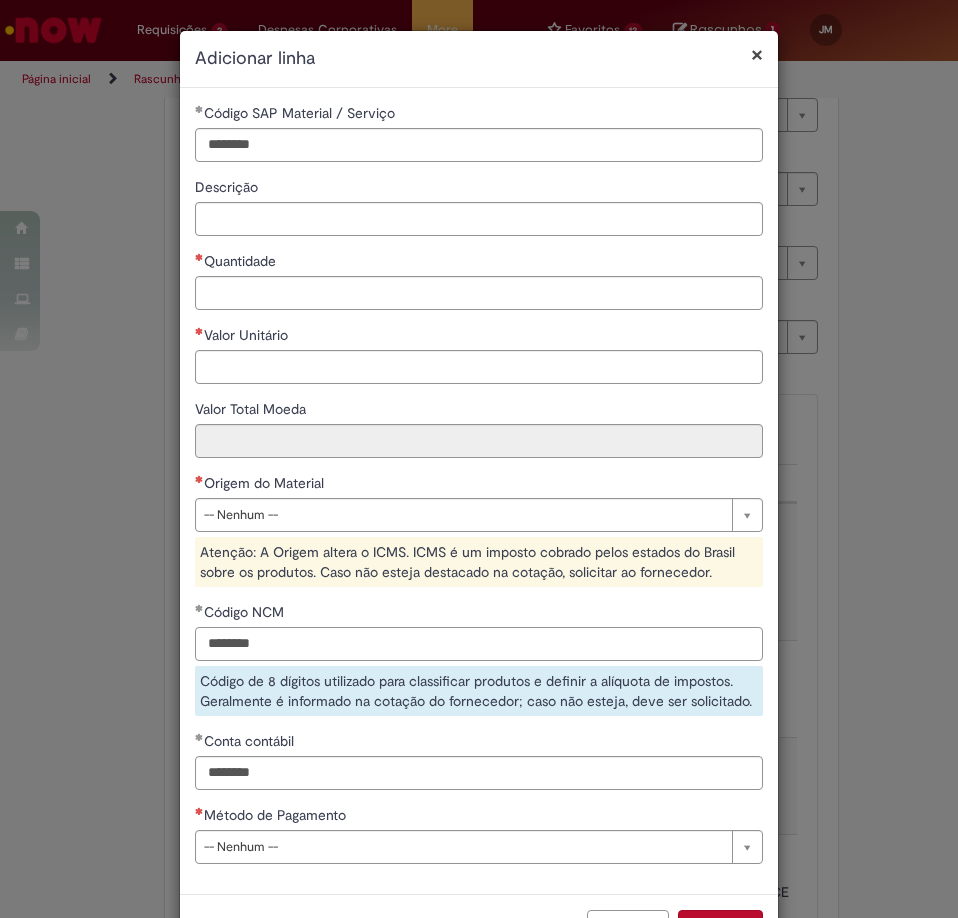 type on "********" 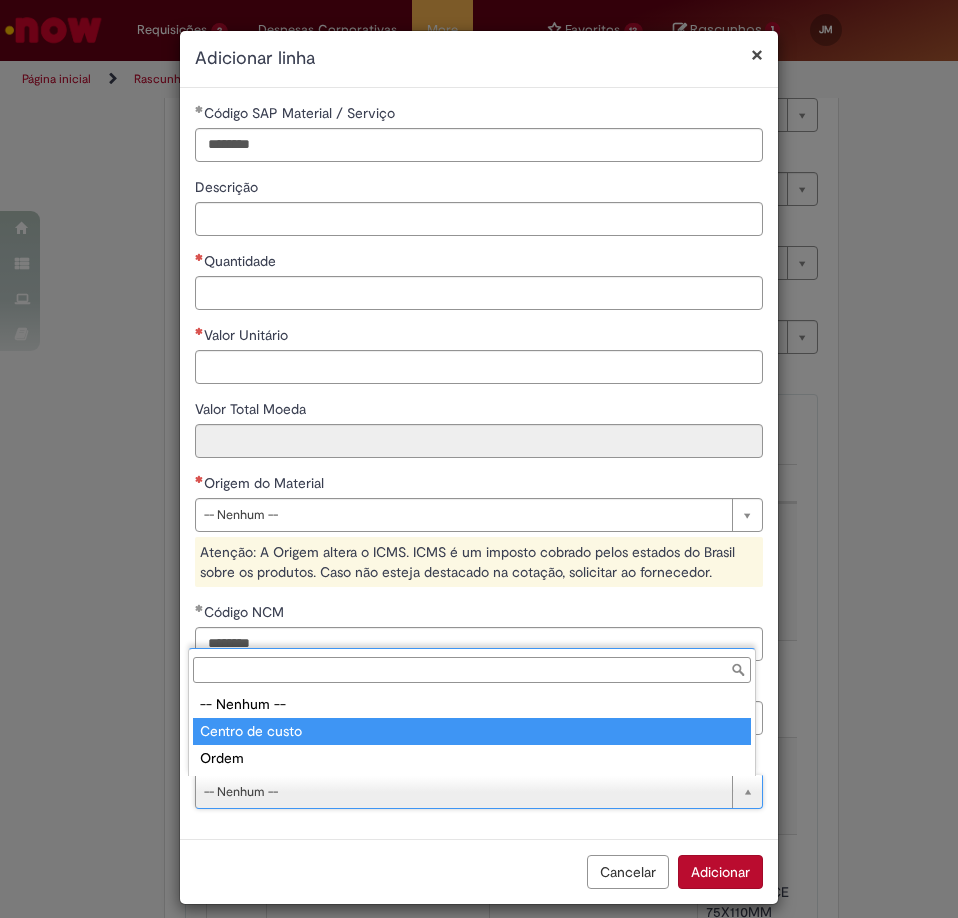type on "**********" 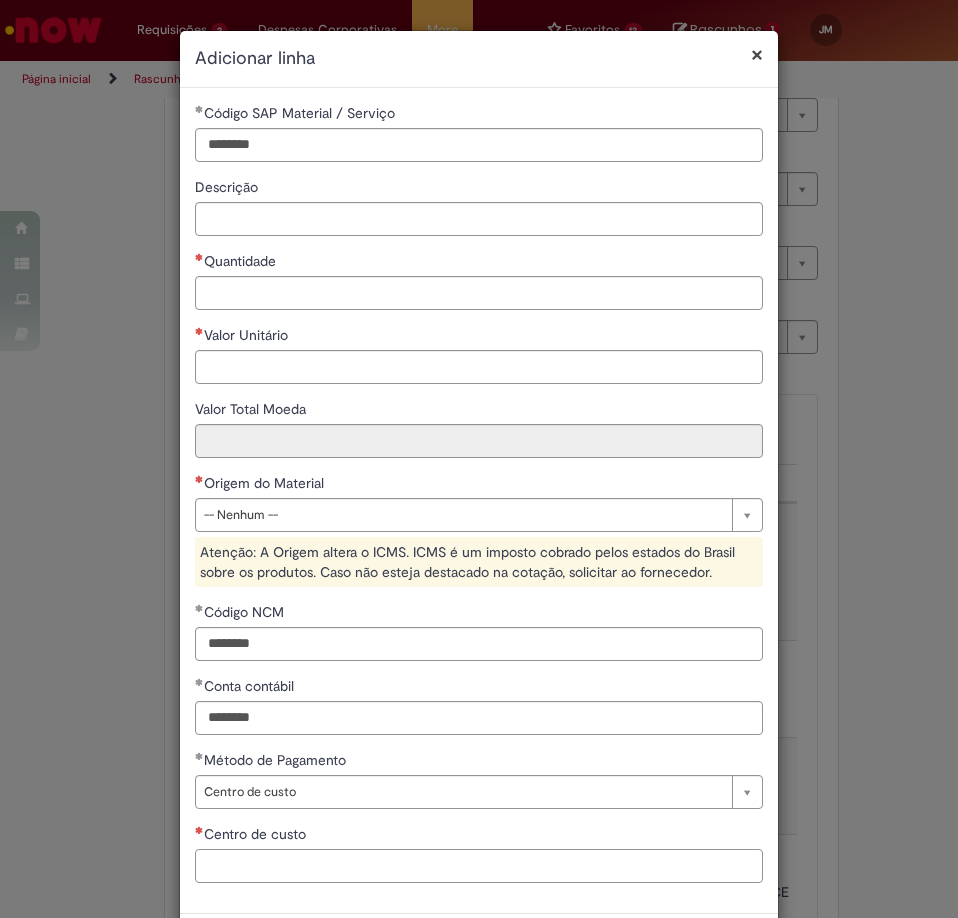 click on "Centro de custo" at bounding box center [479, 866] 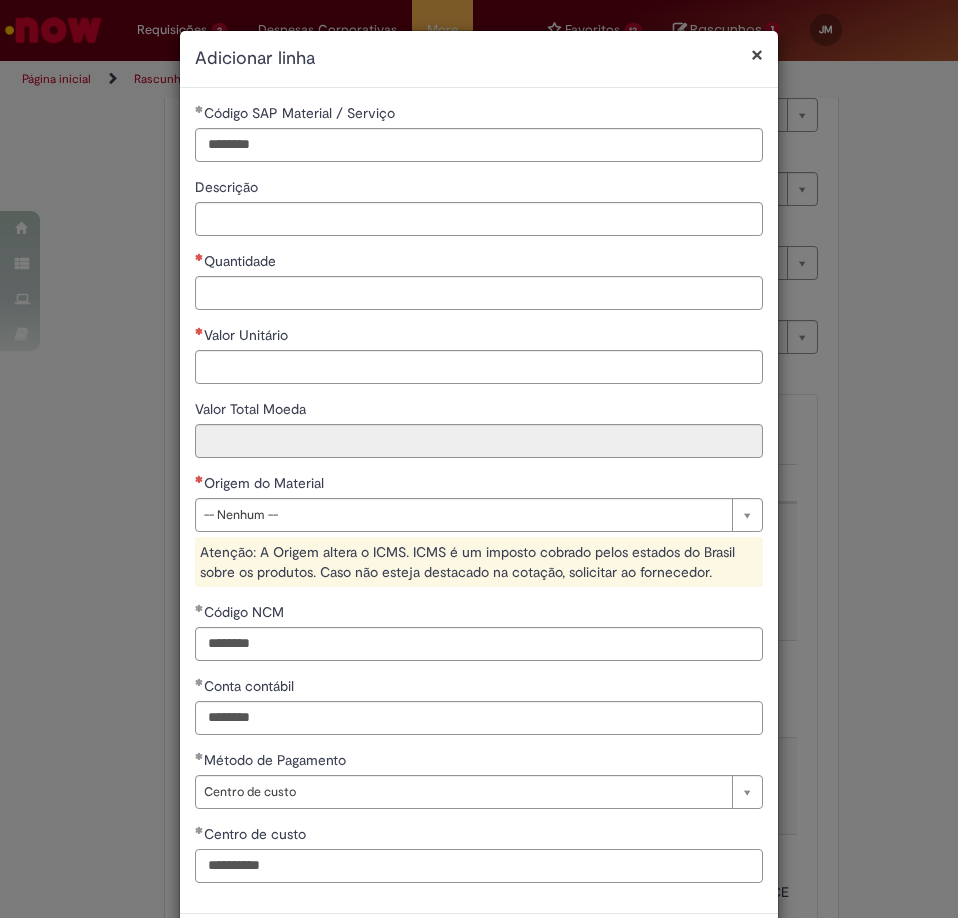 type on "**********" 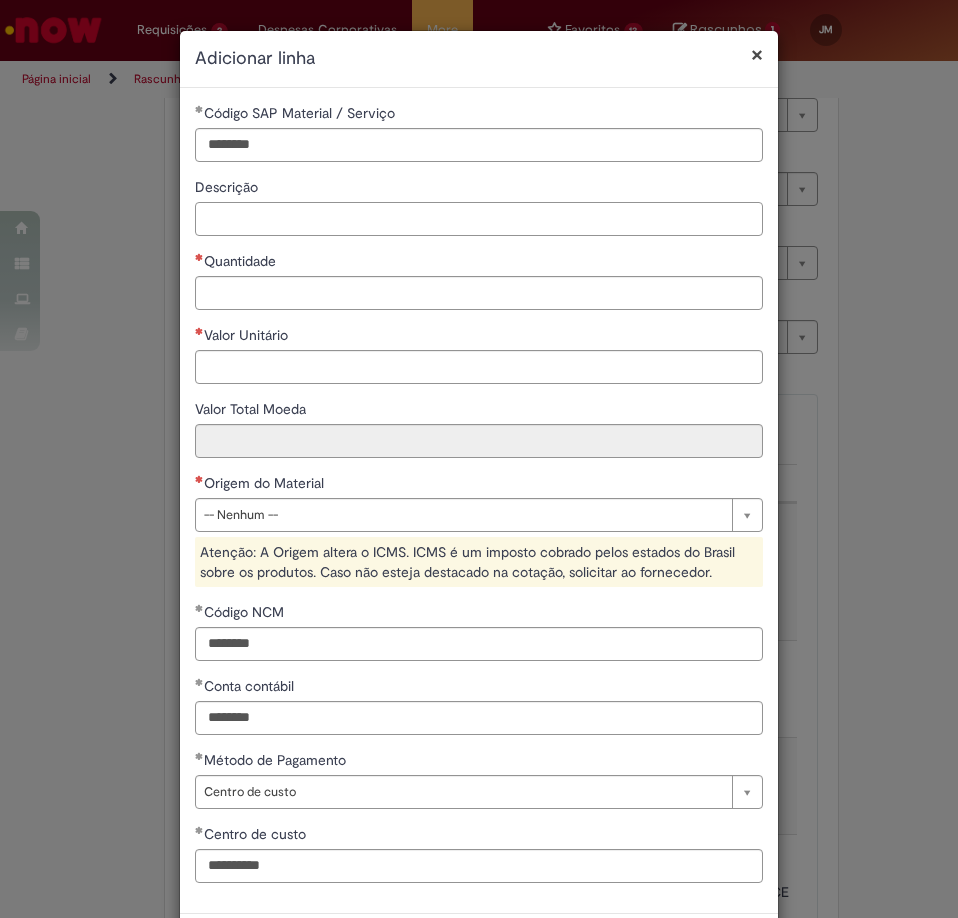 click on "Descrição" at bounding box center [479, 219] 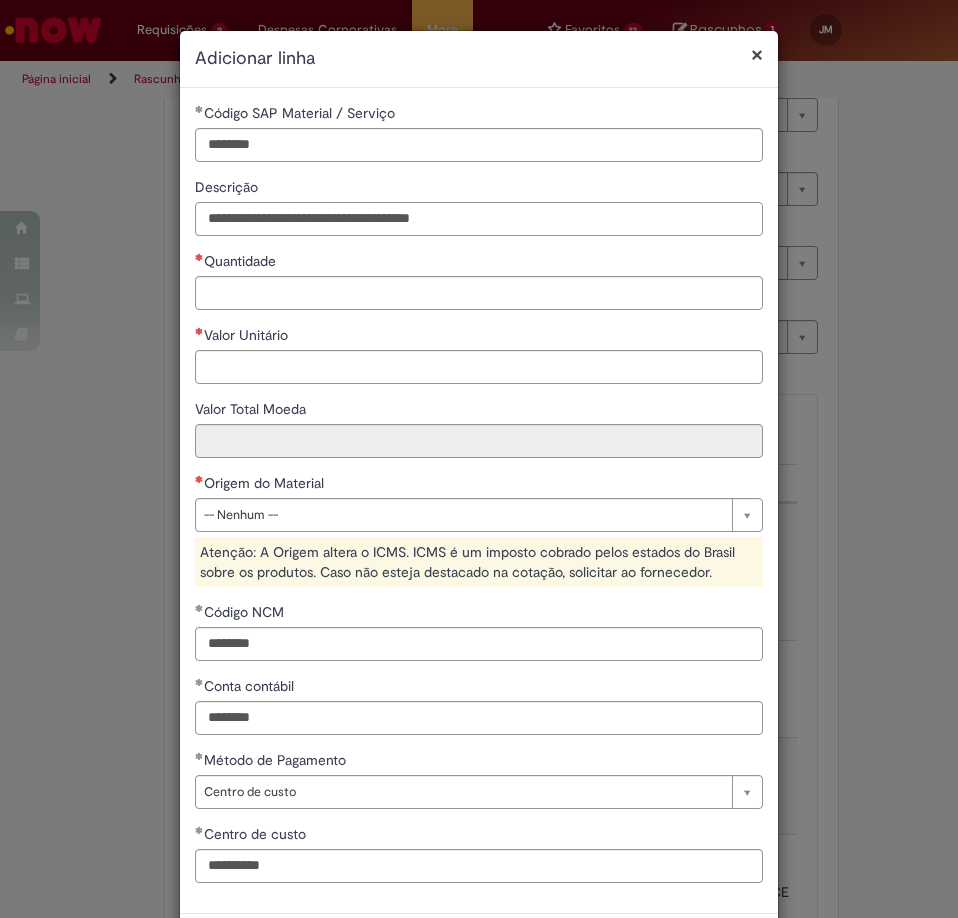 type on "**********" 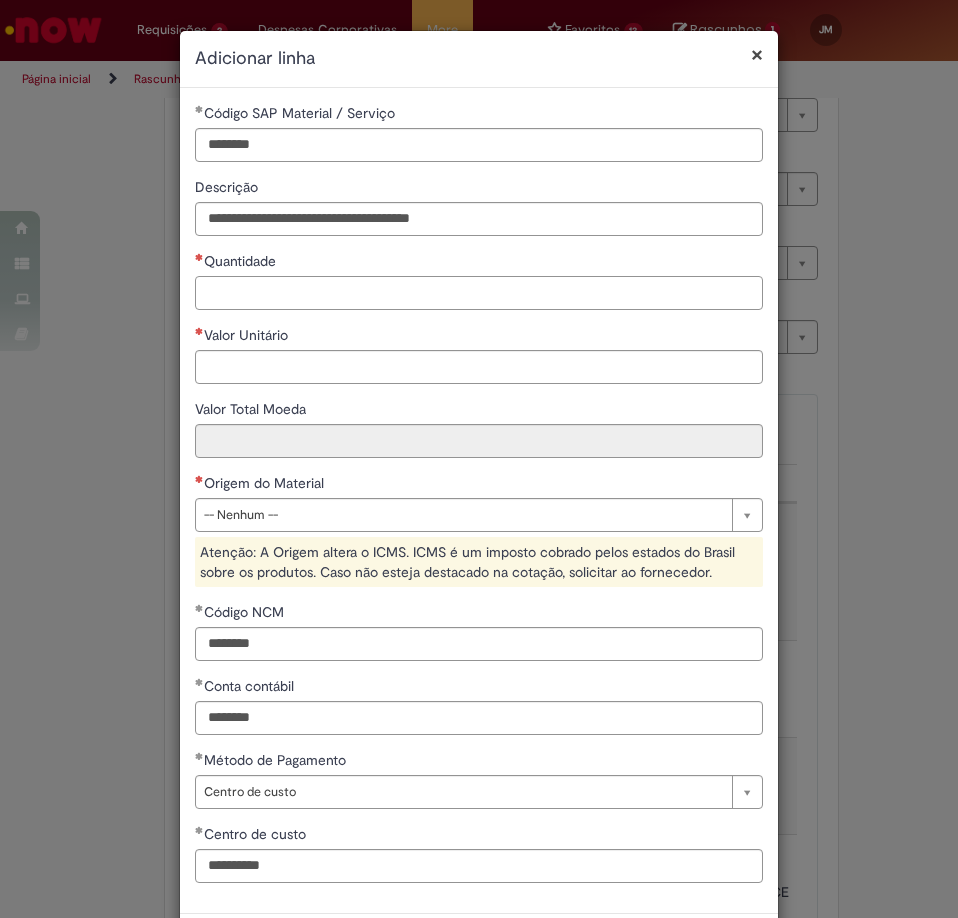 click on "Quantidade" at bounding box center (479, 293) 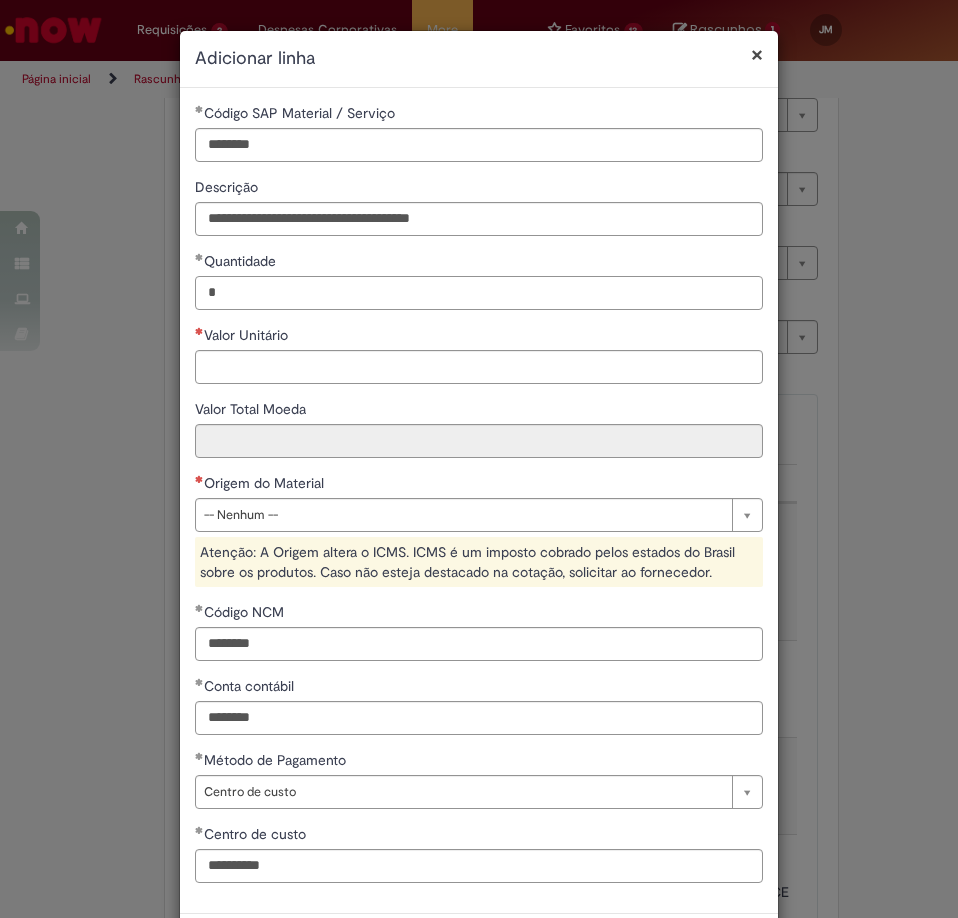 type on "*" 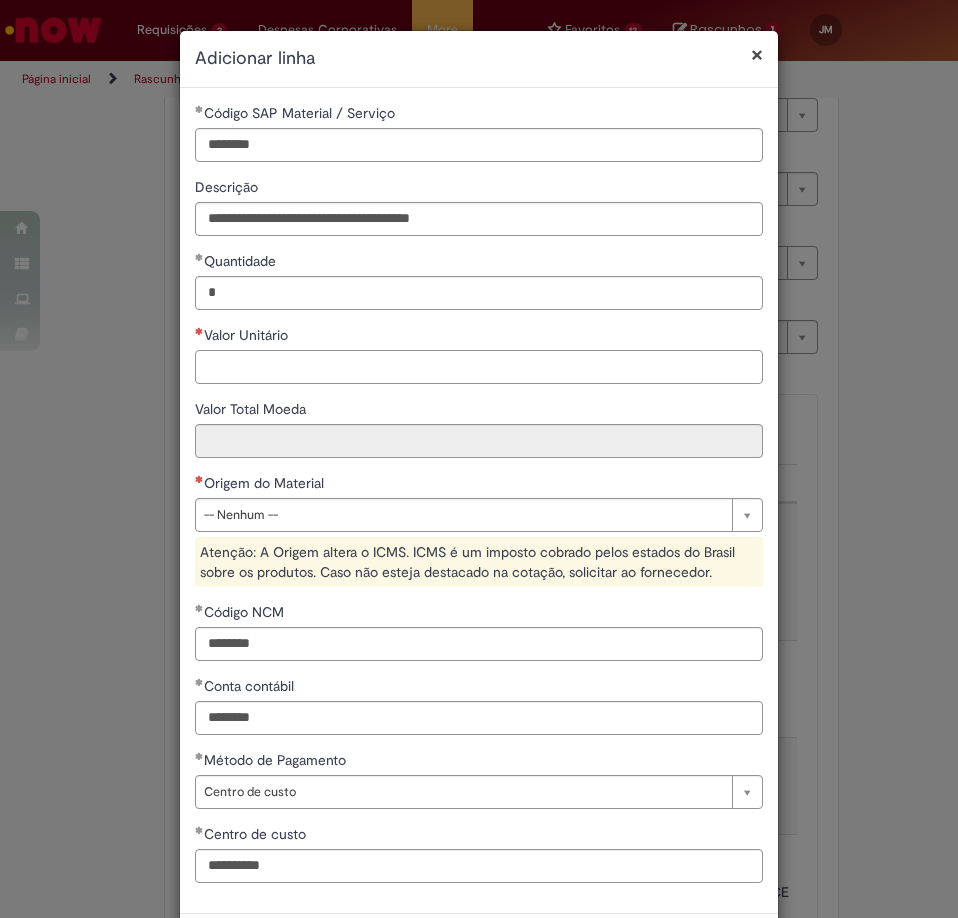 click on "Valor Unitário" at bounding box center [479, 367] 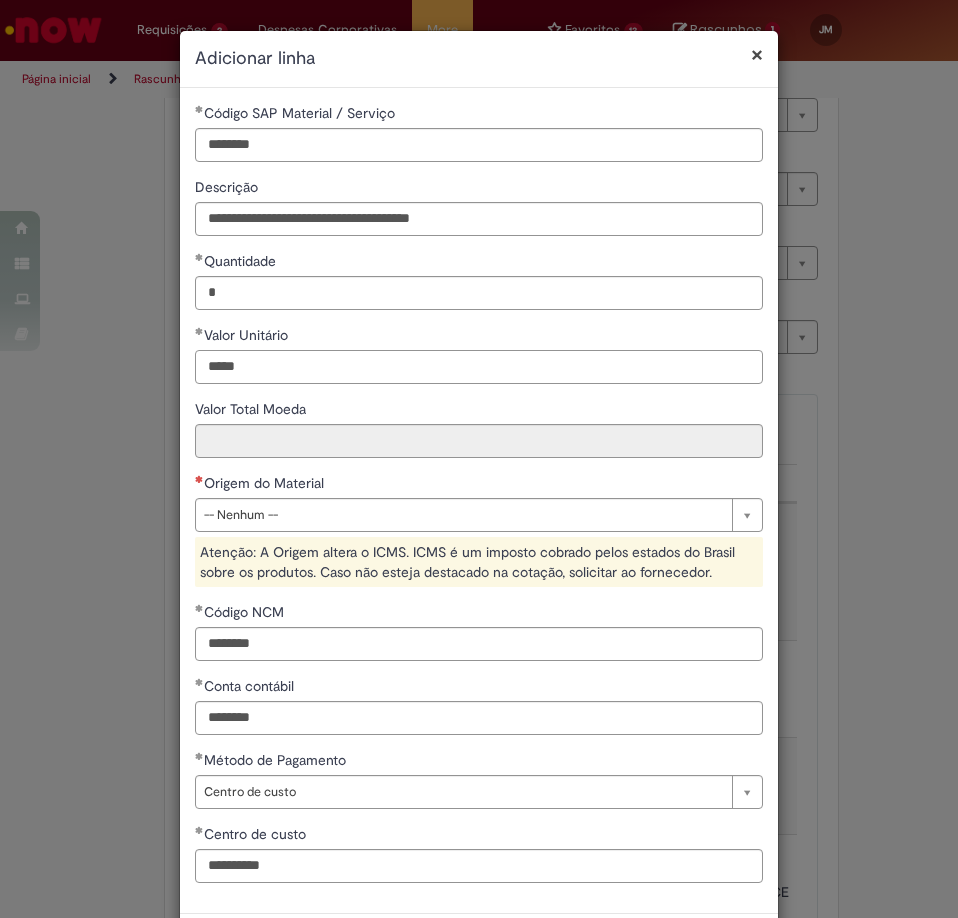 type on "*****" 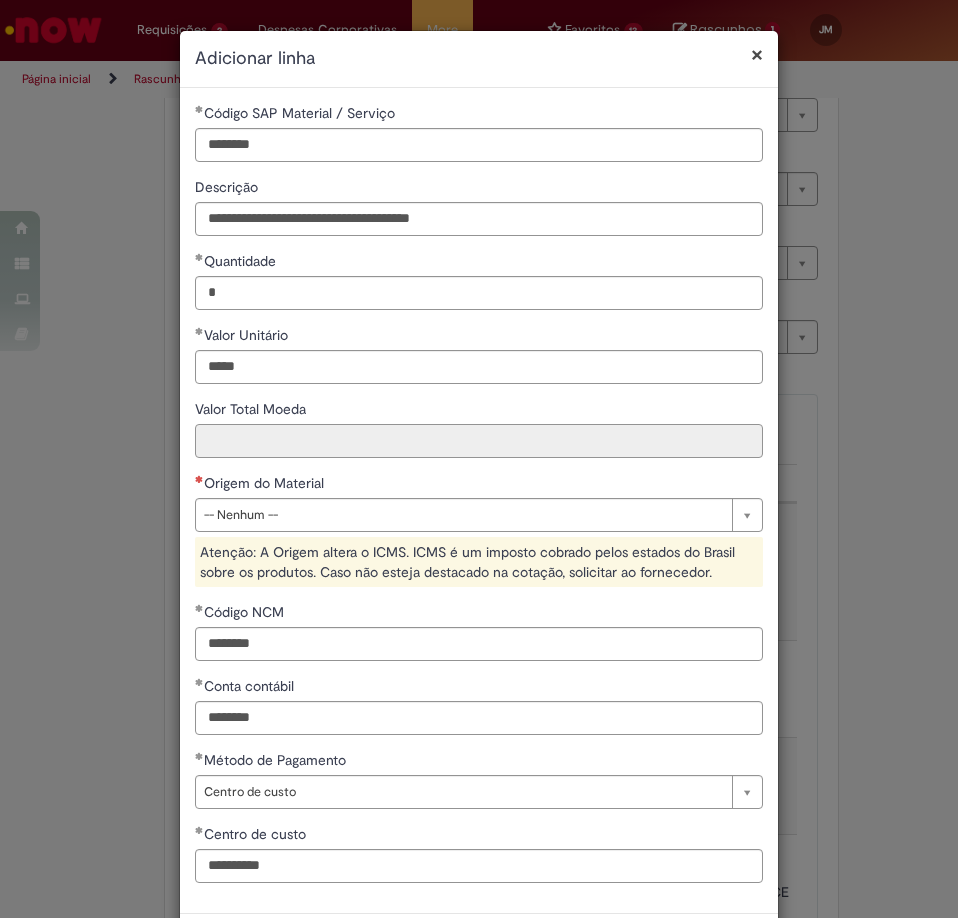 type on "******" 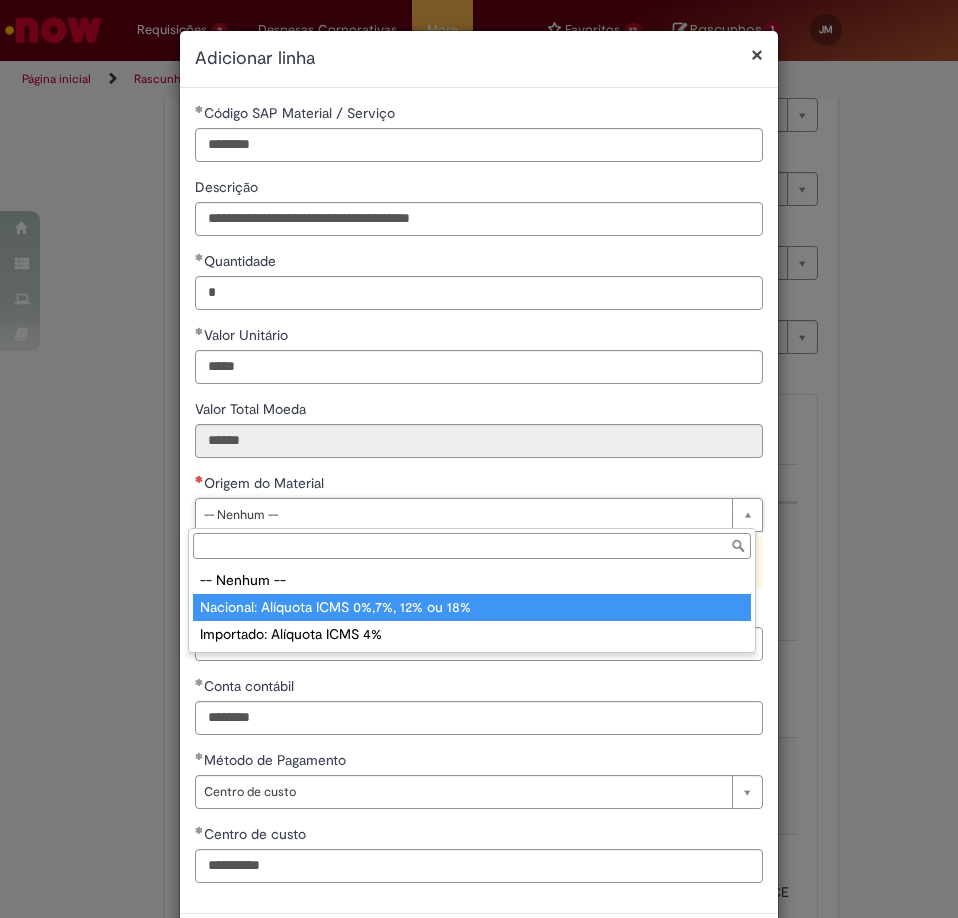 type on "**********" 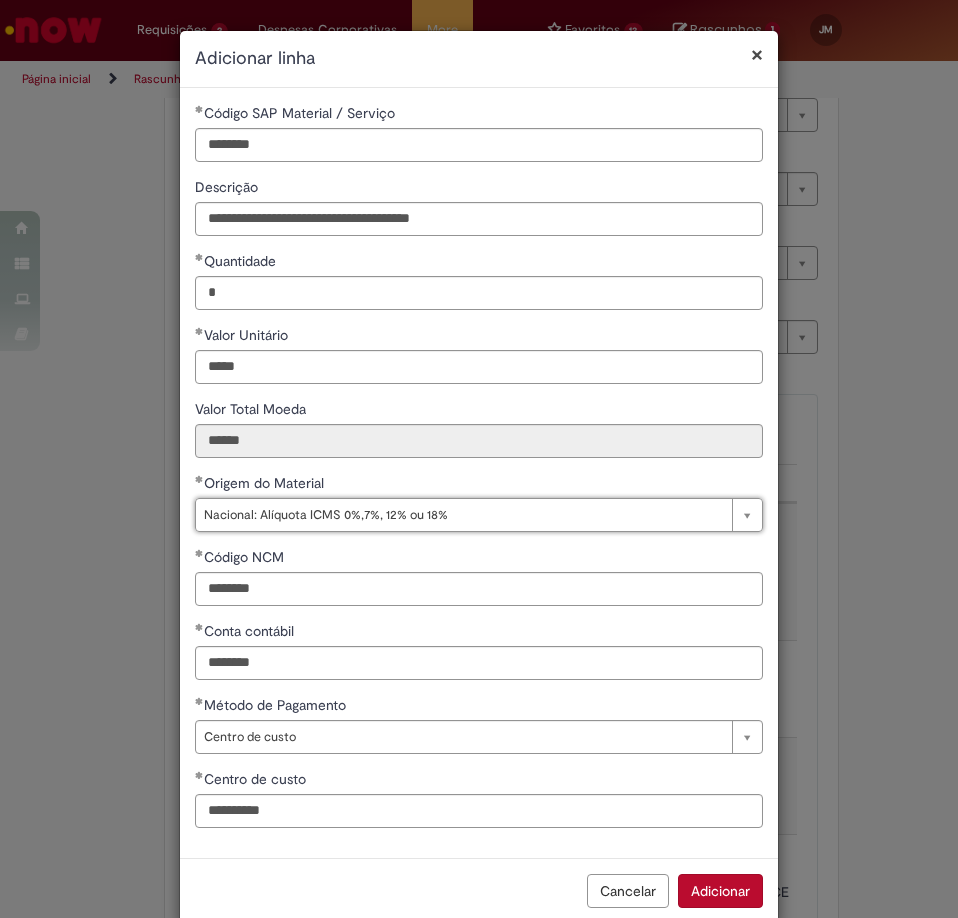 click on "Adicionar" at bounding box center (720, 891) 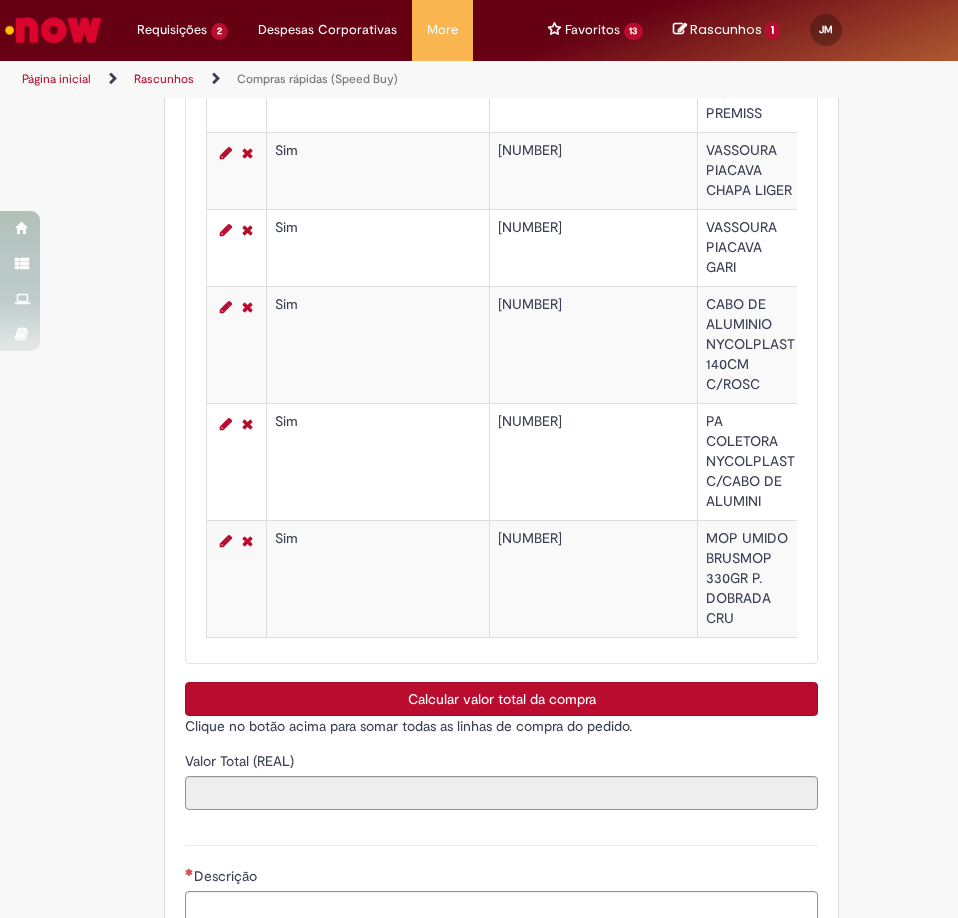 scroll, scrollTop: 4800, scrollLeft: 0, axis: vertical 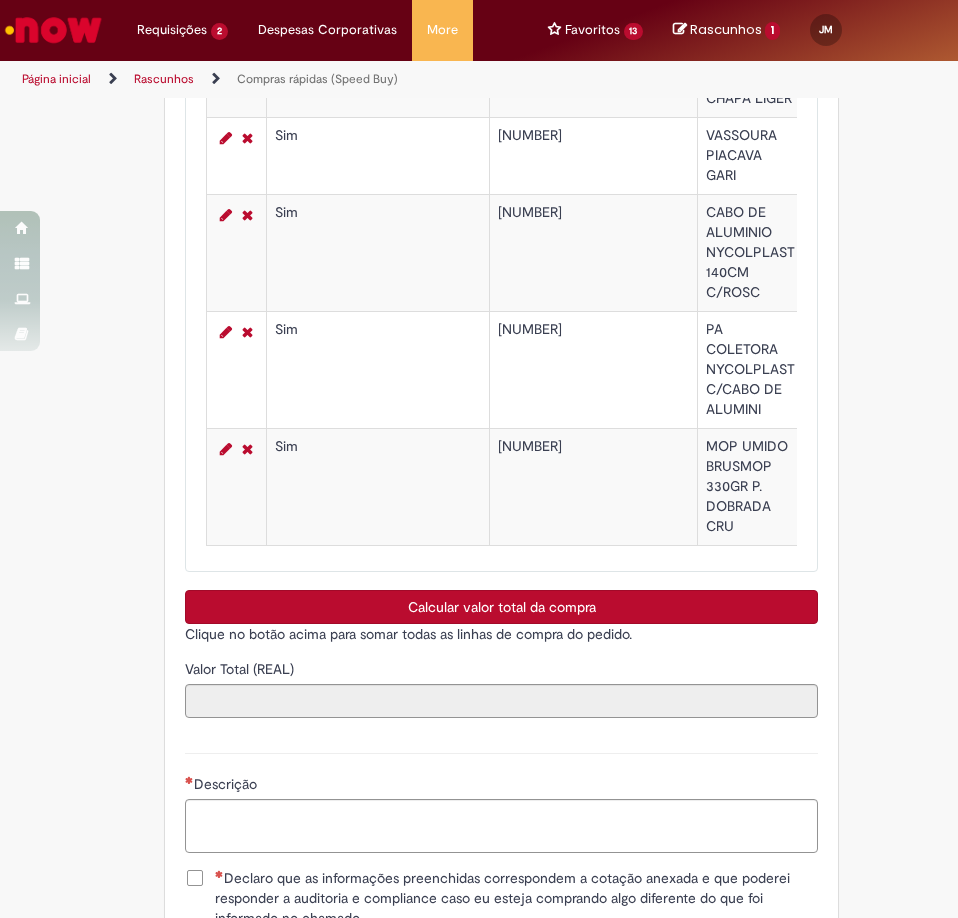 click on "Calcular valor total da compra" at bounding box center (501, 607) 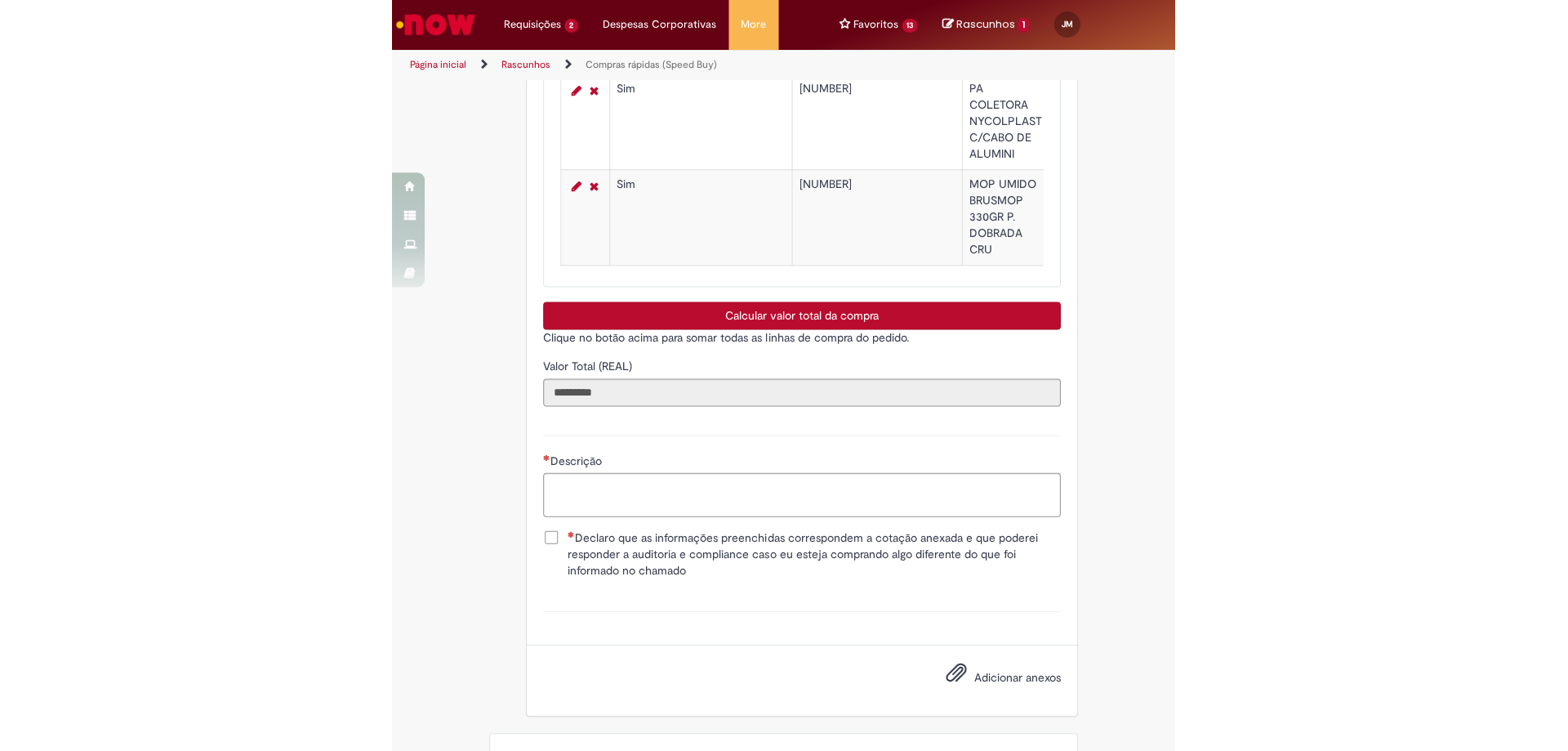 scroll, scrollTop: 4172, scrollLeft: 0, axis: vertical 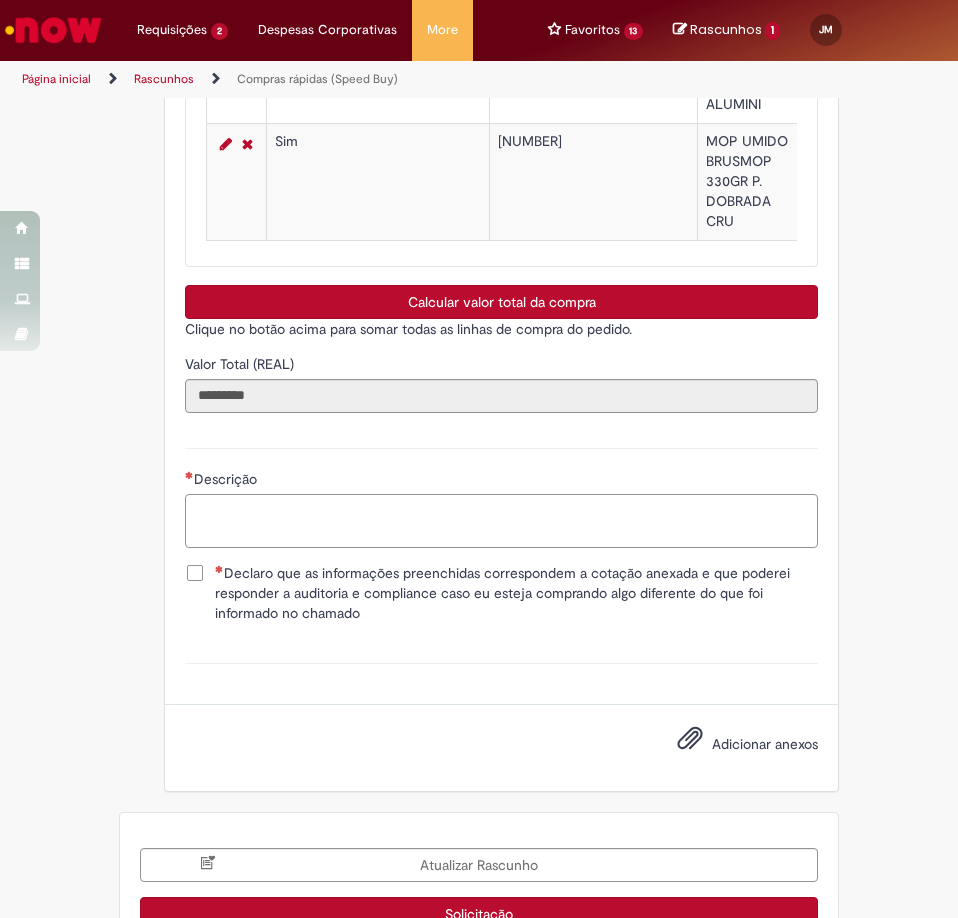 click on "Descrição" at bounding box center [501, 521] 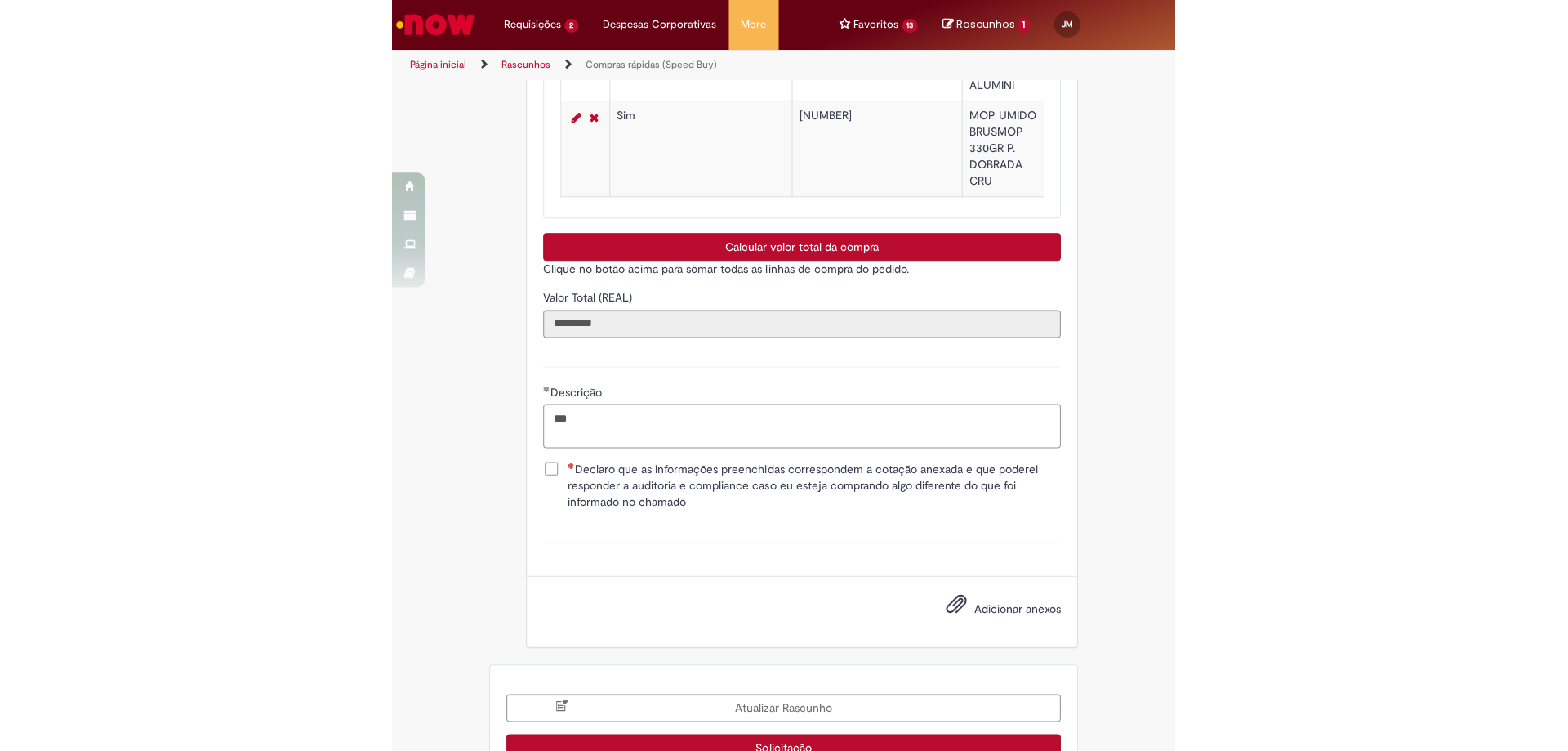scroll, scrollTop: 3404, scrollLeft: 0, axis: vertical 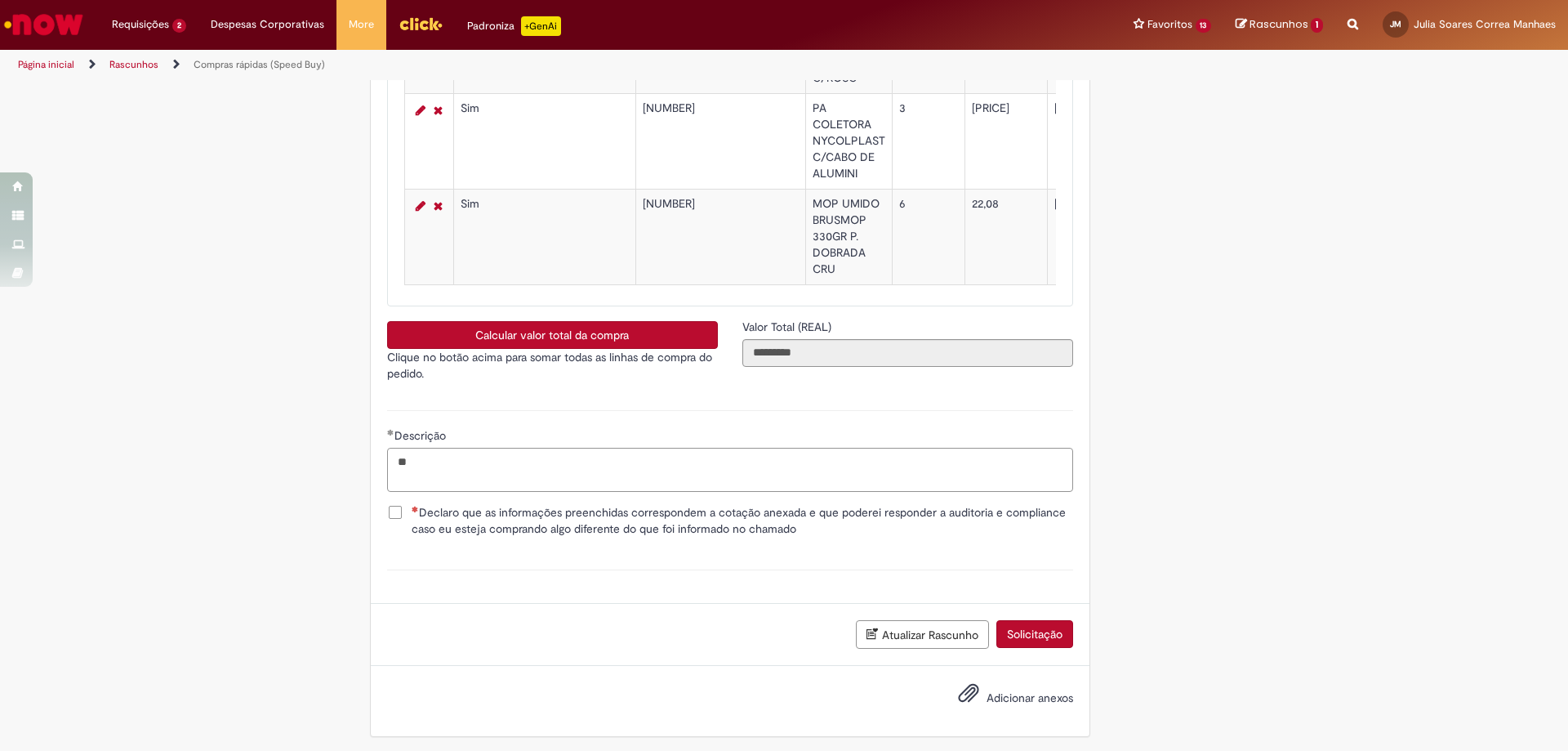 type on "*" 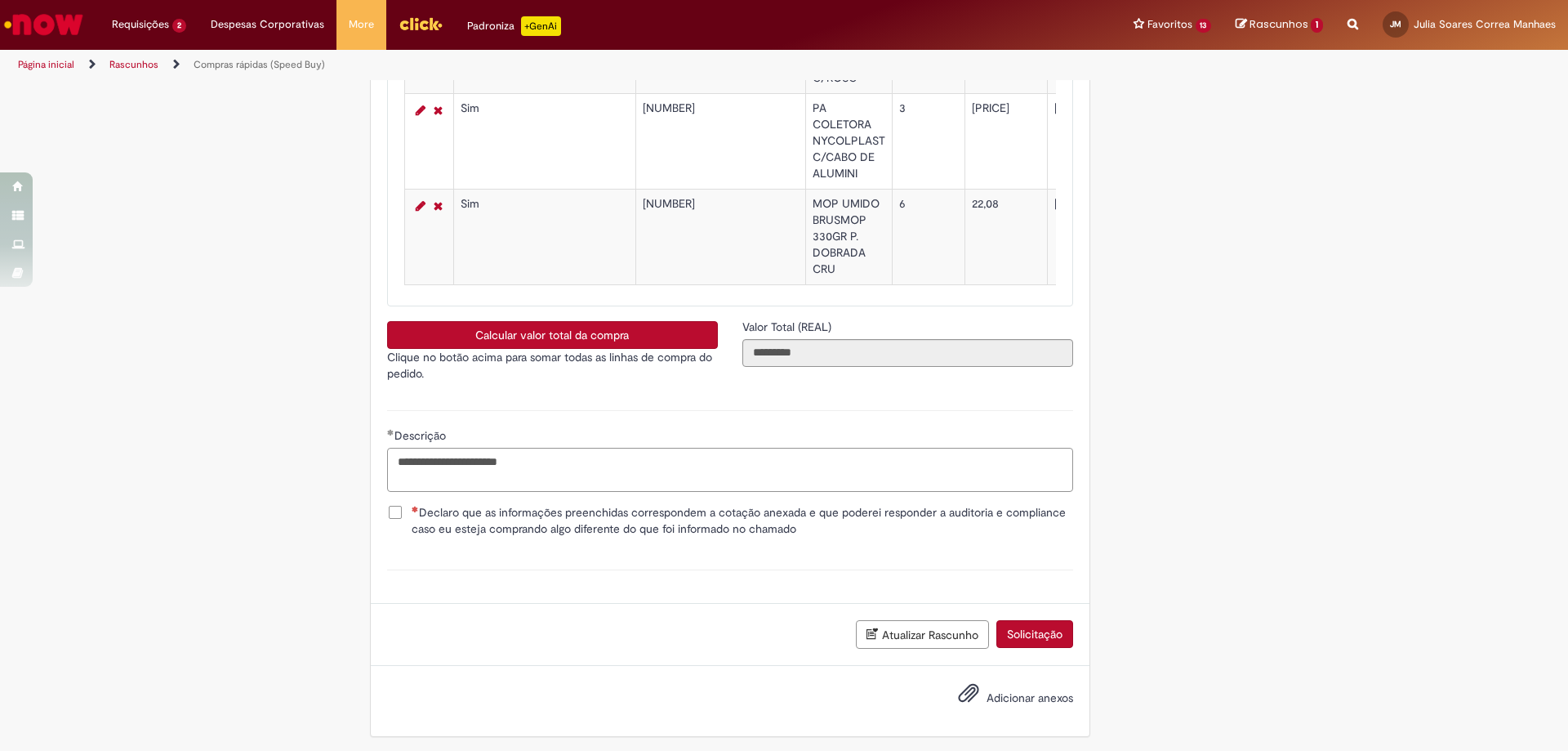 type on "**********" 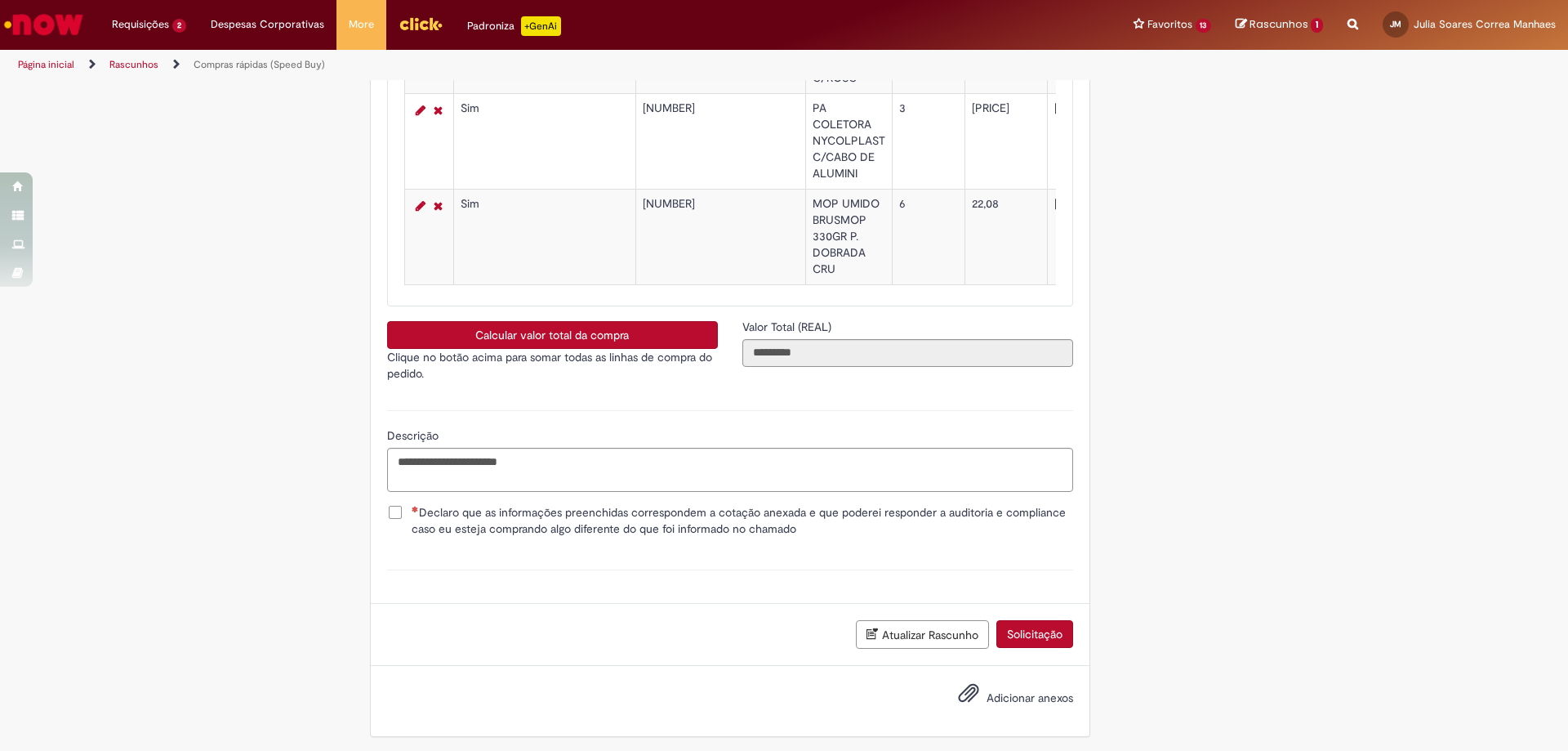 click on "Declaro que as informações preenchidas correspondem a cotação anexada e que poderei responder a auditoria e compliance caso eu esteja comprando algo diferente do que foi informado no chamado" at bounding box center (742, 521) 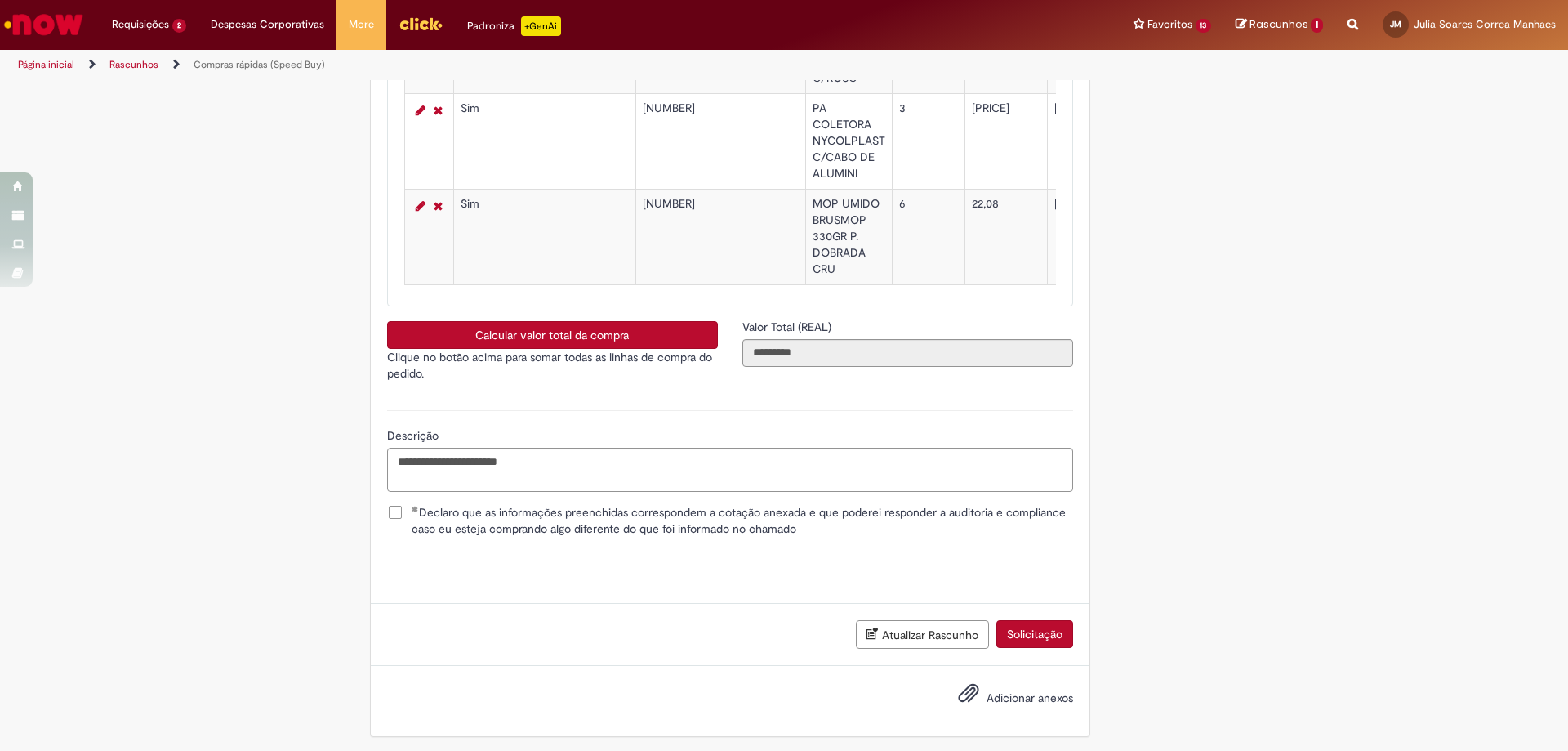 click on "Adicionar anexos" at bounding box center (1030, 698) 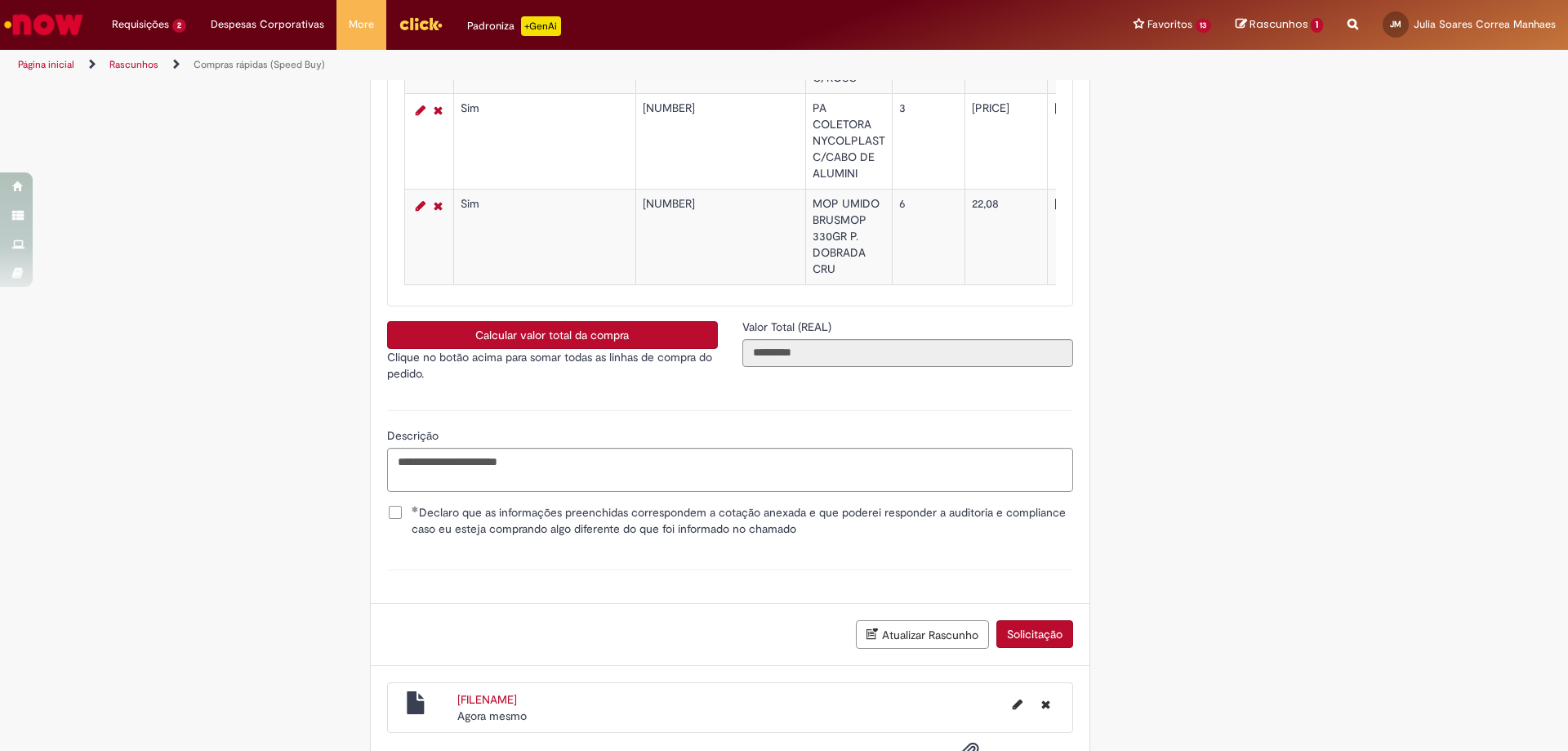 click on "Solicitação" at bounding box center [1035, 634] 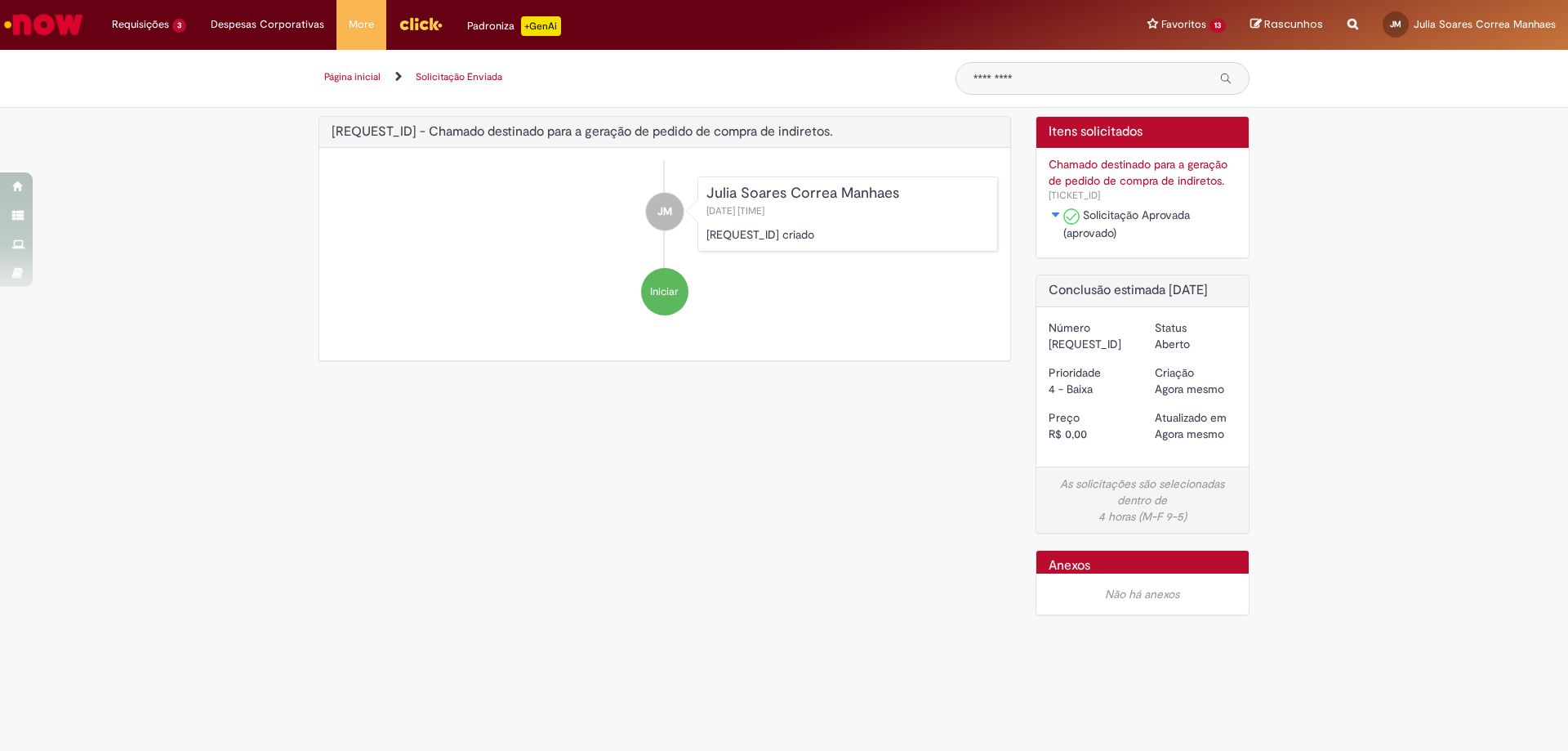 scroll, scrollTop: 0, scrollLeft: 0, axis: both 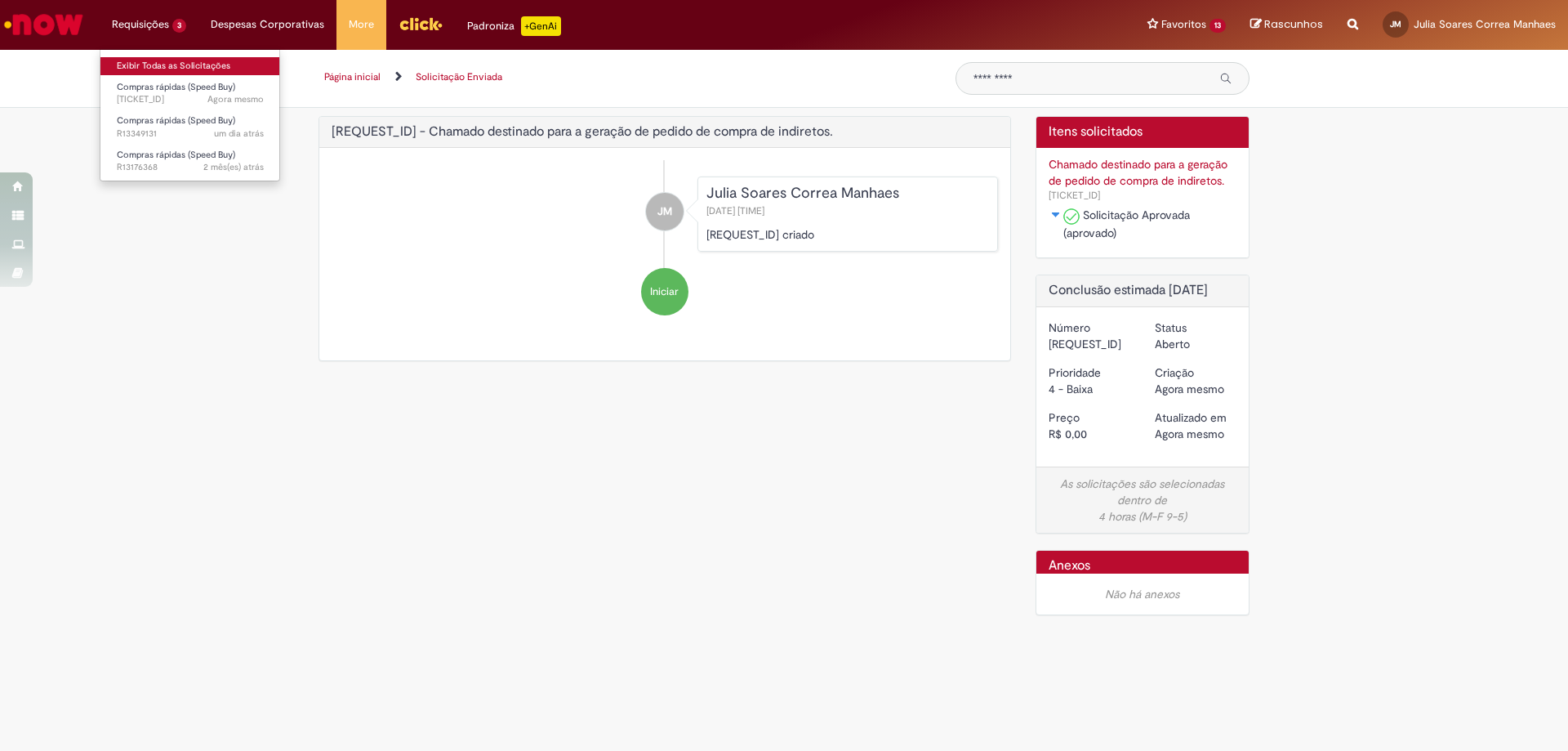 click on "Exibir Todas as Solicitações" at bounding box center [190, 66] 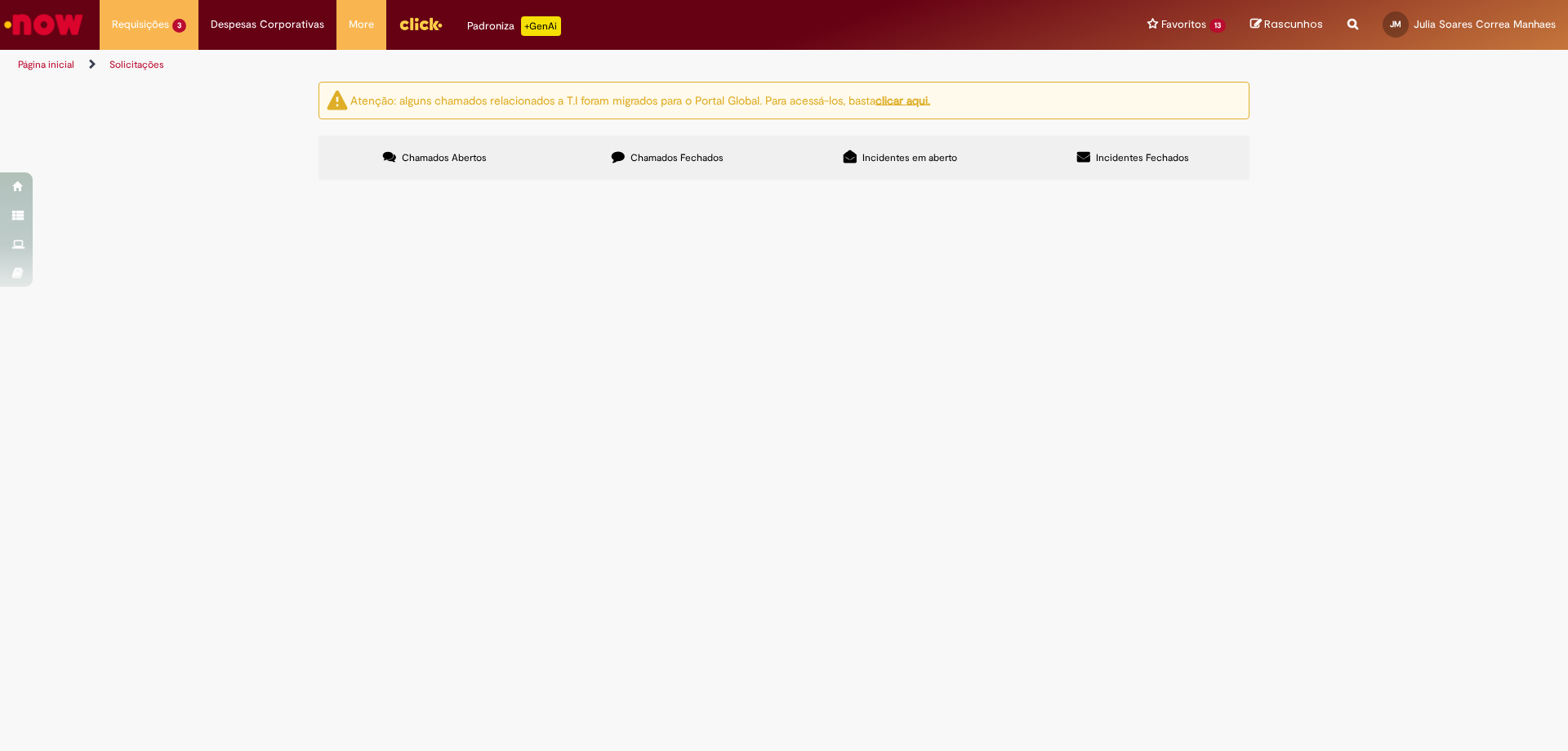 click on "[PRODUCT_NAME]" at bounding box center [0, 0] 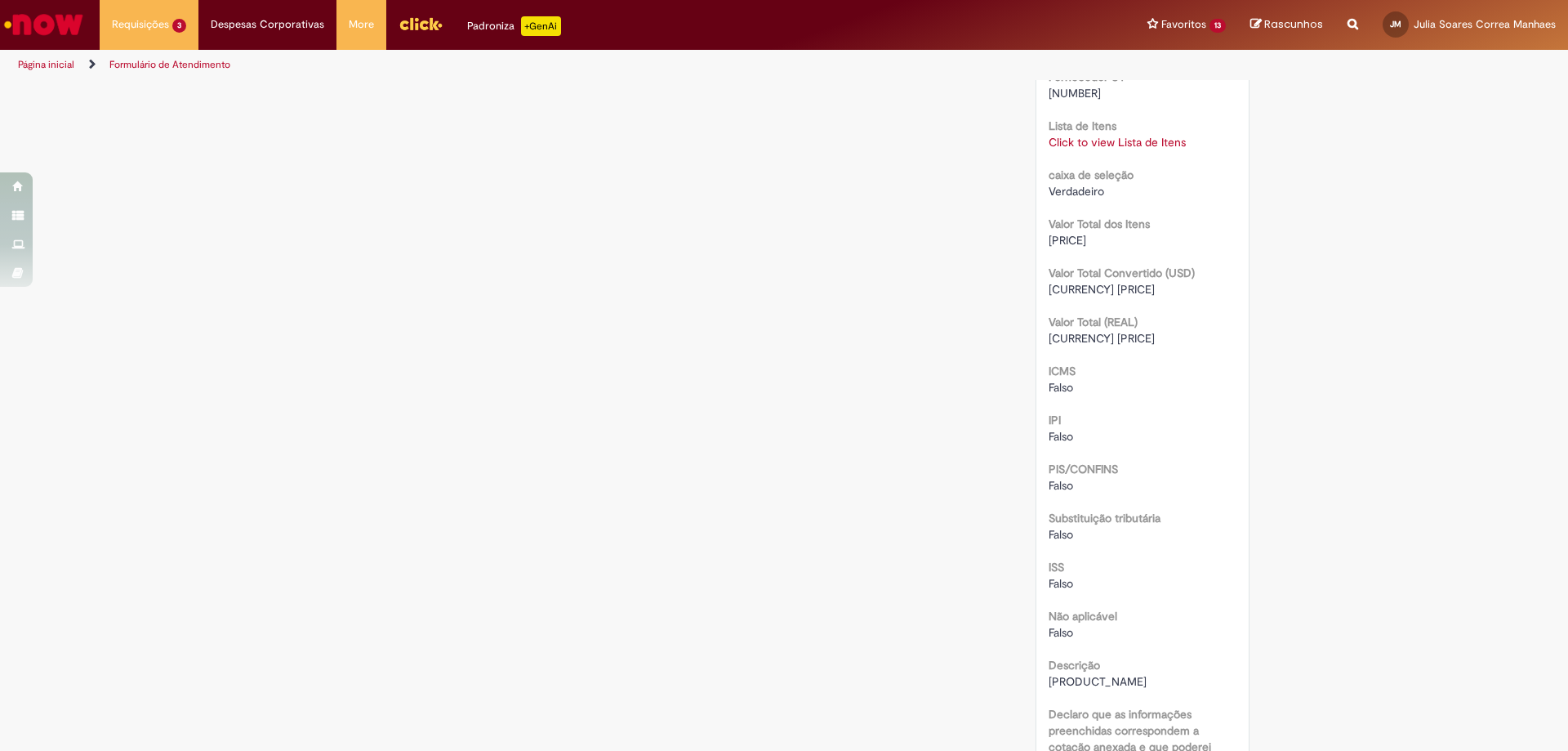scroll, scrollTop: 1660, scrollLeft: 0, axis: vertical 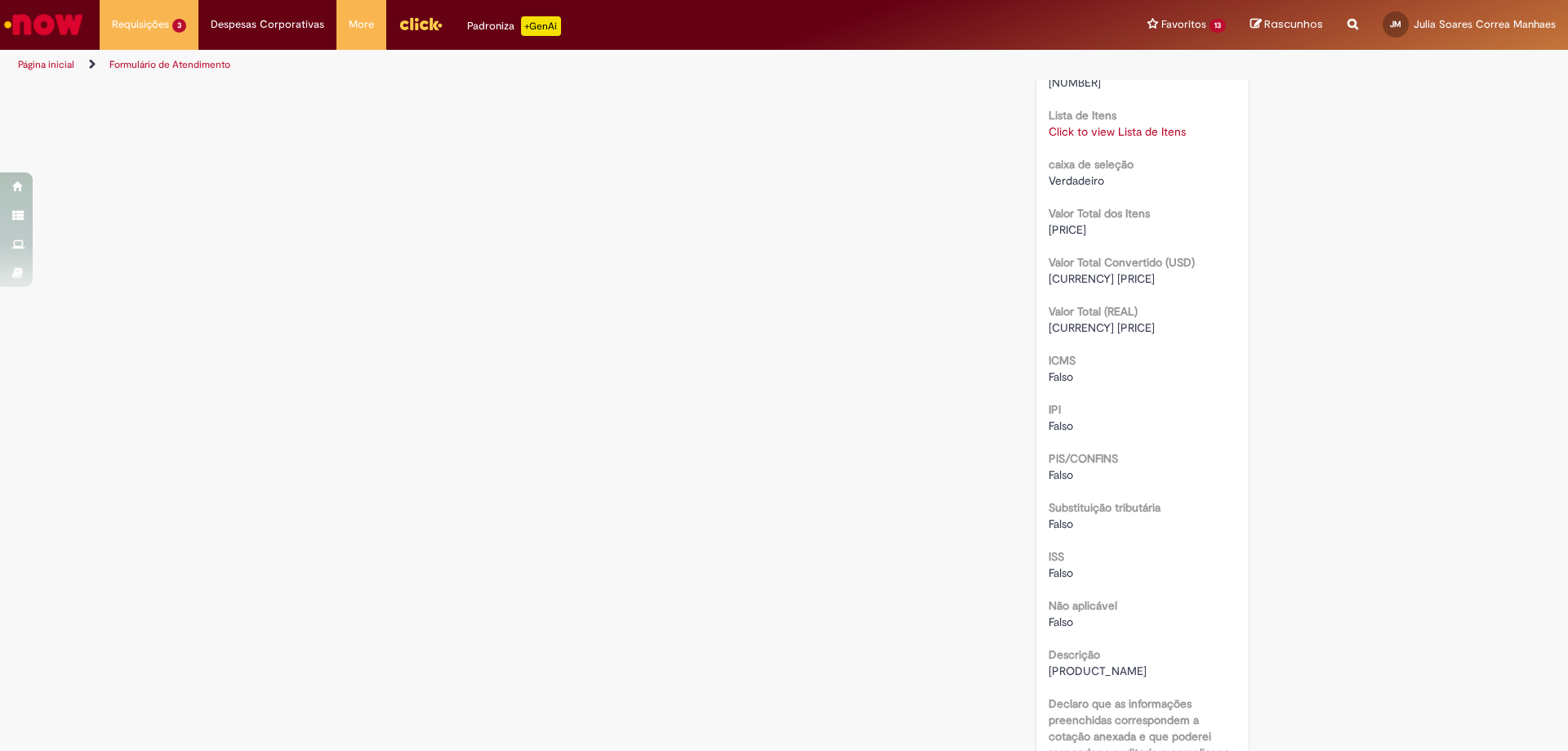 click on "Click to view Lista de Itens" at bounding box center [1117, 132] 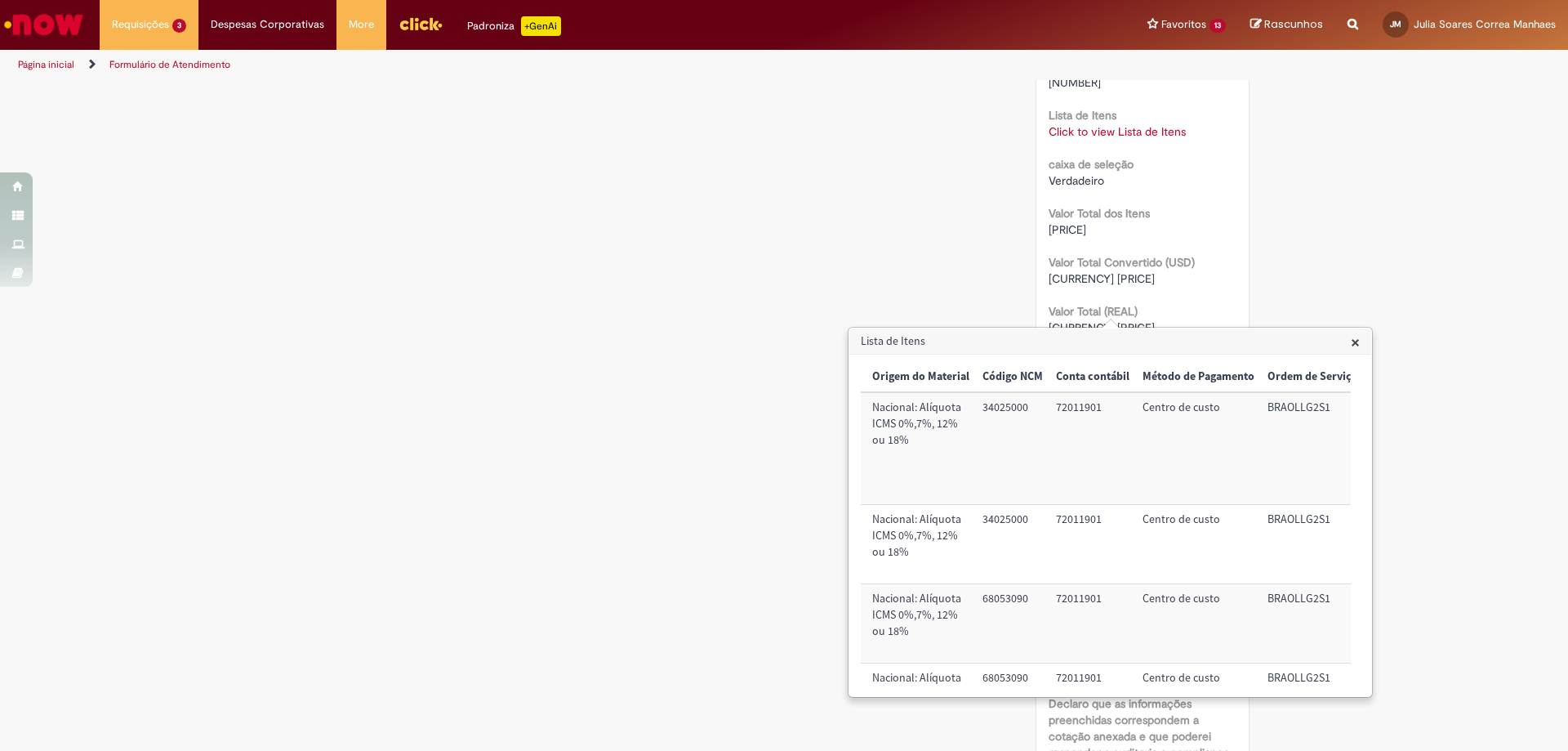 scroll, scrollTop: 0, scrollLeft: 689, axis: horizontal 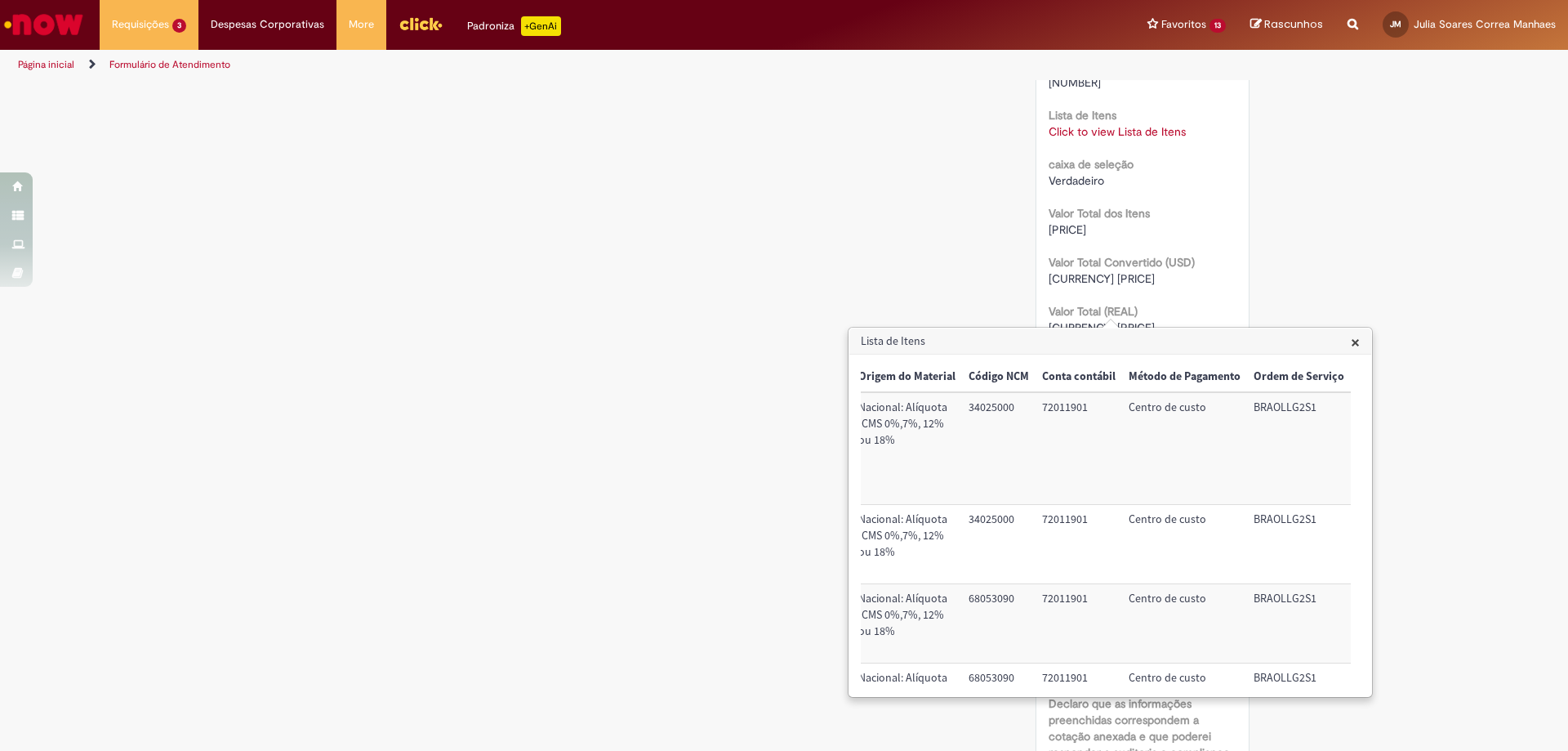 click on "Verificar Código de Barras
Aguardando Aprovação
Aguardando atendimento
Em andamento
Validação
Concluído
Compras rápidas (Speed Buy)
Enviar
S
Sistema
1m atrás 1m atrás     Comentários adicionais
Olá!  Recebemos seu chamado  [TICKET_ID]  e ele esta pendente aprovação.  Lembrando que o chamado será cancelado automaticamente caso não seja aprovado.
S" at bounding box center (784, -287) 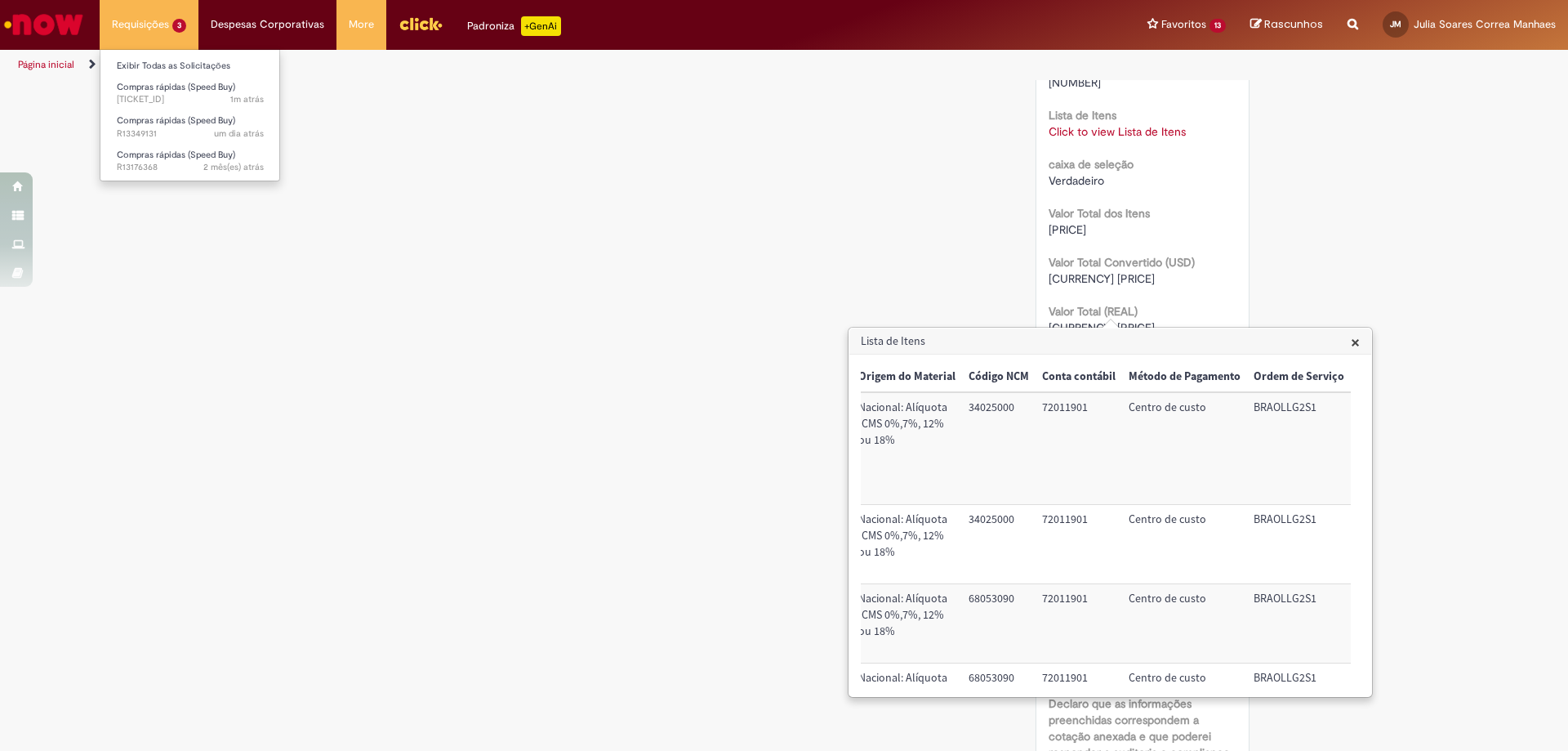 click on "Exibir Todas as Solicitações" at bounding box center [190, 65] 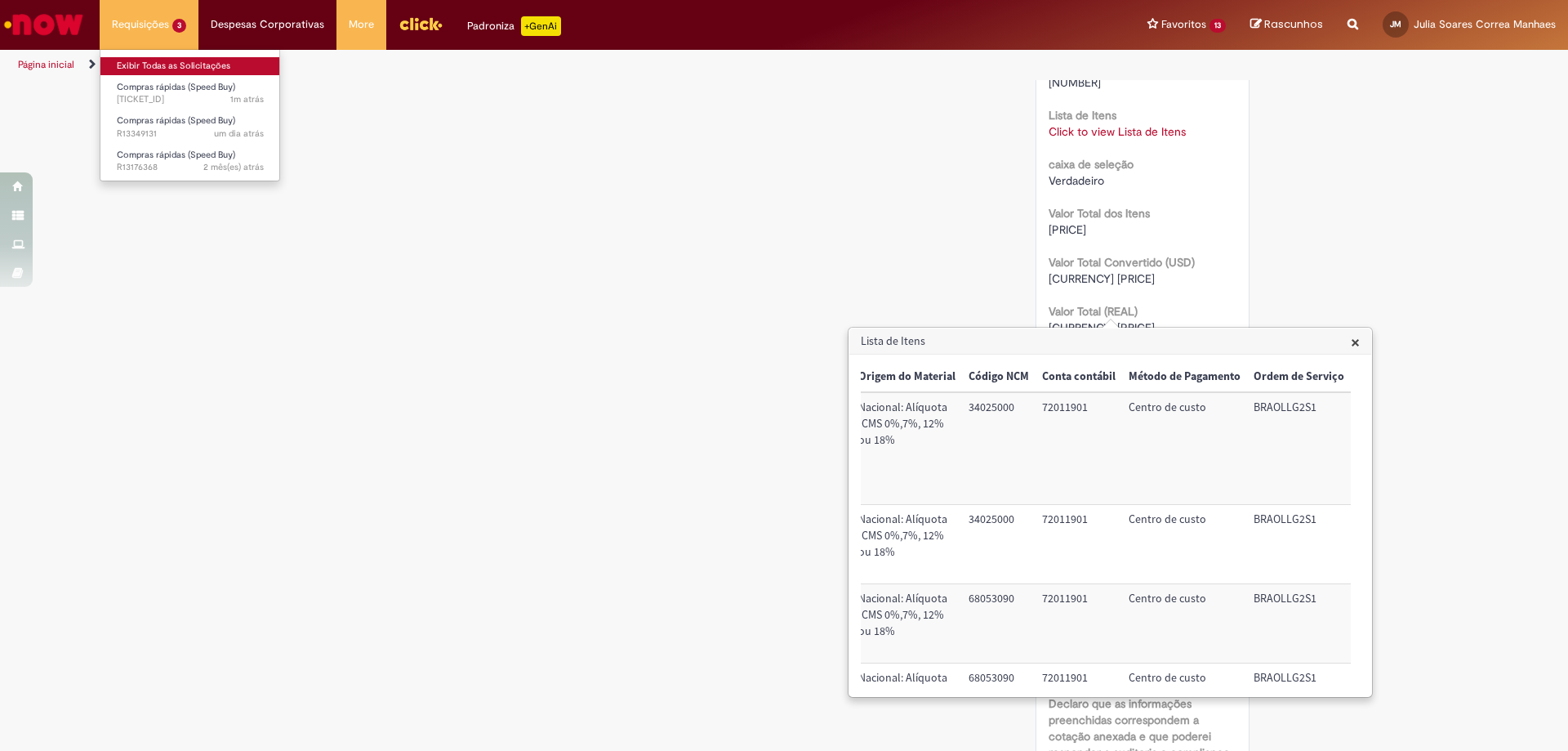 click on "Exibir Todas as Solicitações" at bounding box center (190, 66) 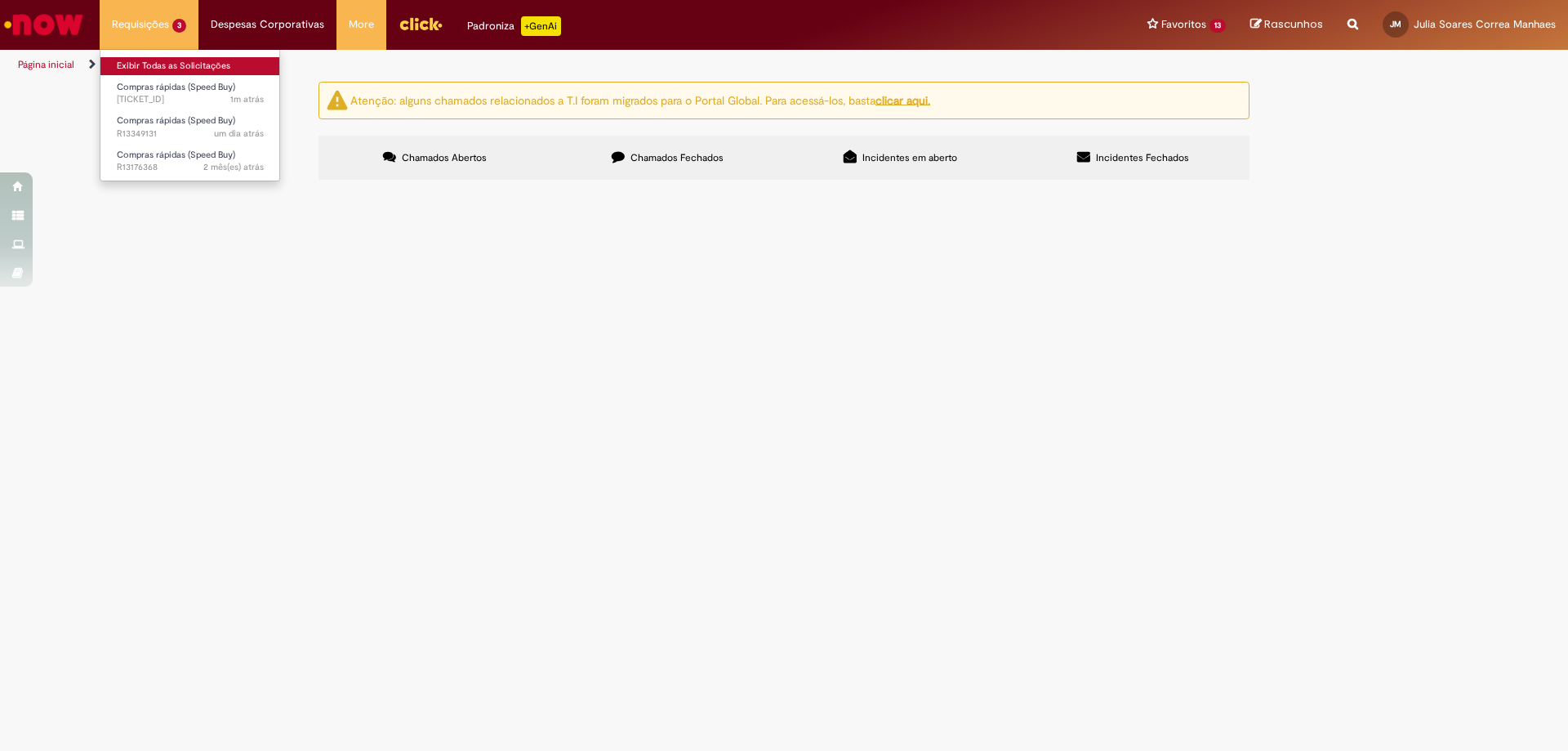 scroll, scrollTop: 0, scrollLeft: 0, axis: both 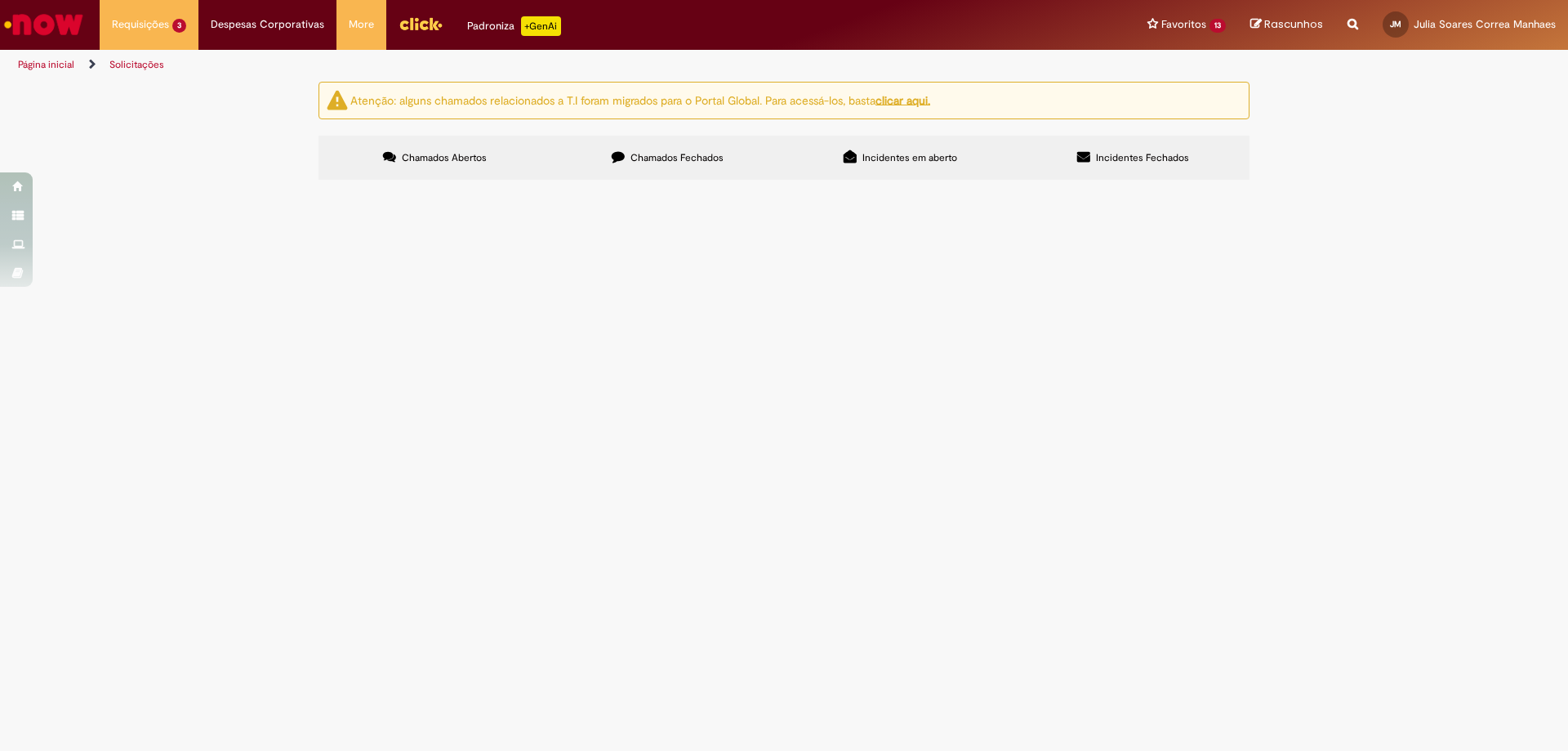 click on "Compras rápidas (Speed Buy)" at bounding box center [0, 0] 